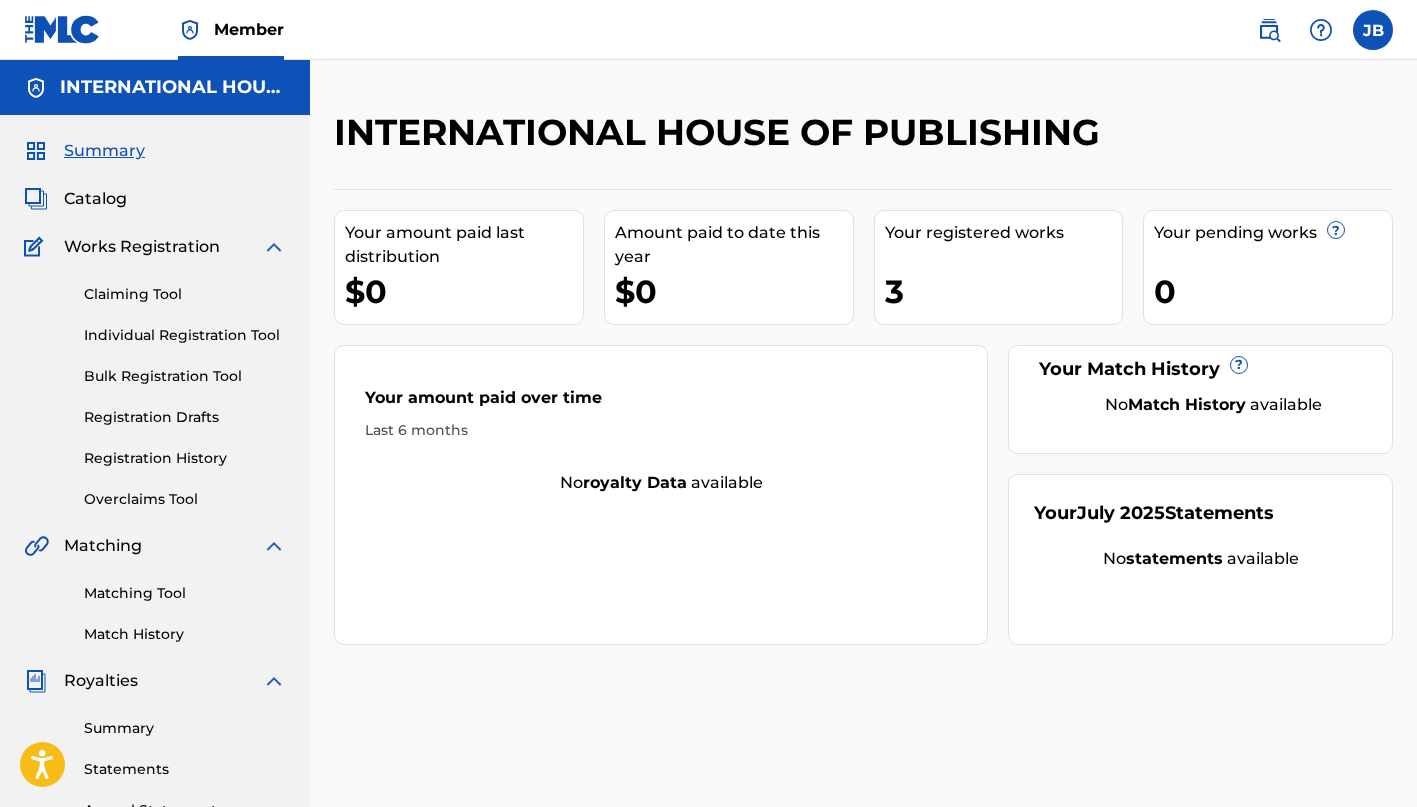 scroll, scrollTop: 0, scrollLeft: 0, axis: both 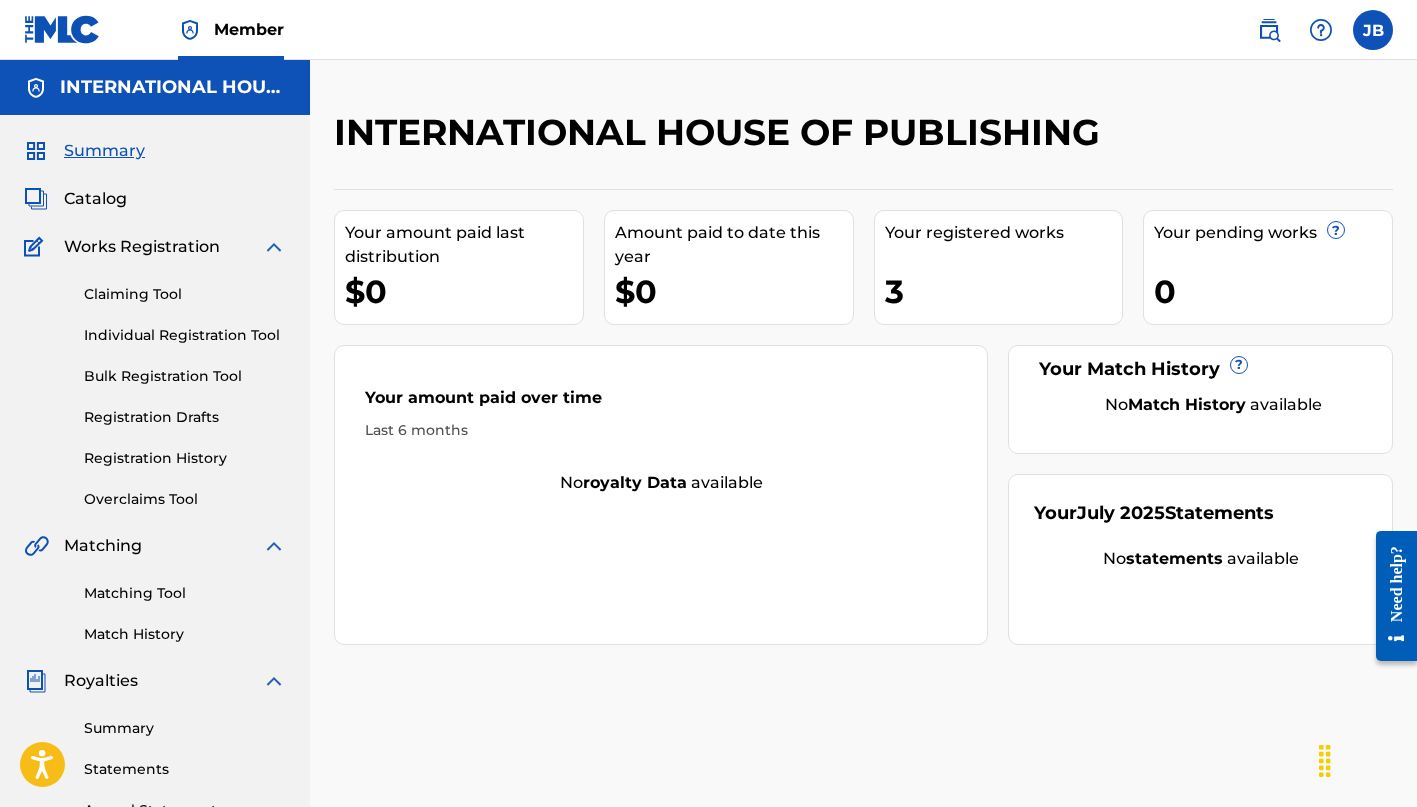 click on "Registration History" at bounding box center [185, 458] 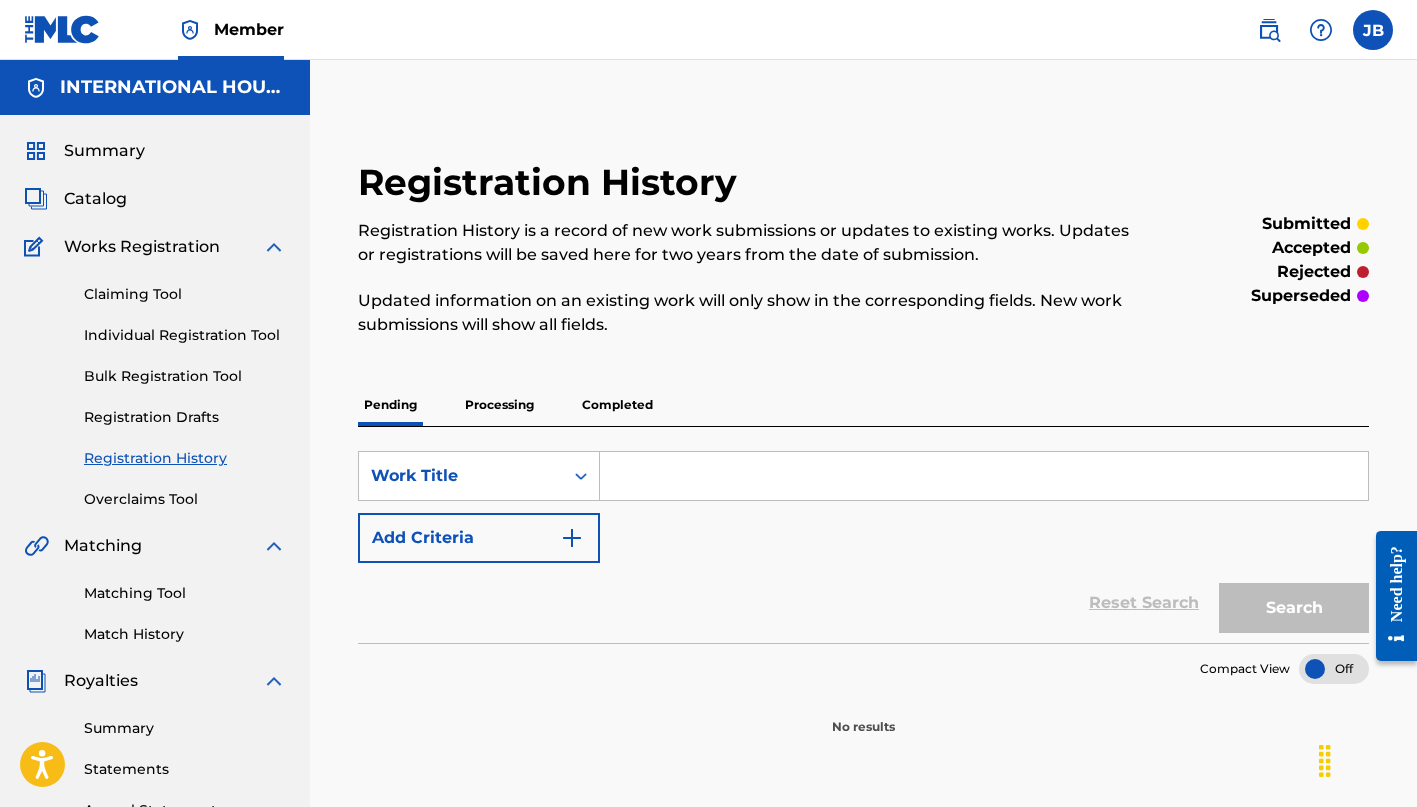 click on "Processing" at bounding box center [499, 405] 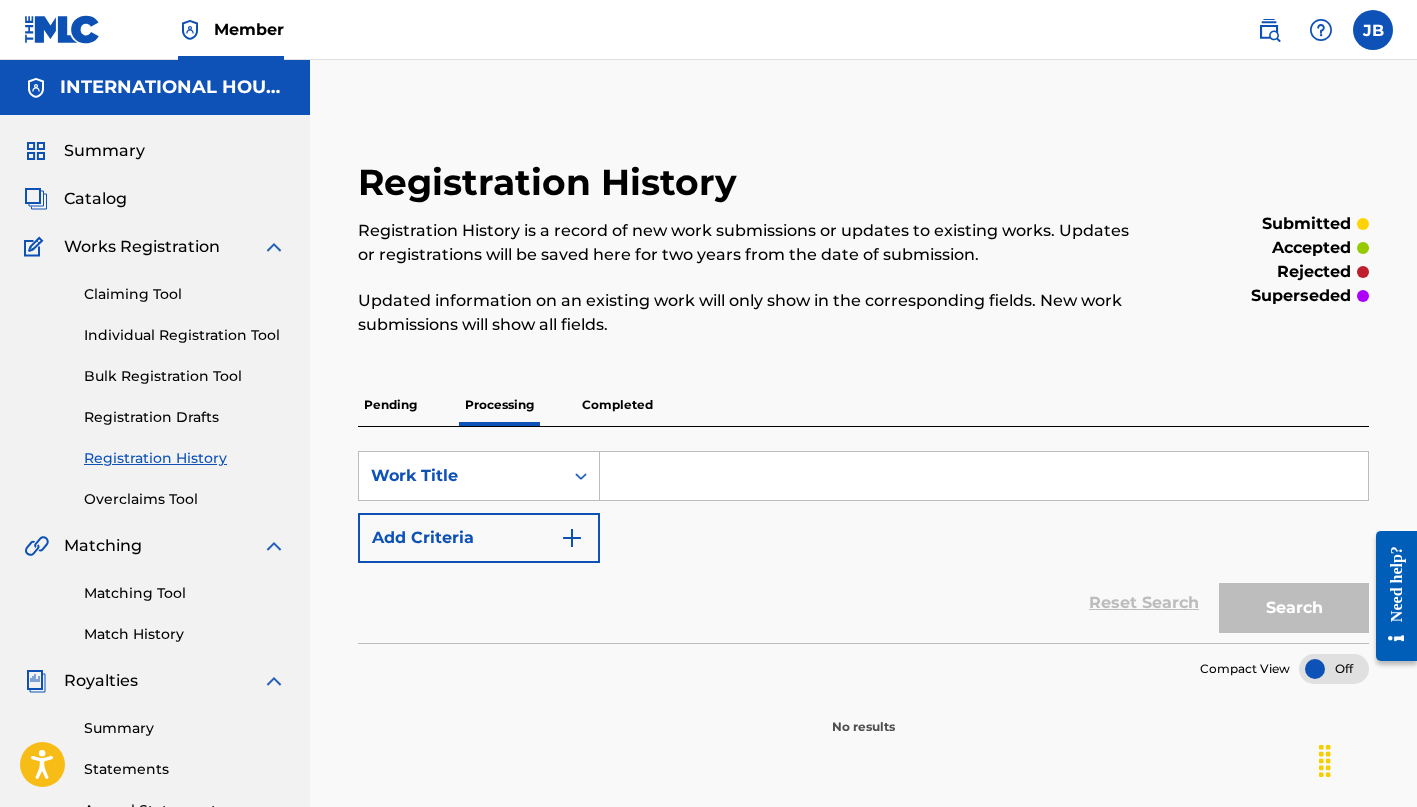 click on "Completed" at bounding box center [617, 405] 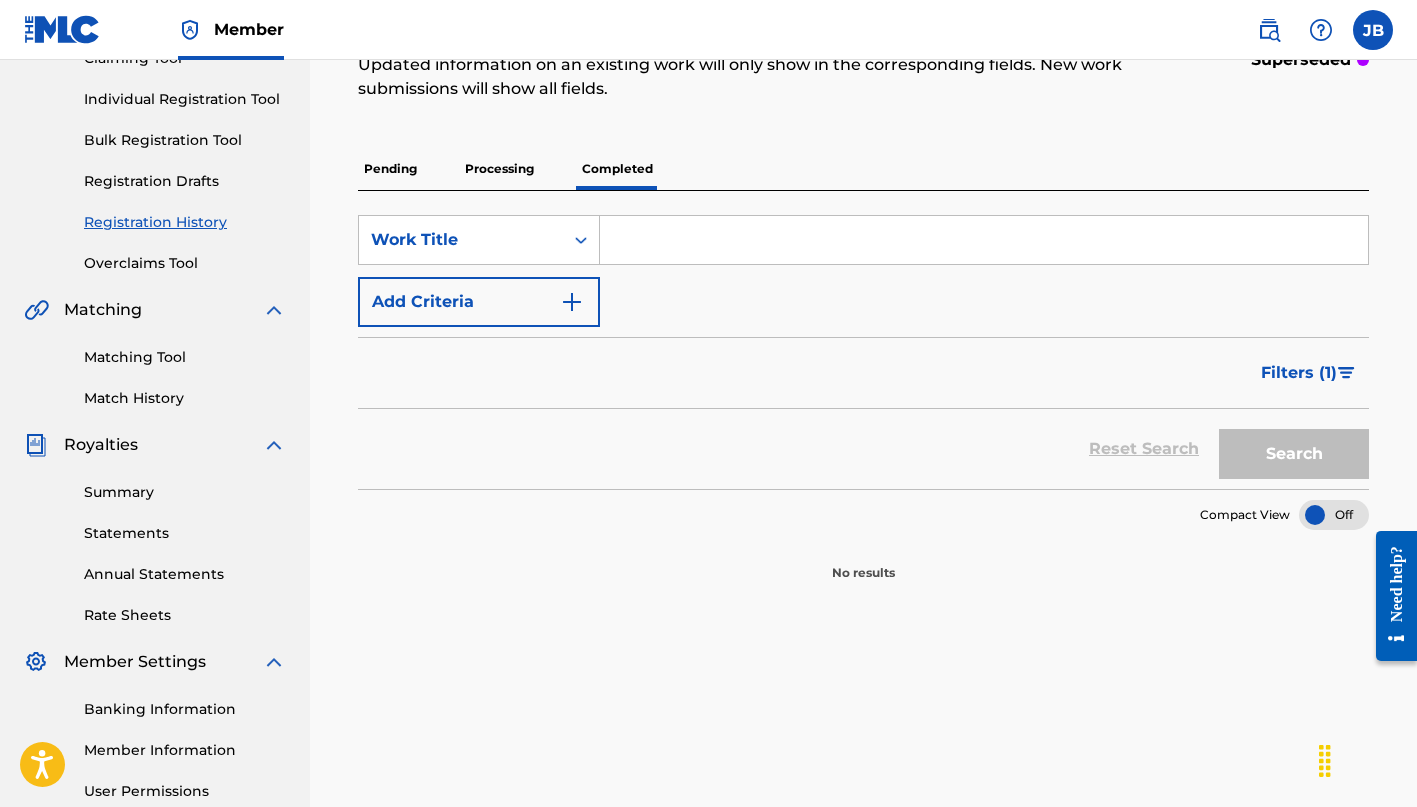 scroll, scrollTop: 197, scrollLeft: 0, axis: vertical 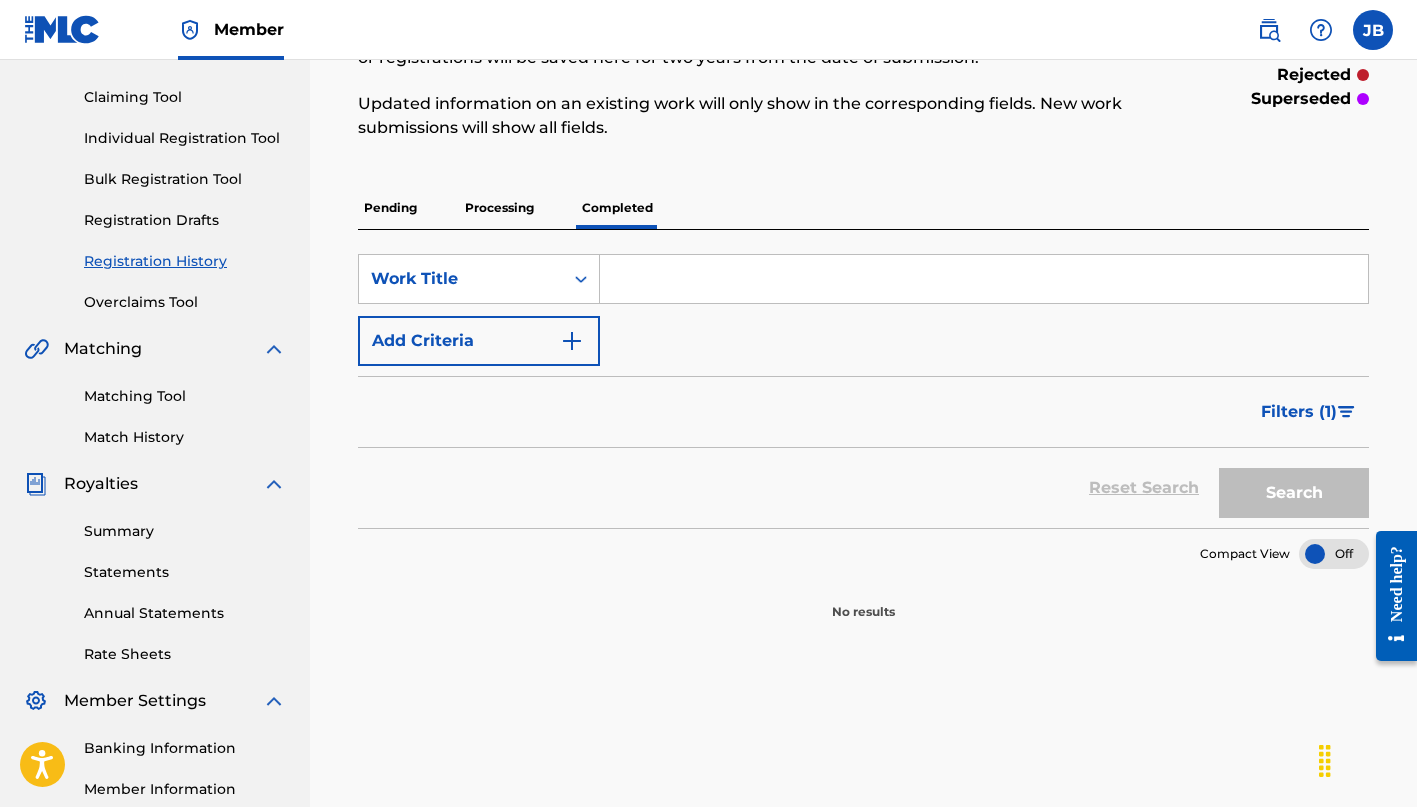 click on "Pending" at bounding box center (390, 208) 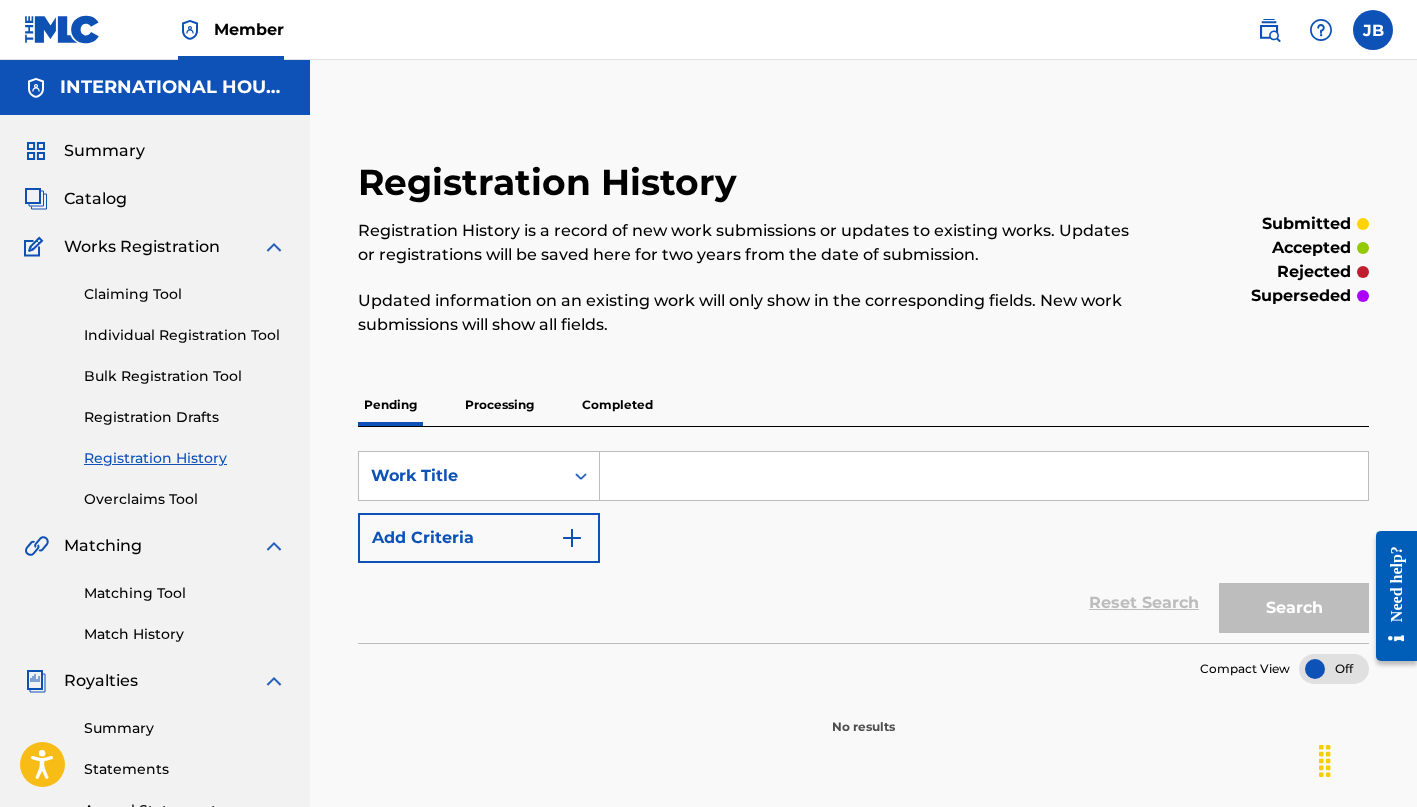 click on "Individual Registration Tool" at bounding box center (185, 335) 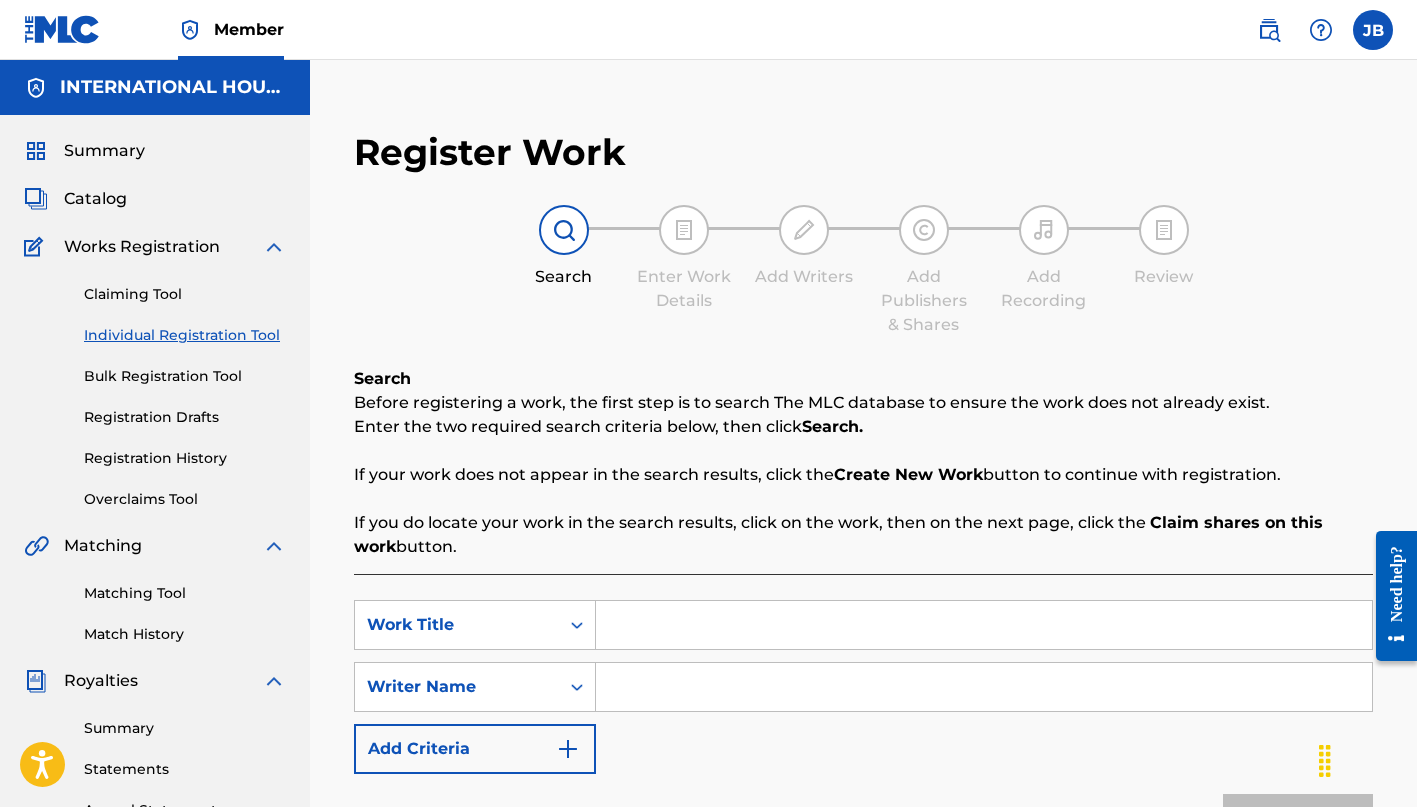click on "Catalog" at bounding box center [95, 199] 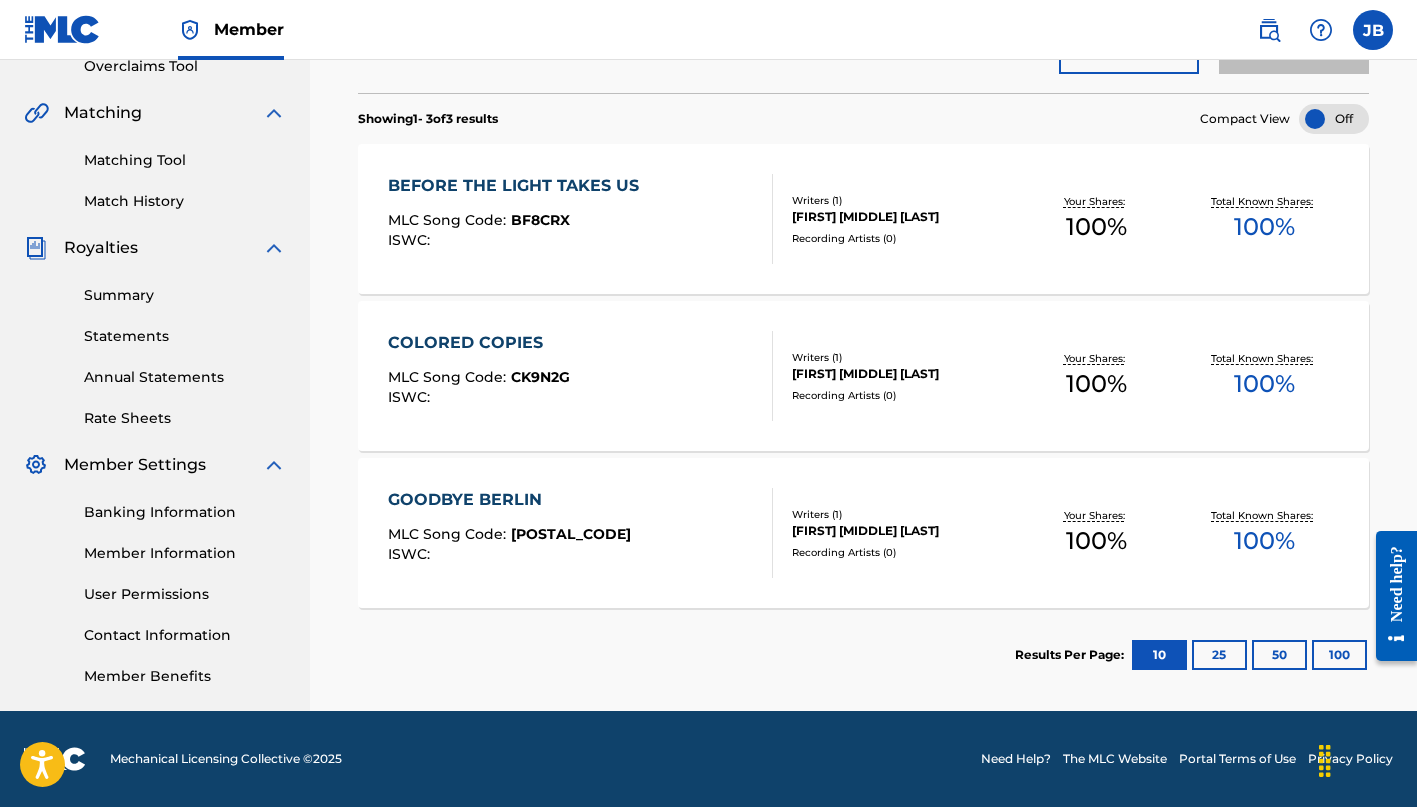 scroll, scrollTop: 433, scrollLeft: 0, axis: vertical 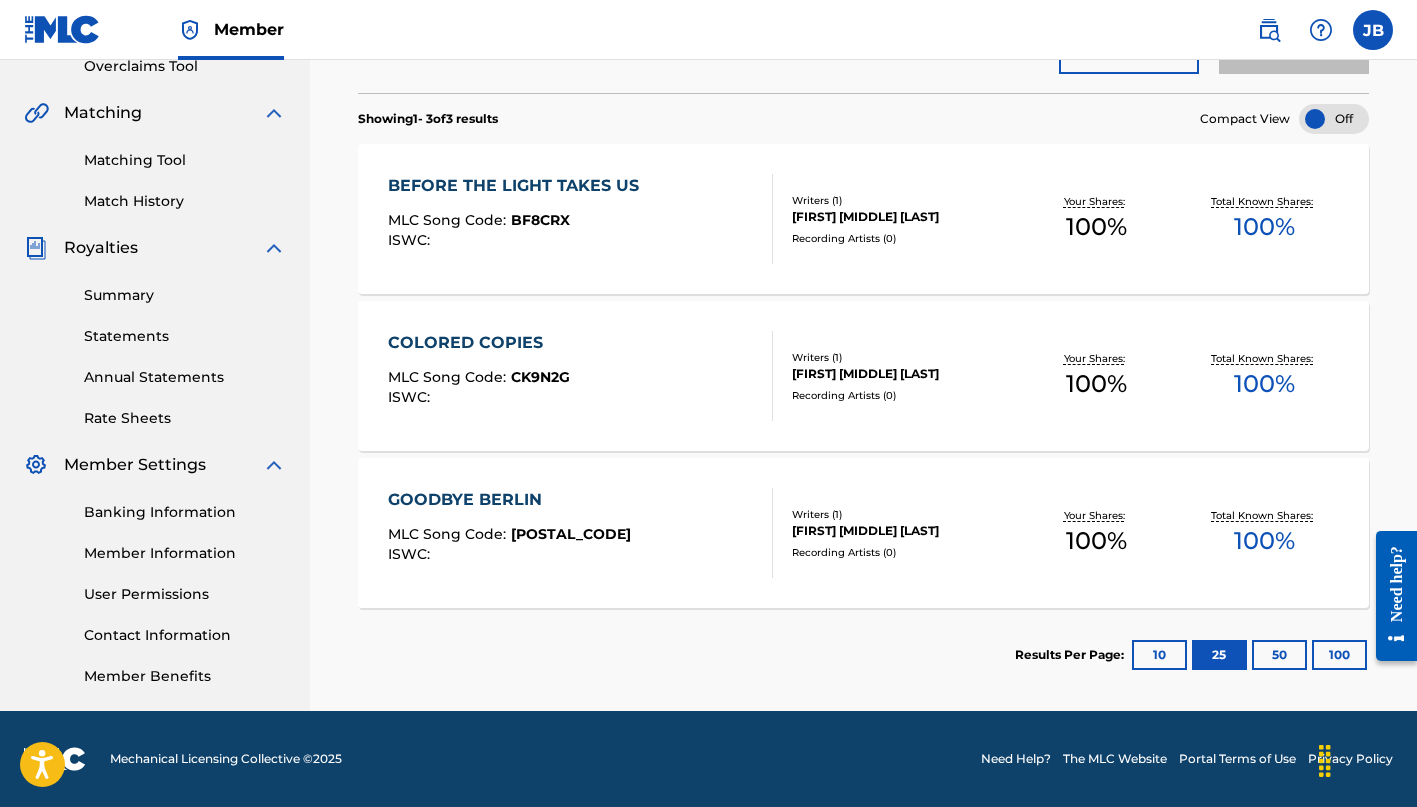 click on "Summary" at bounding box center [185, 295] 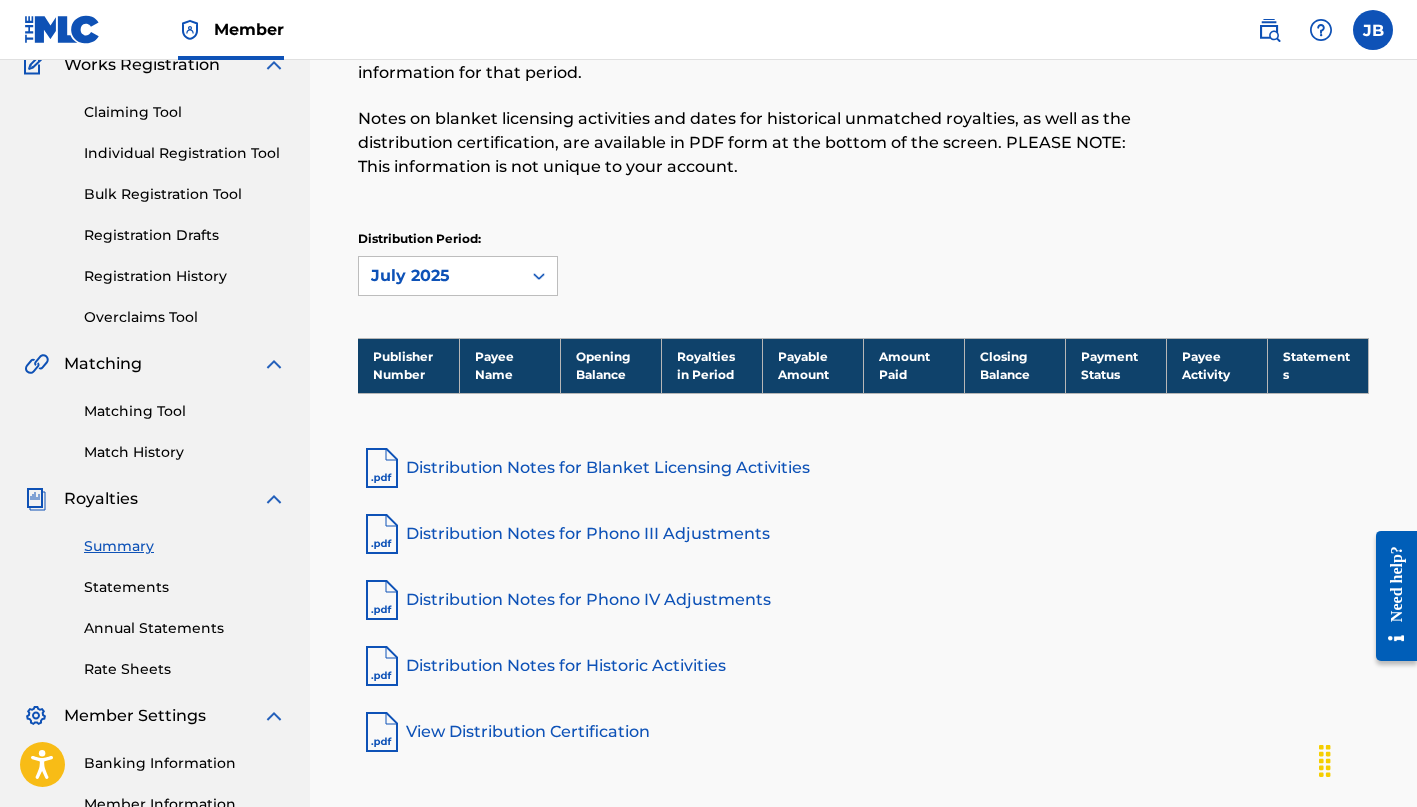 scroll, scrollTop: 198, scrollLeft: 0, axis: vertical 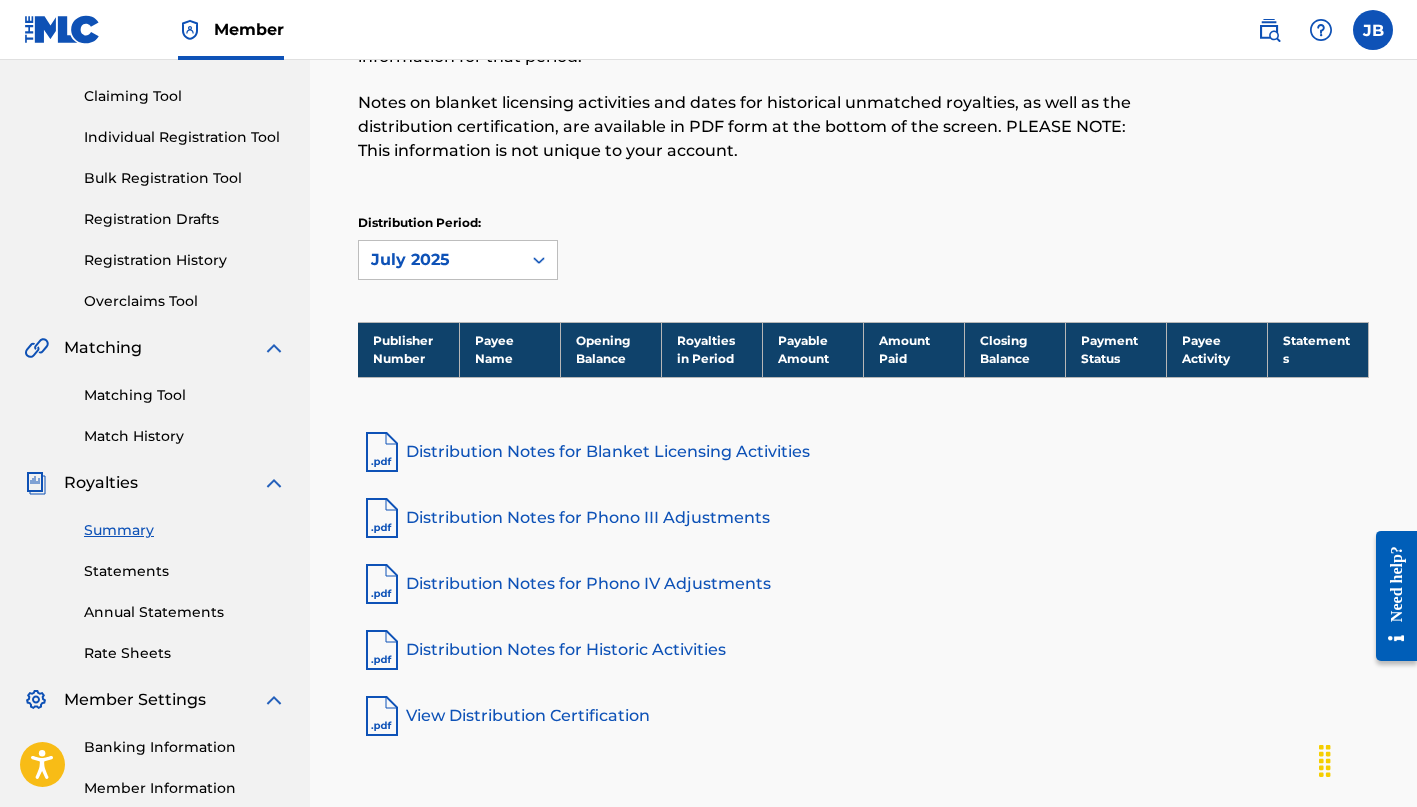 click on "Distribution Notes for Blanket Licensing Activities" at bounding box center [863, 452] 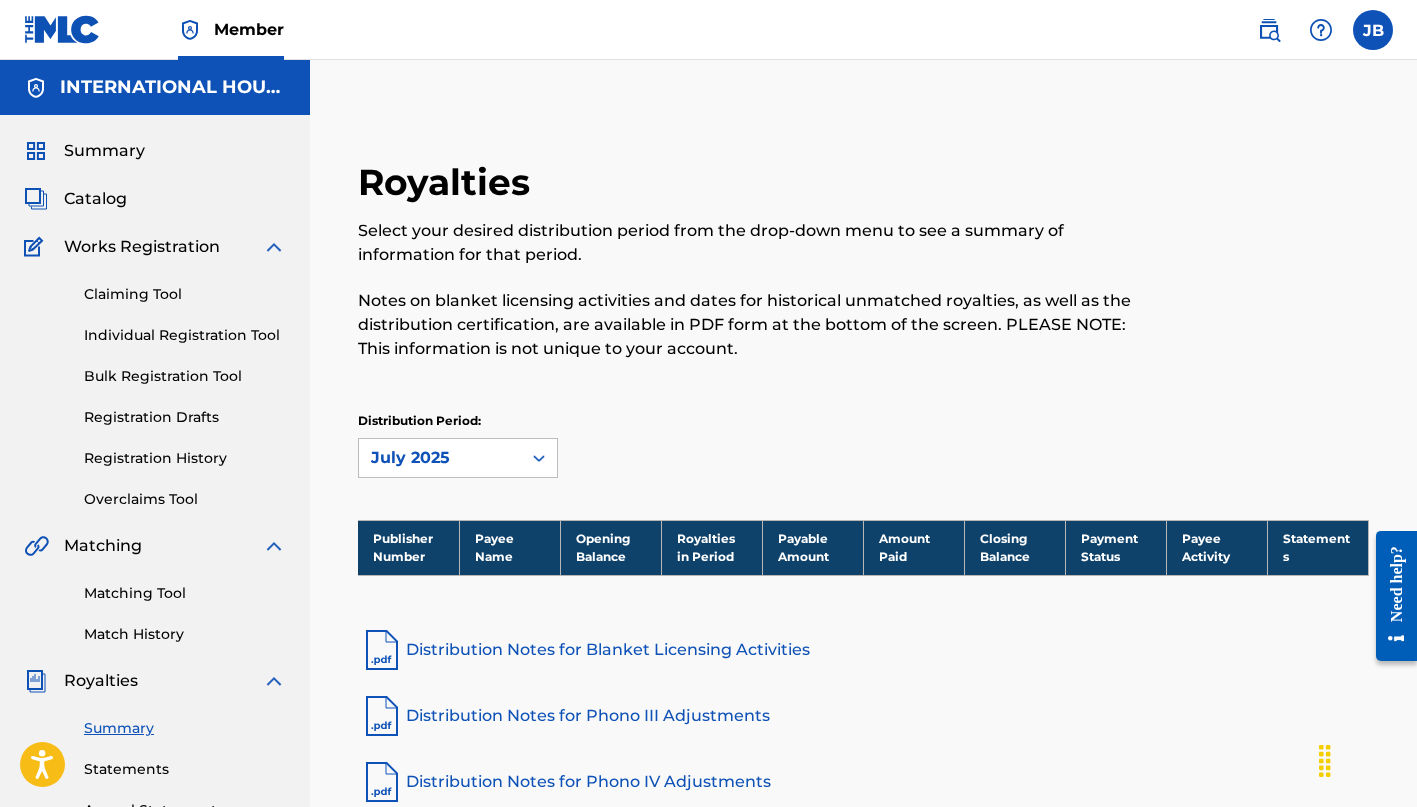 scroll, scrollTop: 0, scrollLeft: 0, axis: both 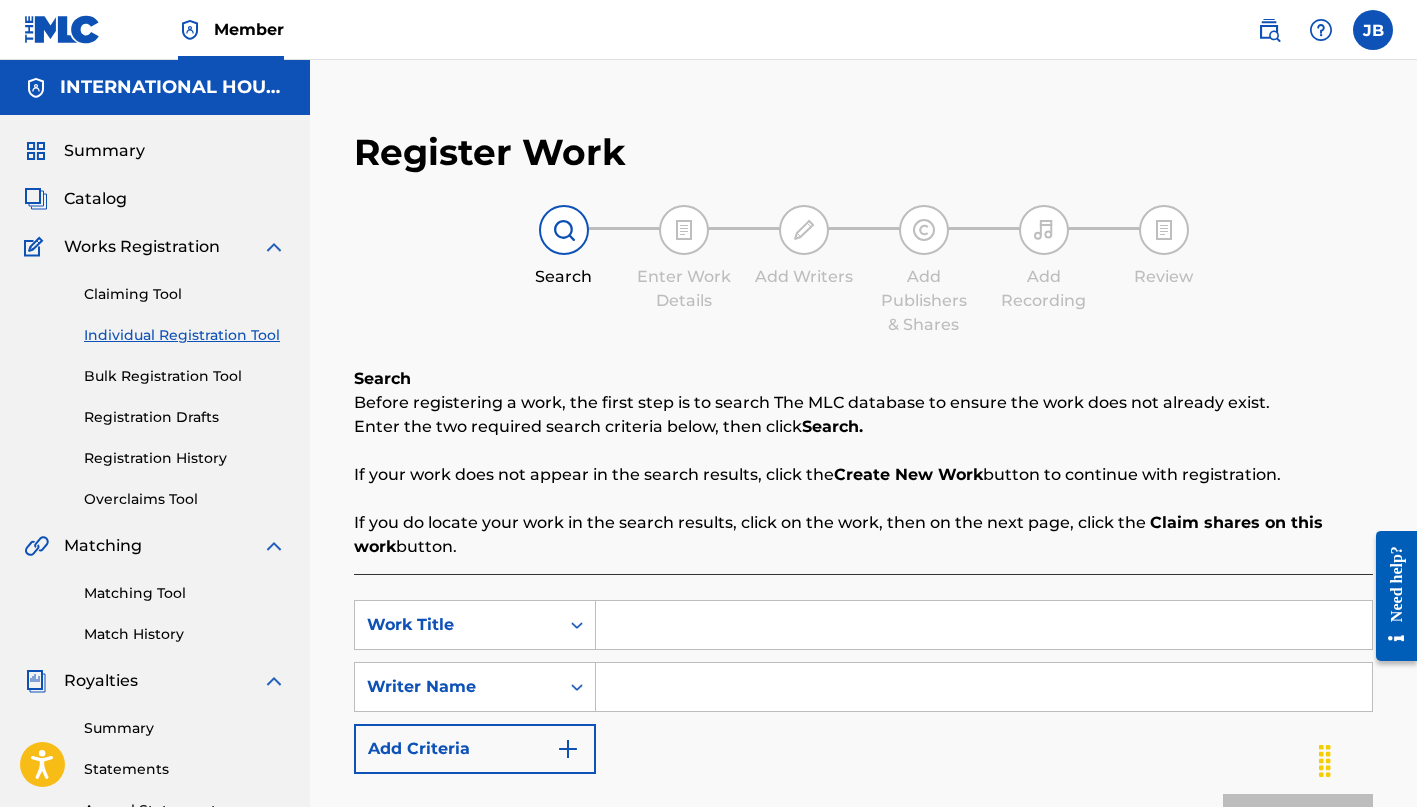 click on "Catalog" at bounding box center (95, 199) 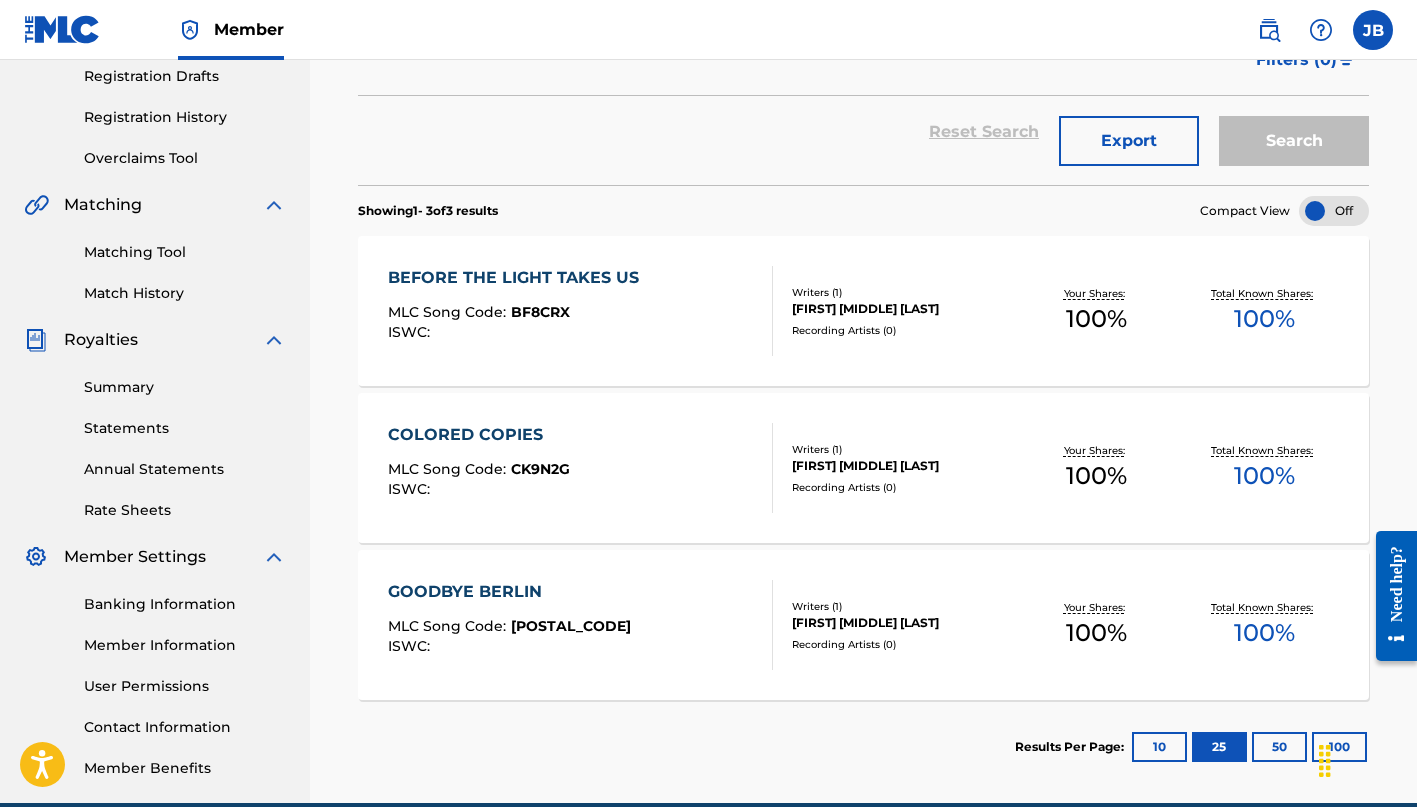 scroll, scrollTop: 375, scrollLeft: 0, axis: vertical 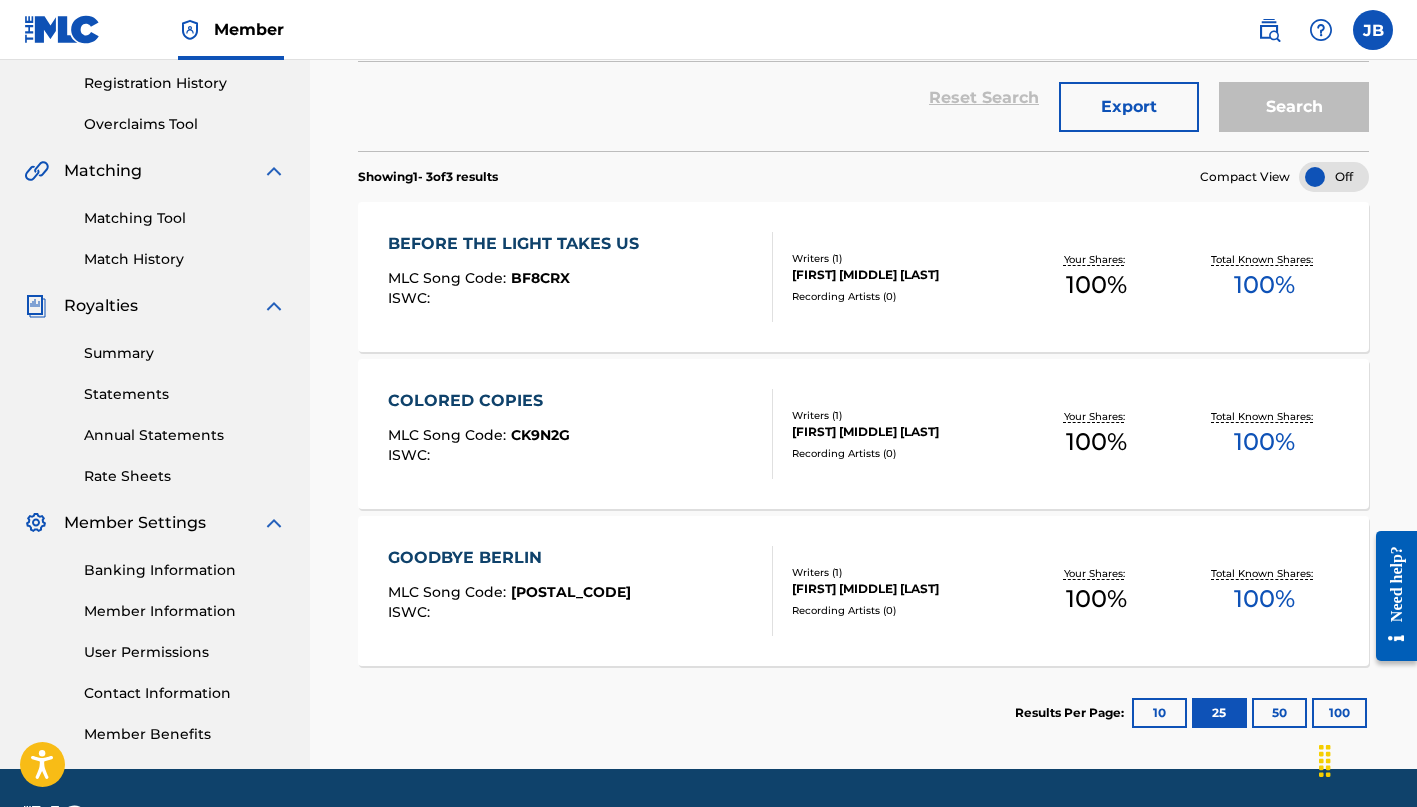 click on "Match History" at bounding box center (185, 259) 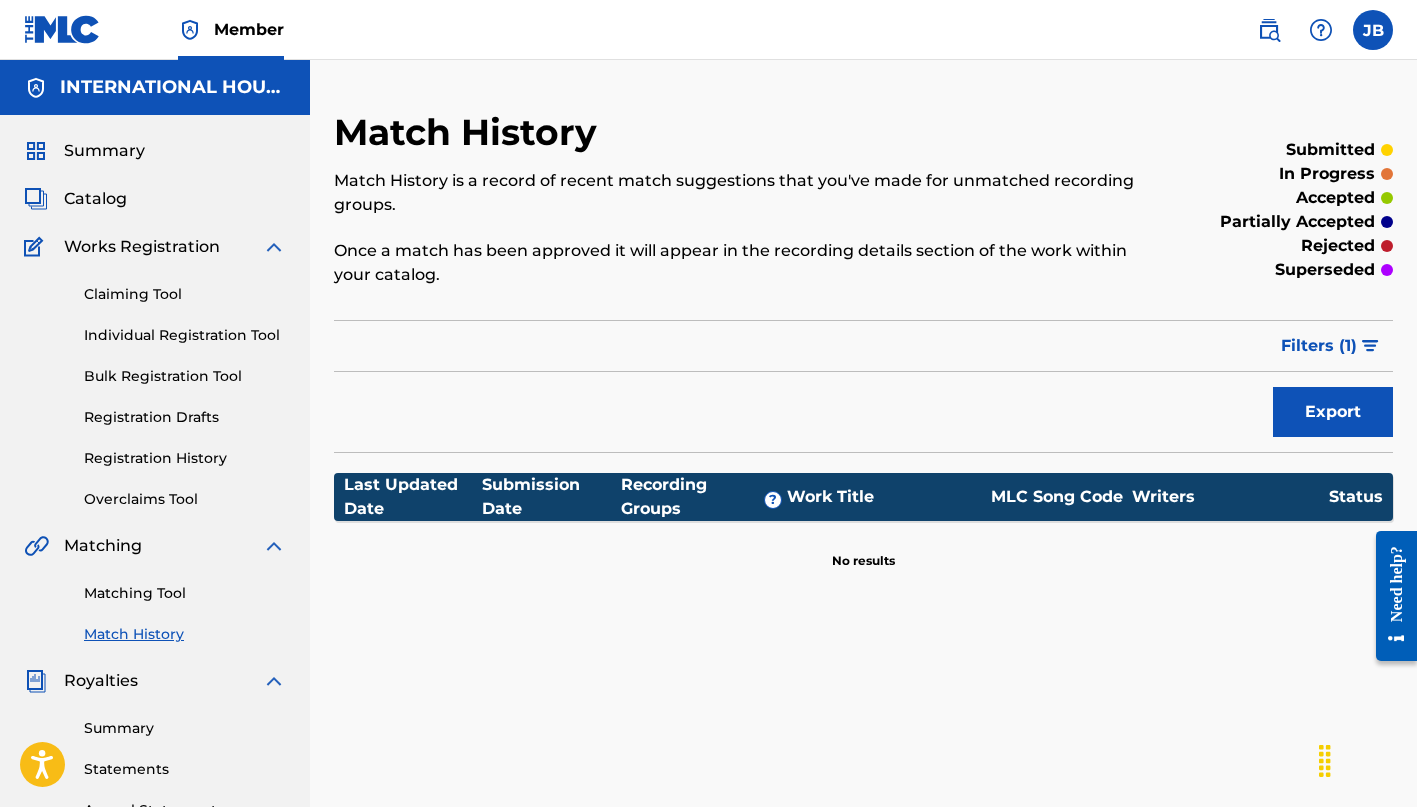 scroll, scrollTop: 0, scrollLeft: 0, axis: both 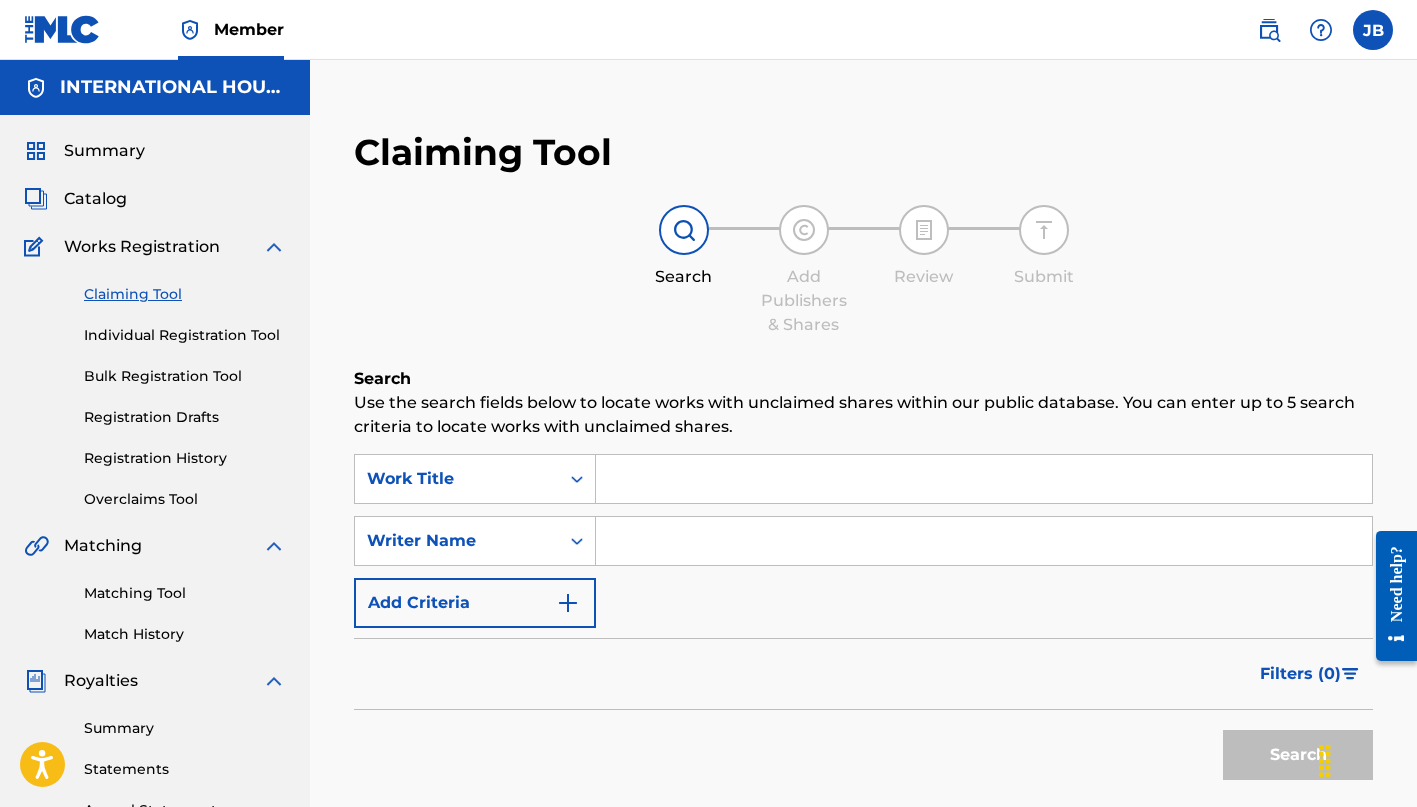 click at bounding box center [984, 479] 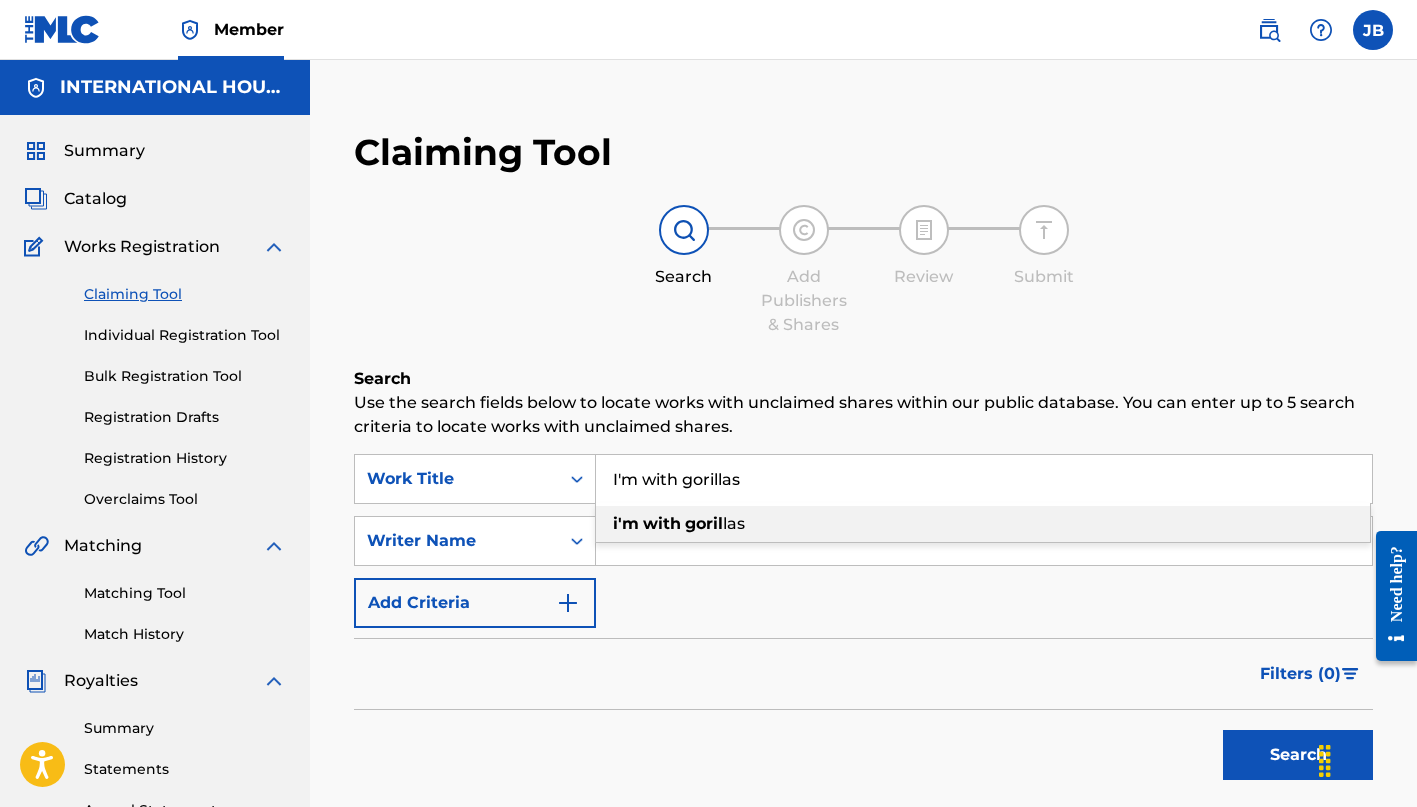 click on "goril" at bounding box center [704, 523] 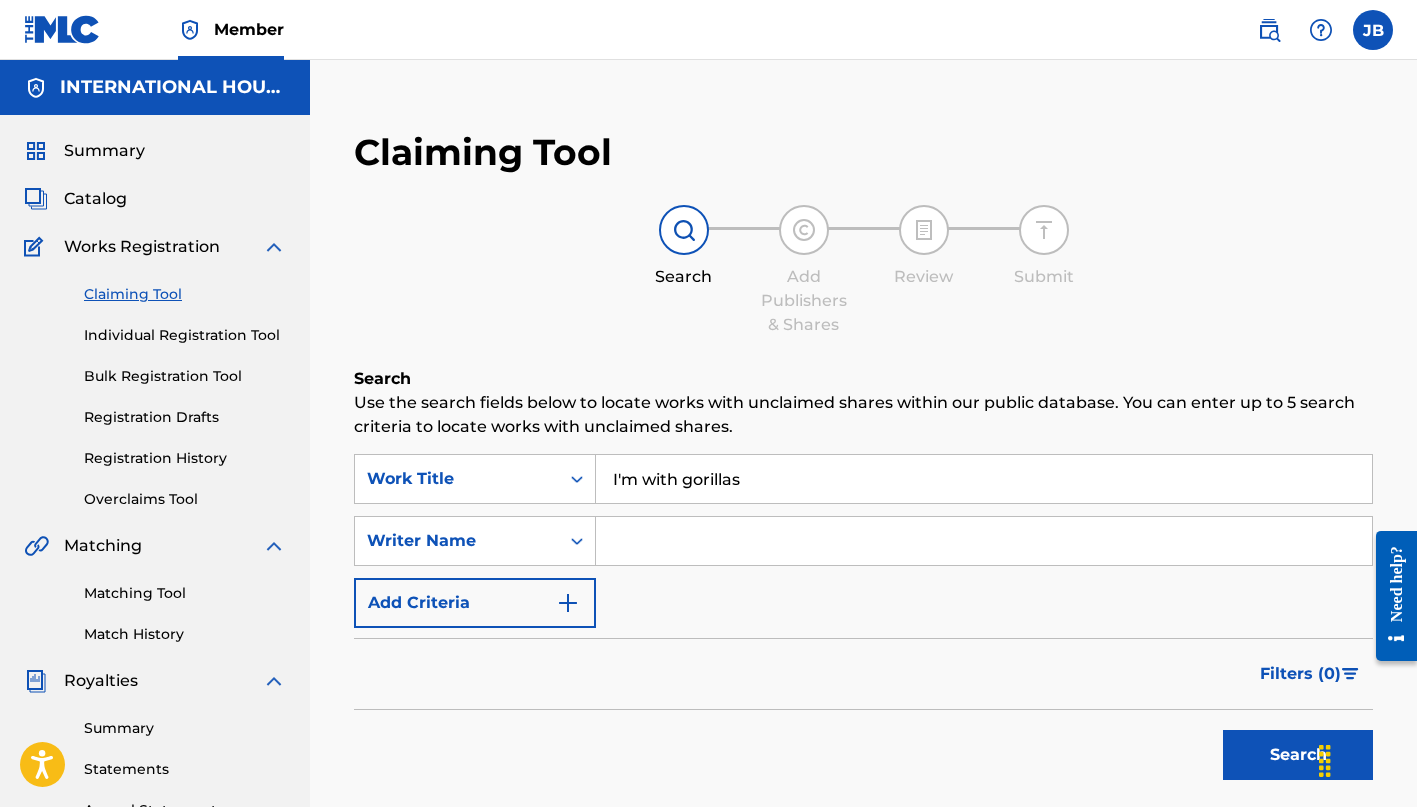 type on "i'm with gorillas" 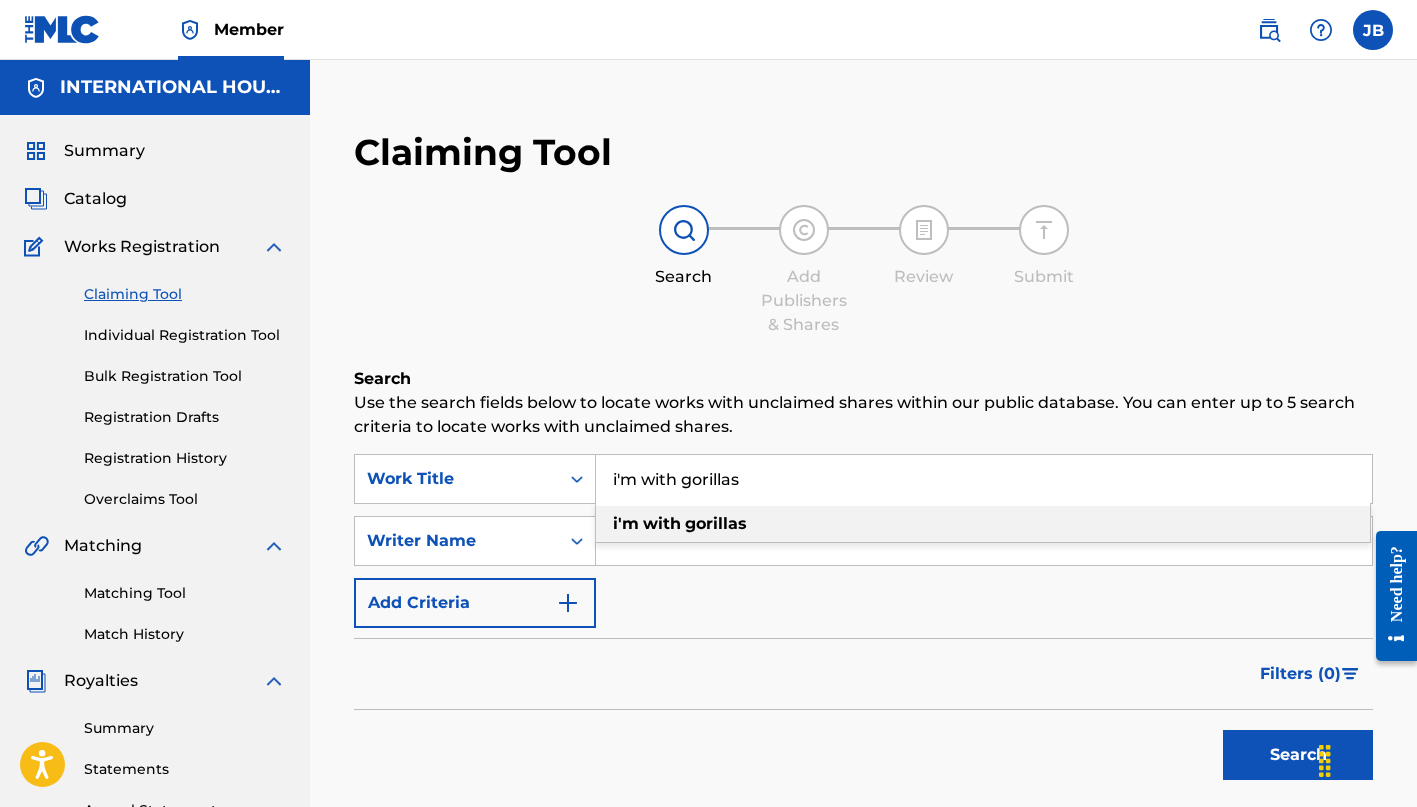 click on "gorillas" at bounding box center (716, 523) 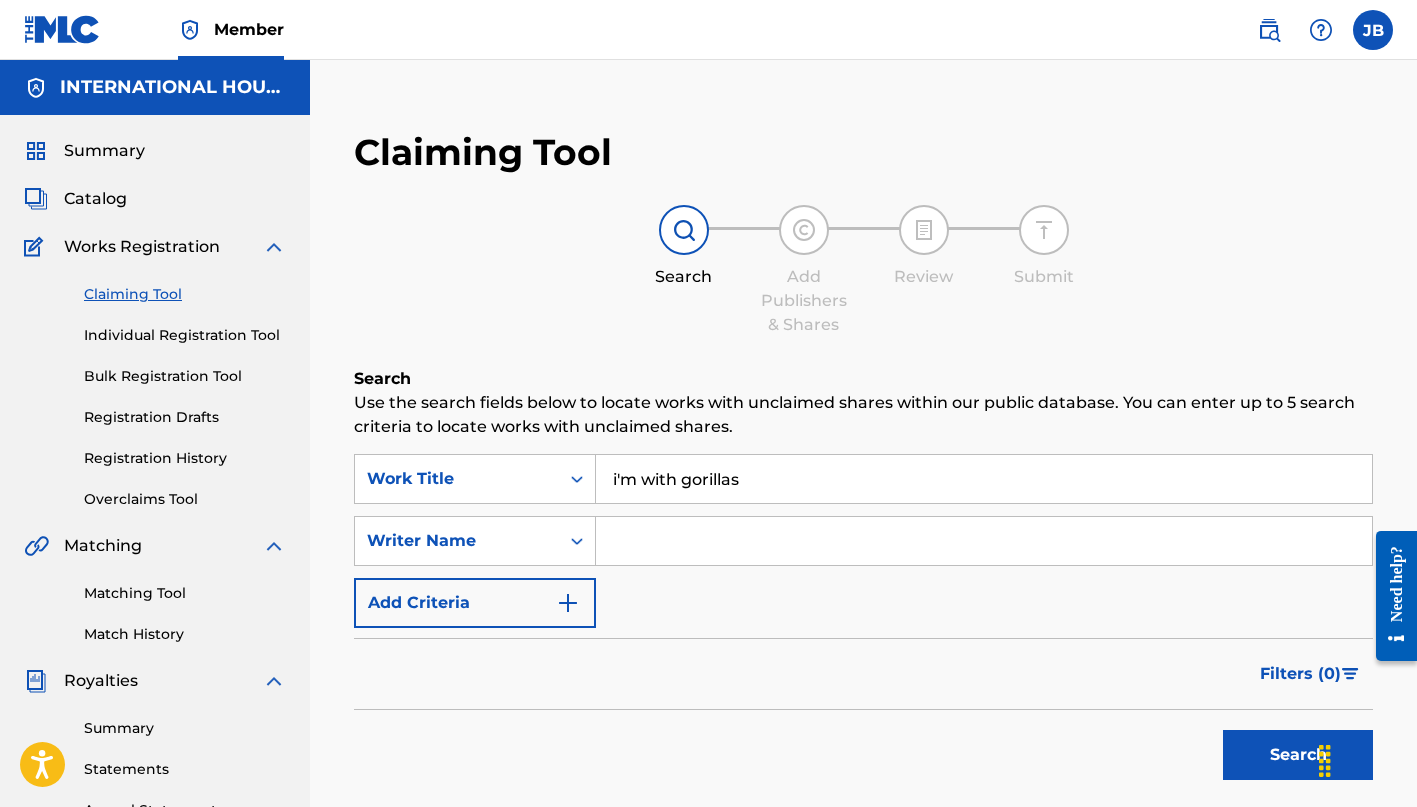 click at bounding box center (984, 541) 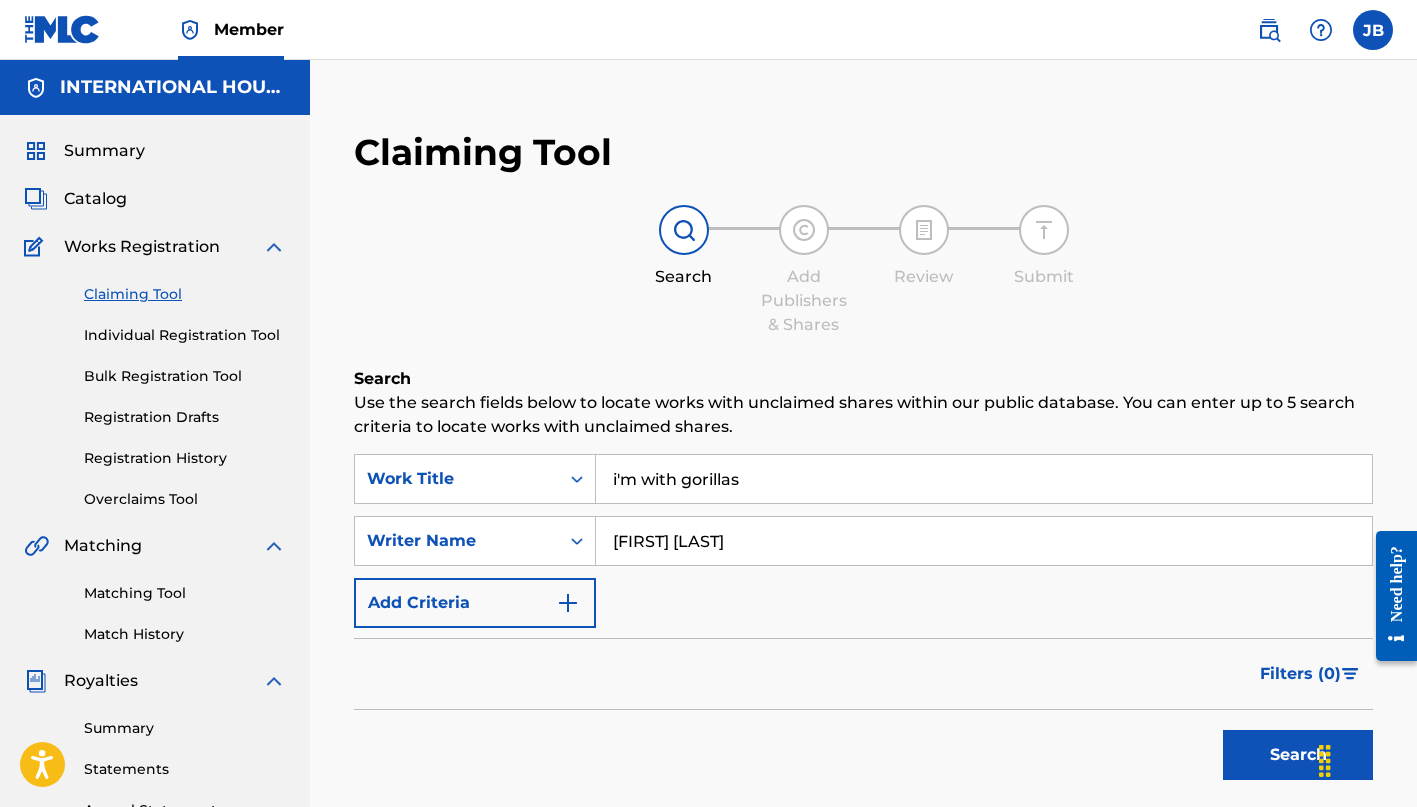 type on "[FIRST] [LAST]" 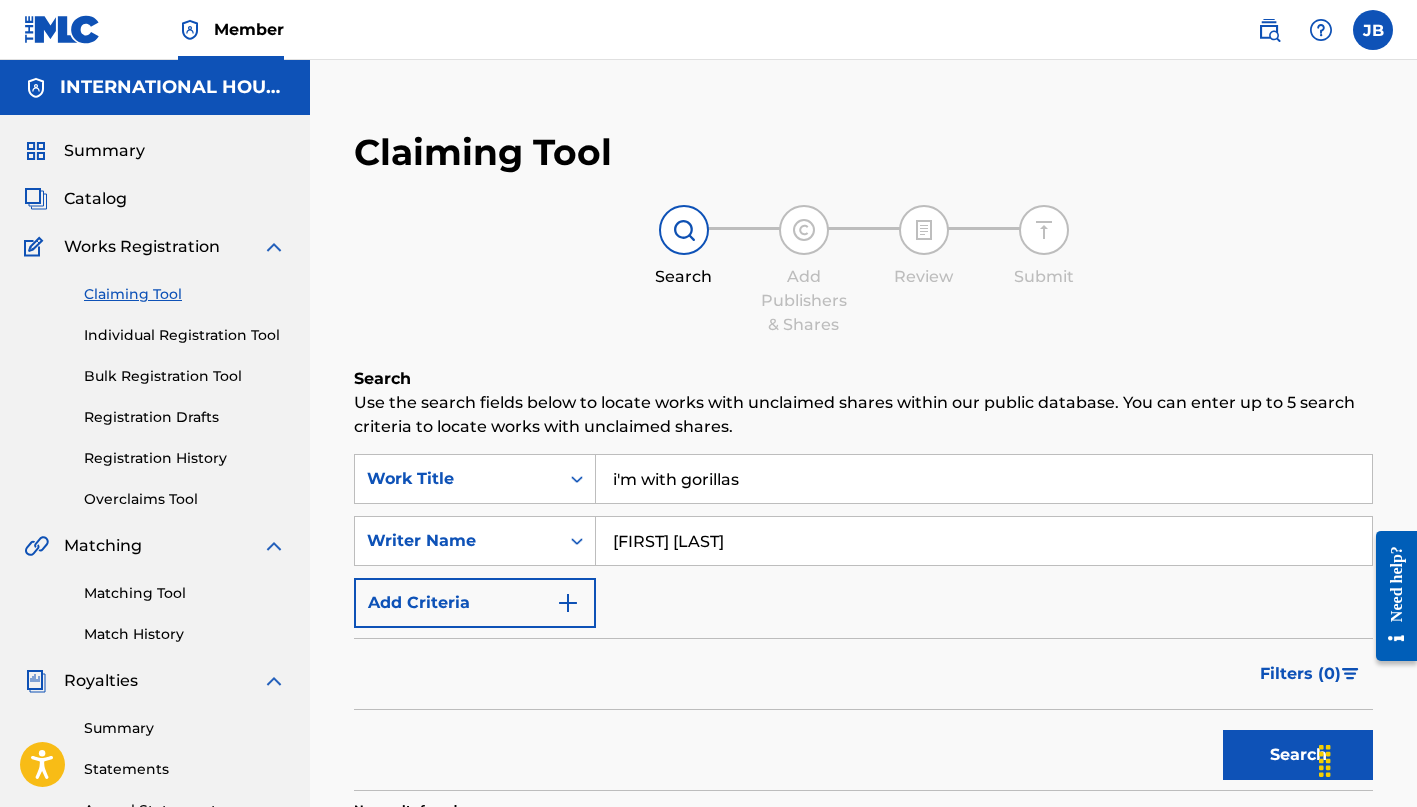 click on "Search" at bounding box center (1298, 755) 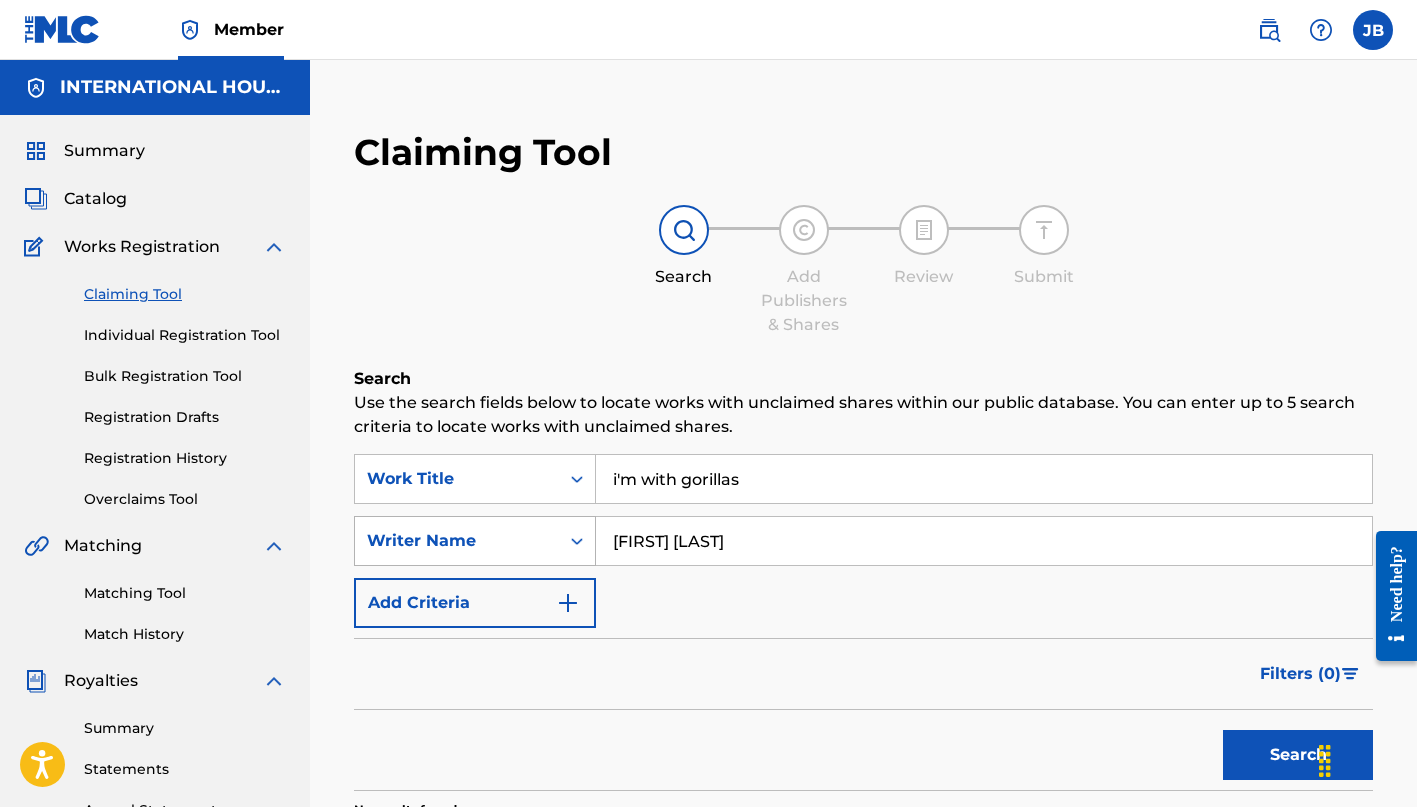drag, startPoint x: 713, startPoint y: 538, endPoint x: 537, endPoint y: 539, distance: 176.00284 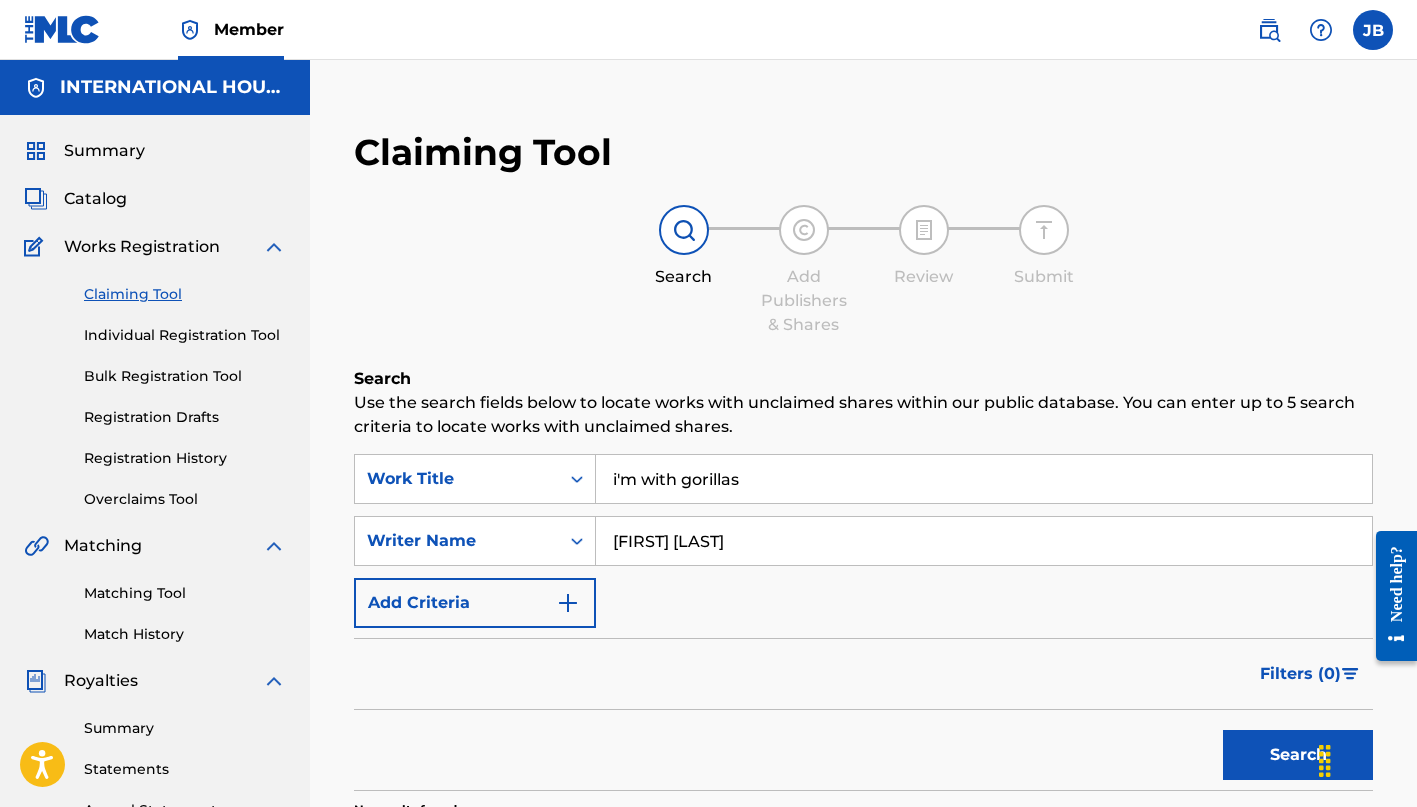 type on "[FIRST] [LAST]" 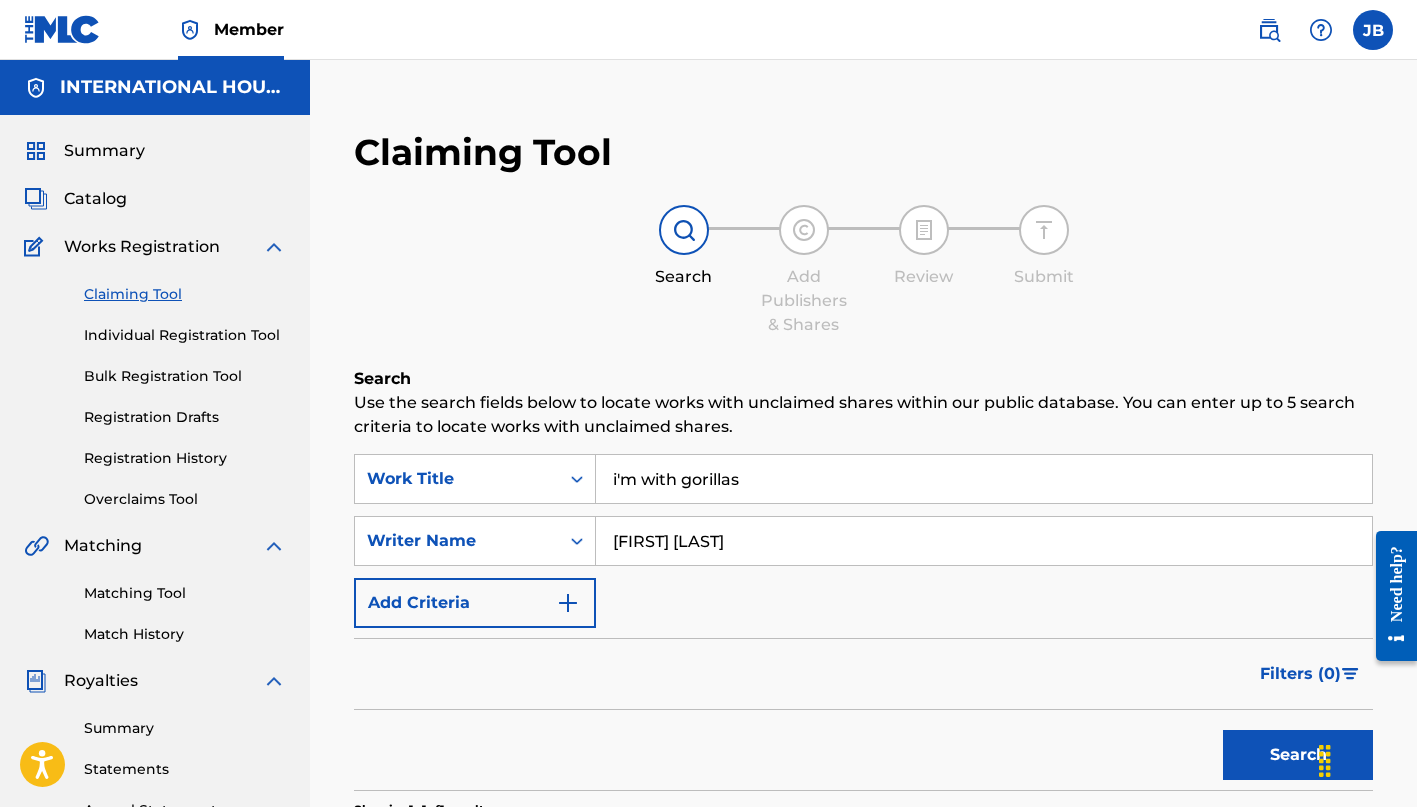 click at bounding box center (568, 603) 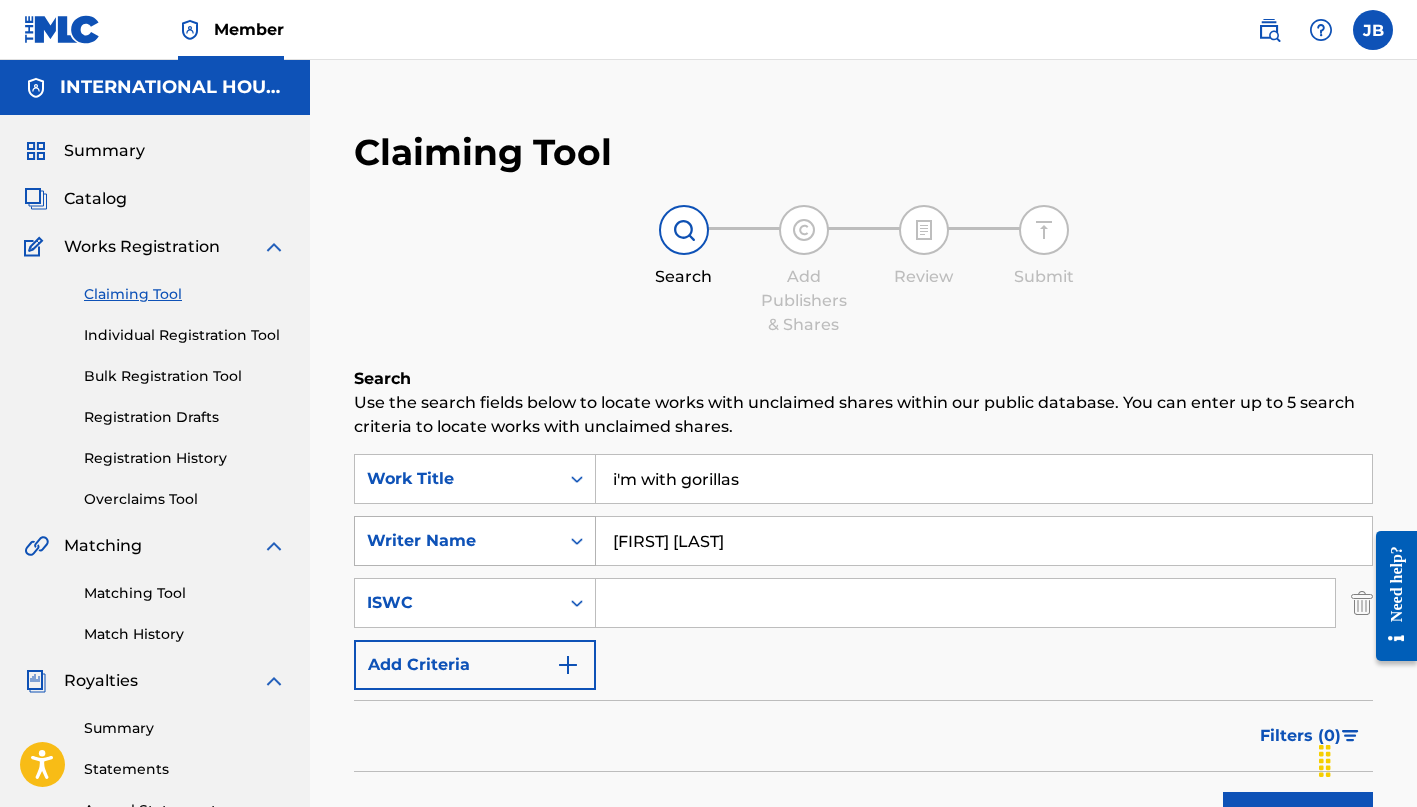 drag, startPoint x: 739, startPoint y: 536, endPoint x: 555, endPoint y: 529, distance: 184.1331 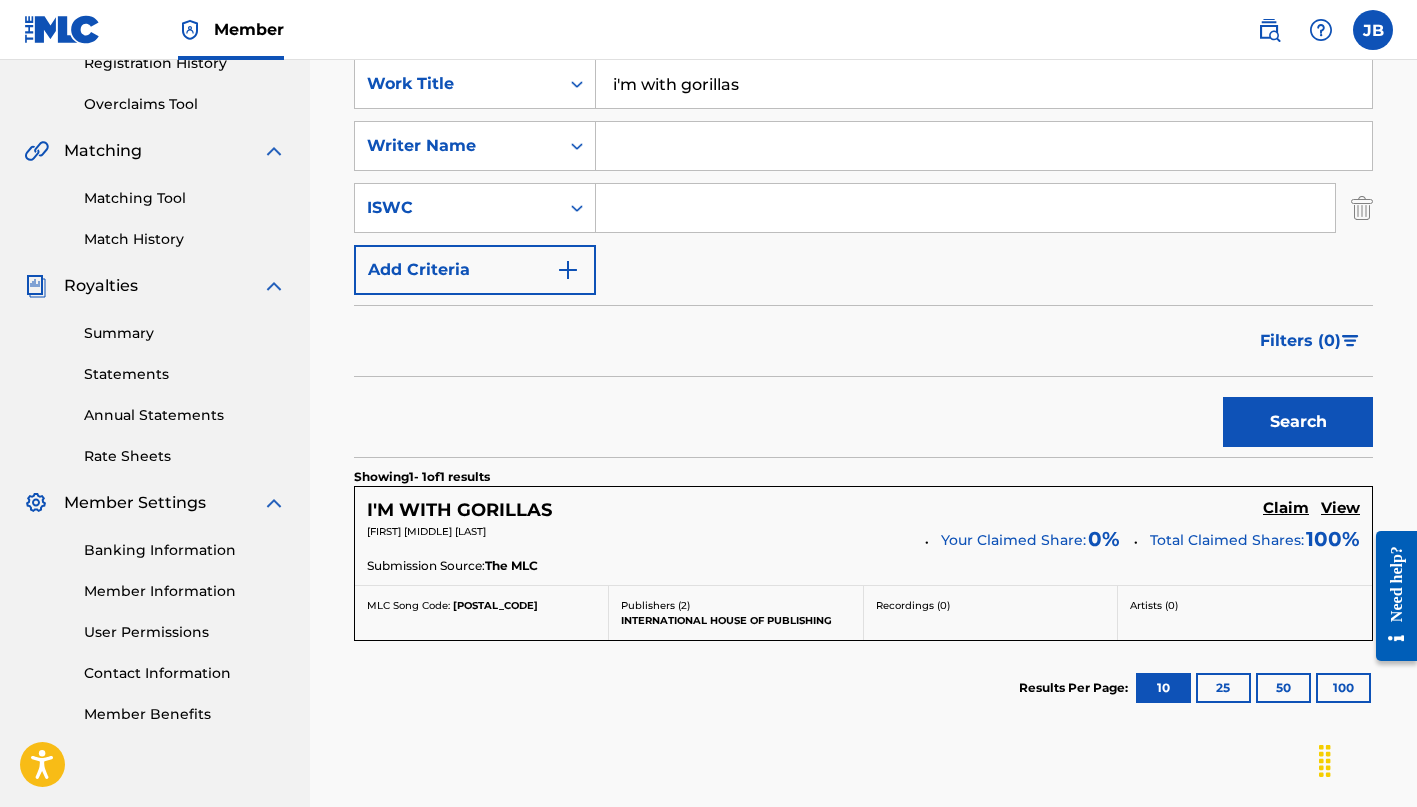 scroll, scrollTop: 427, scrollLeft: 0, axis: vertical 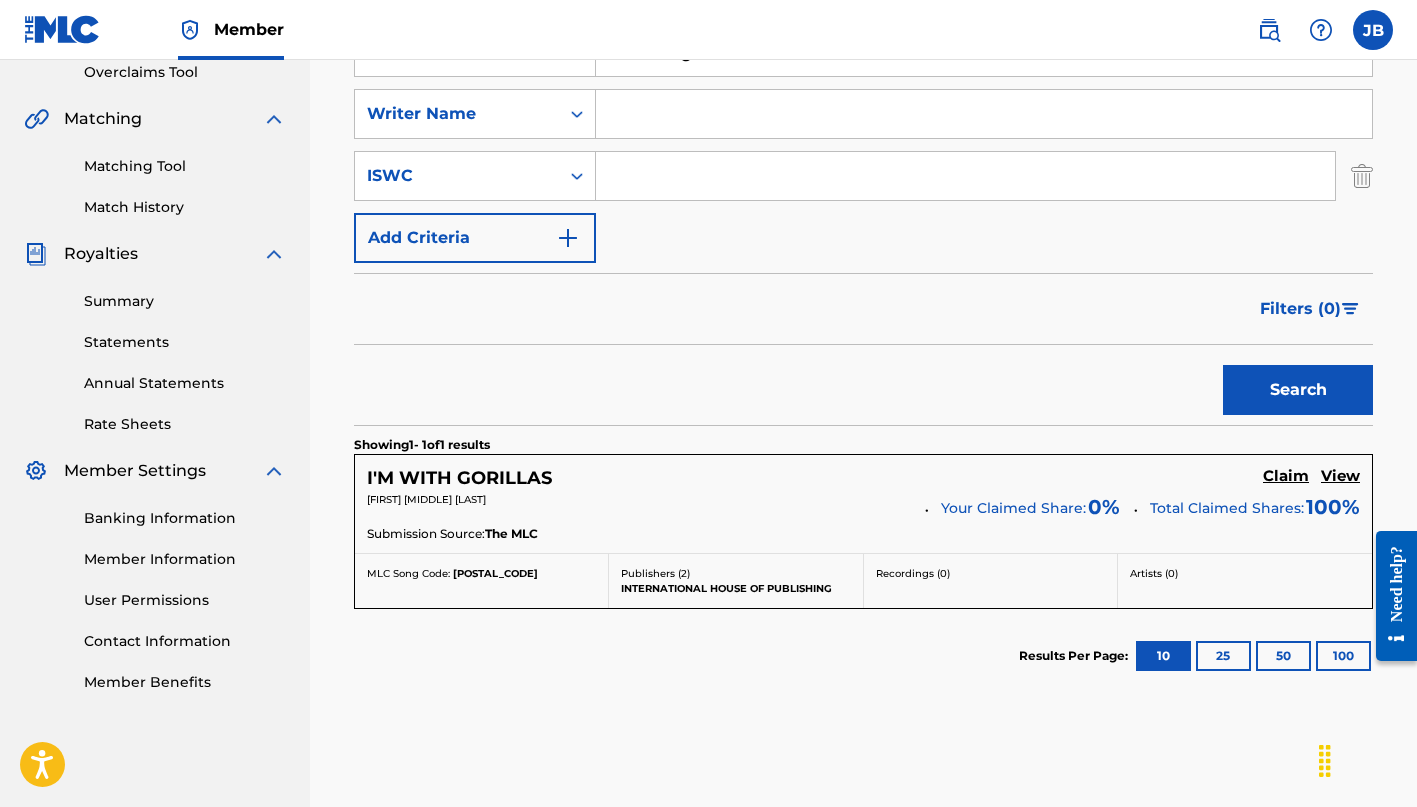 type 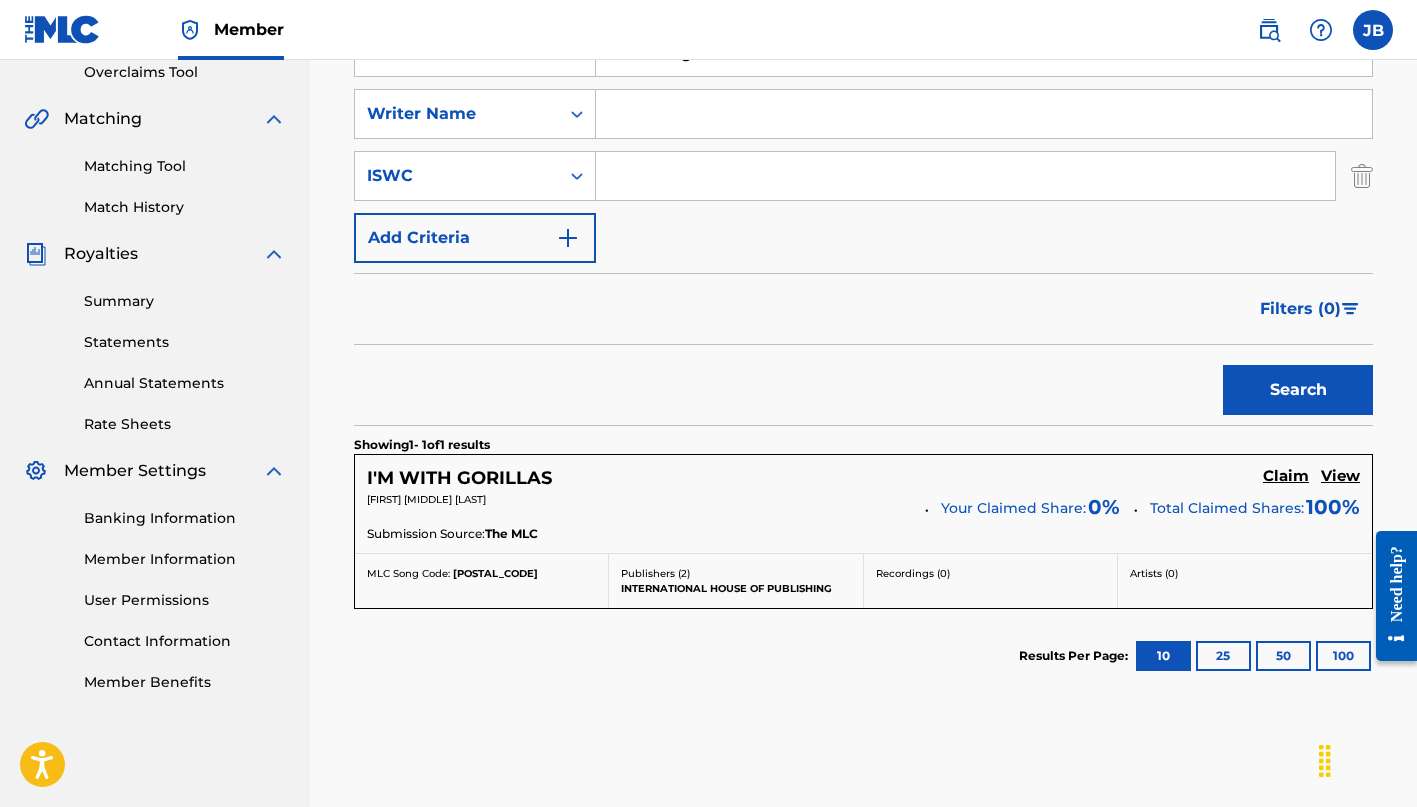 click on "View" at bounding box center [1340, 476] 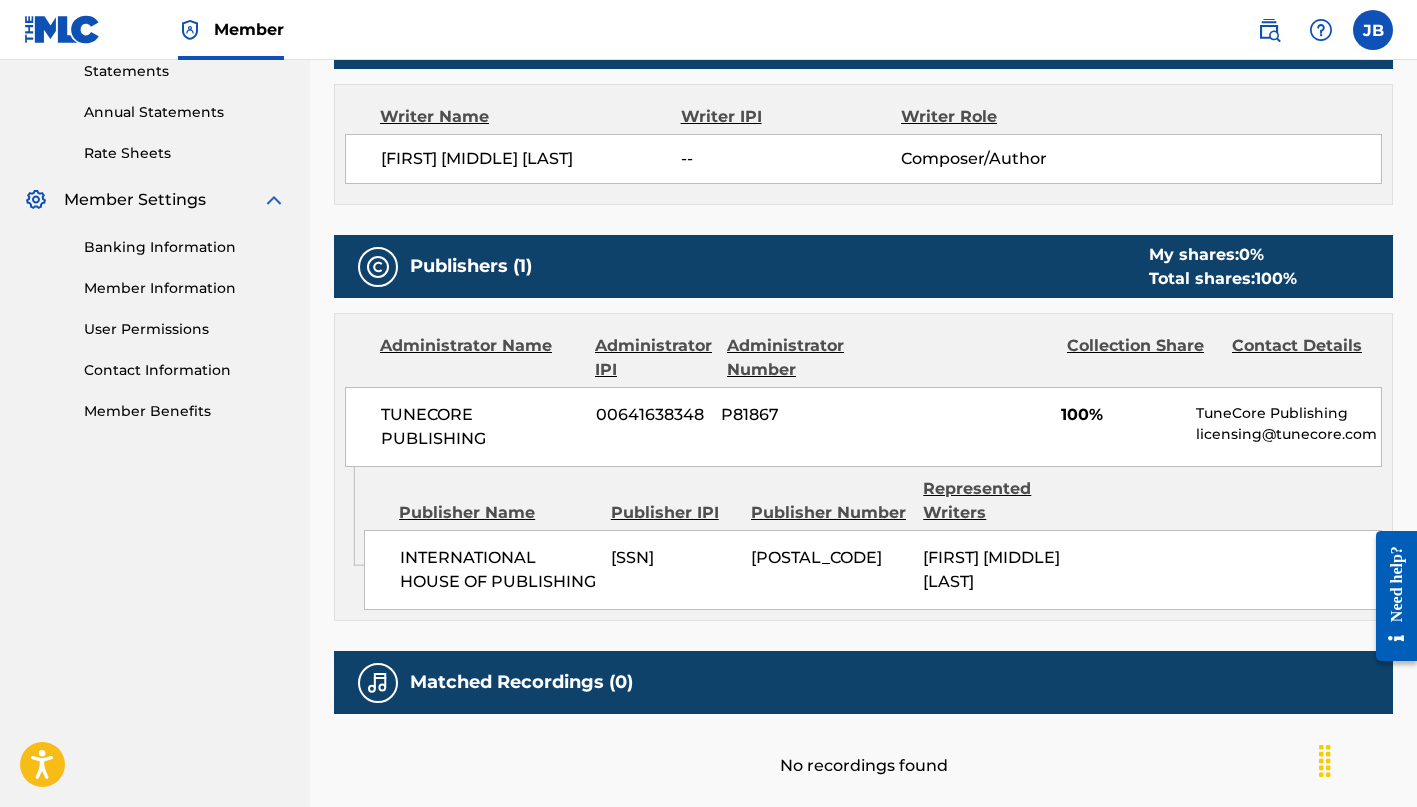 scroll, scrollTop: 718, scrollLeft: 0, axis: vertical 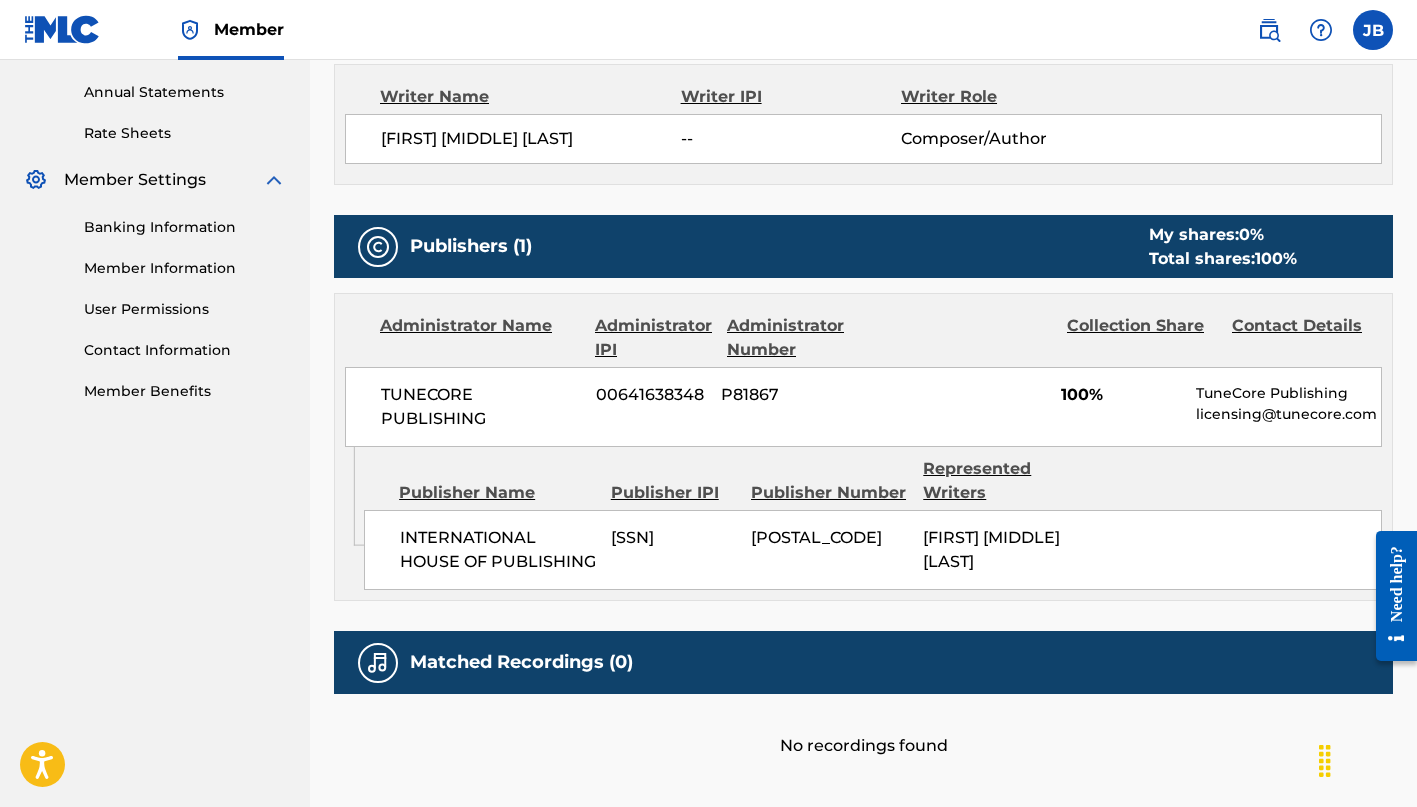 click on "Writer Name Writer IPI Writer Role [FIRST] [MIDDLE] [LAST] -- Composer/Author" at bounding box center [863, 124] 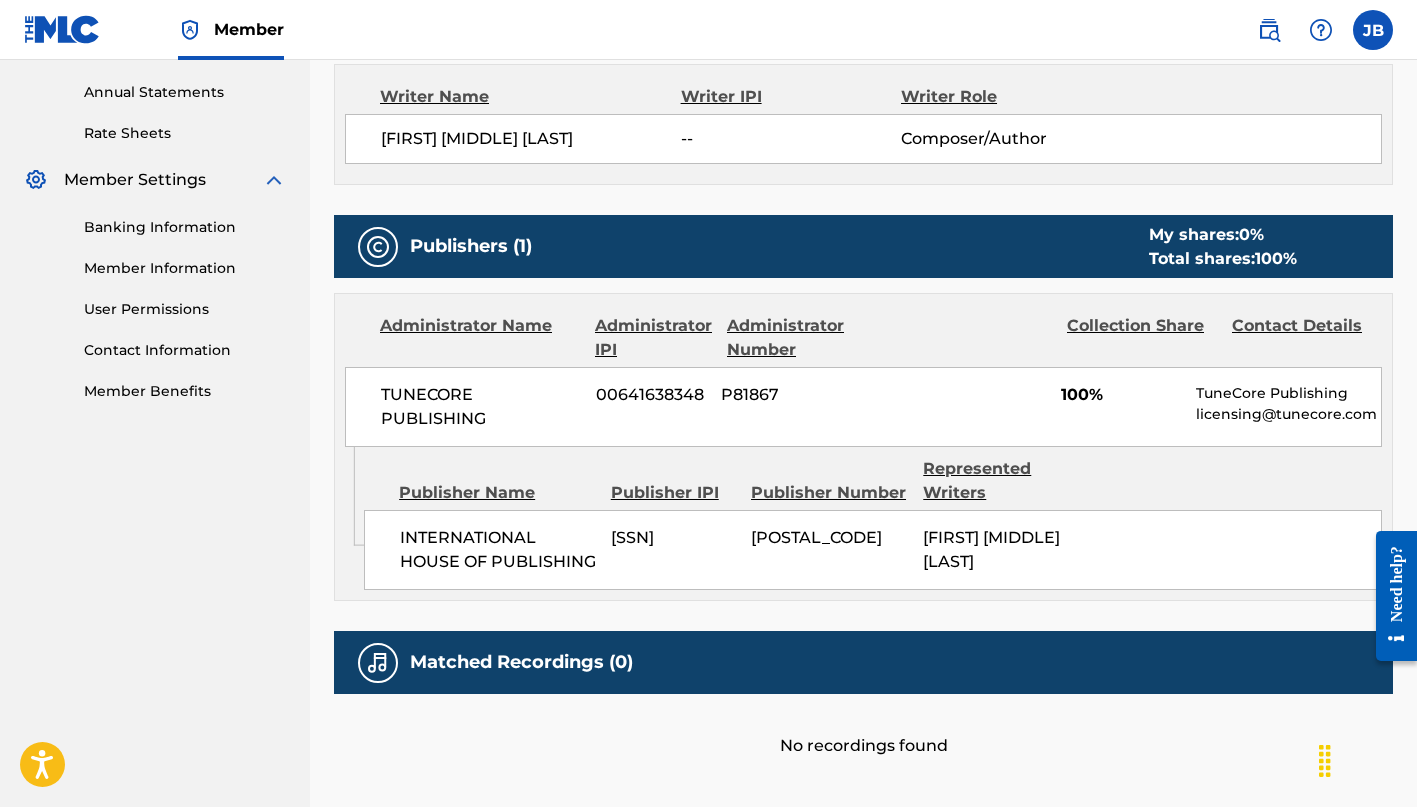 click on "Writer Name Writer IPI Writer Role [FIRST] [MIDDLE] [LAST] -- Composer/Author" at bounding box center (863, 124) 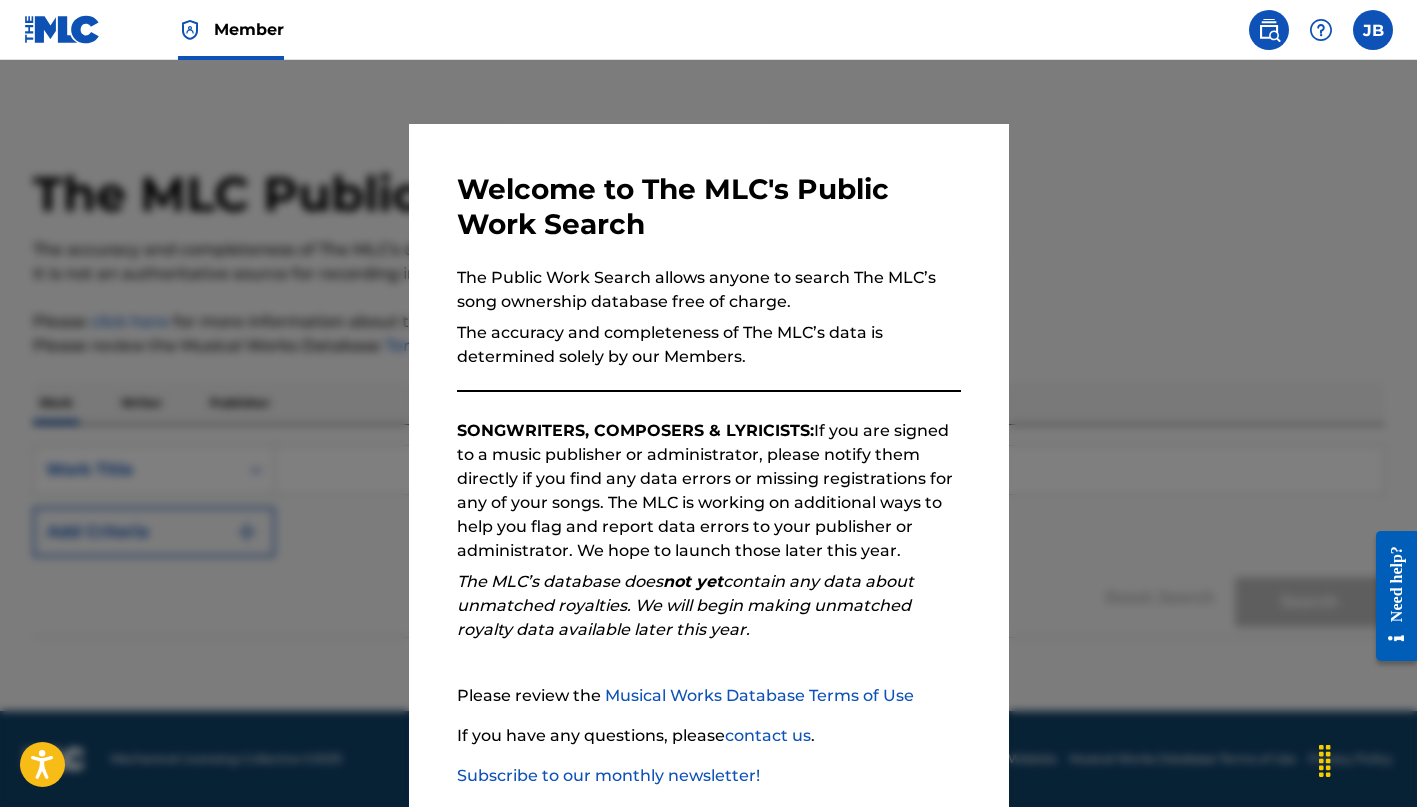 scroll, scrollTop: 0, scrollLeft: 0, axis: both 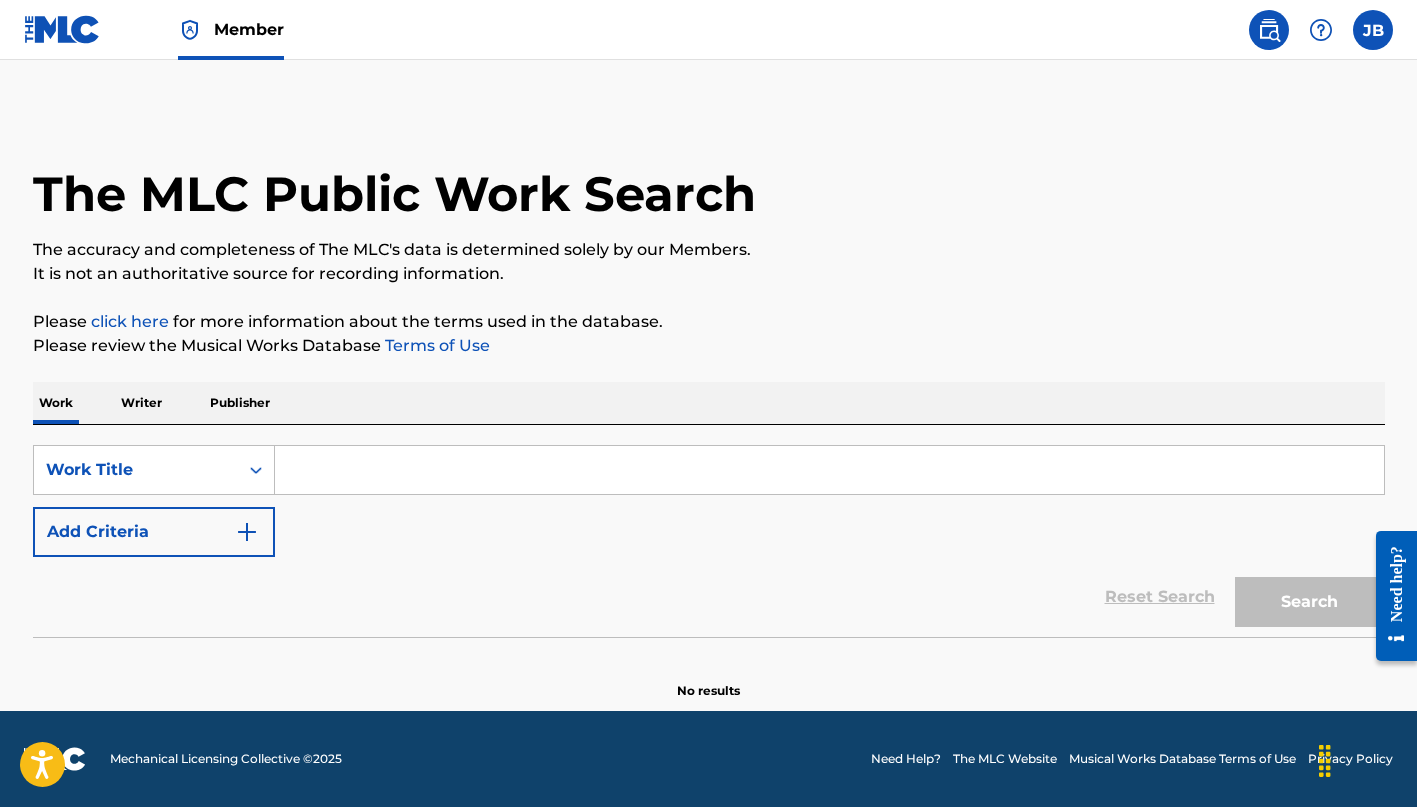 click on "The MLC Public Work Search" at bounding box center [709, 183] 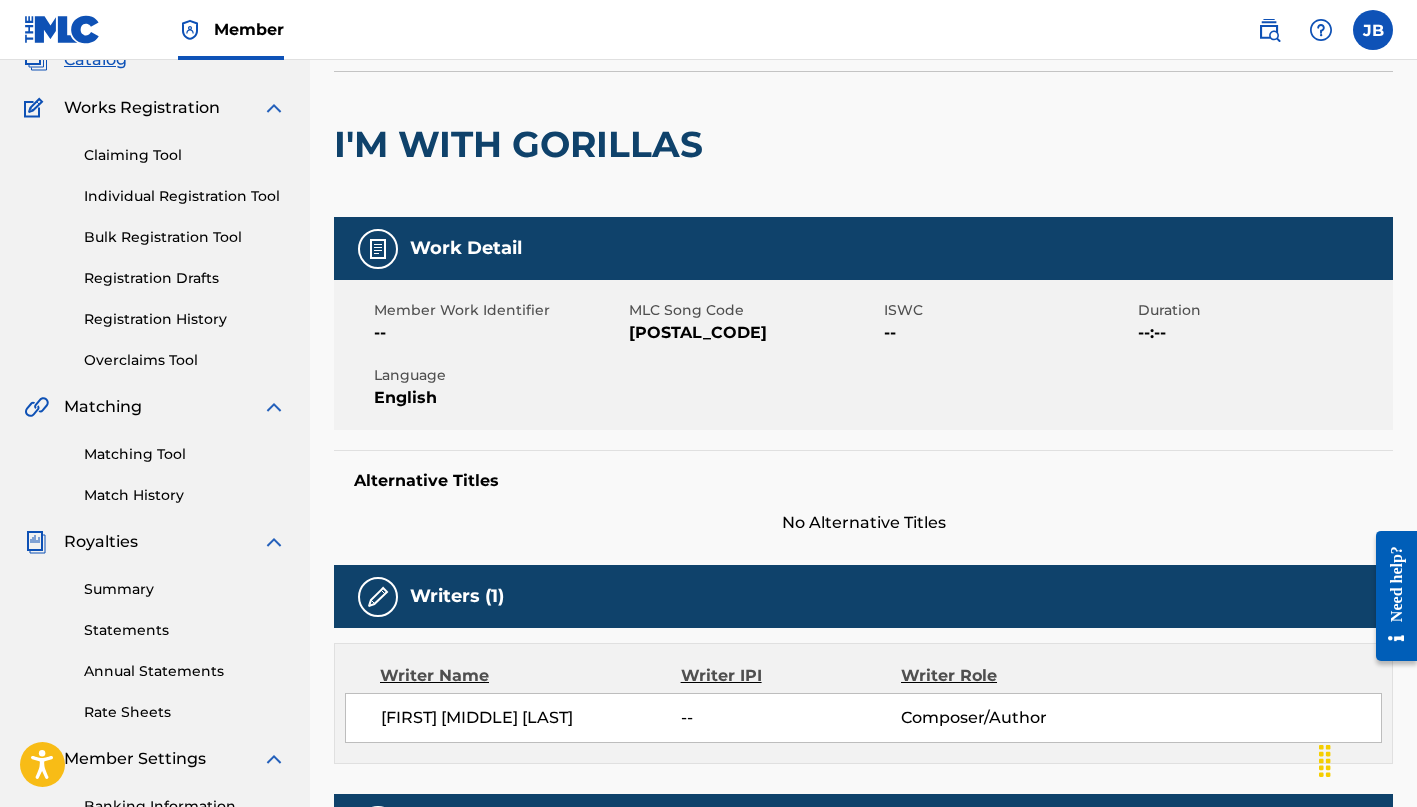 scroll, scrollTop: 151, scrollLeft: 0, axis: vertical 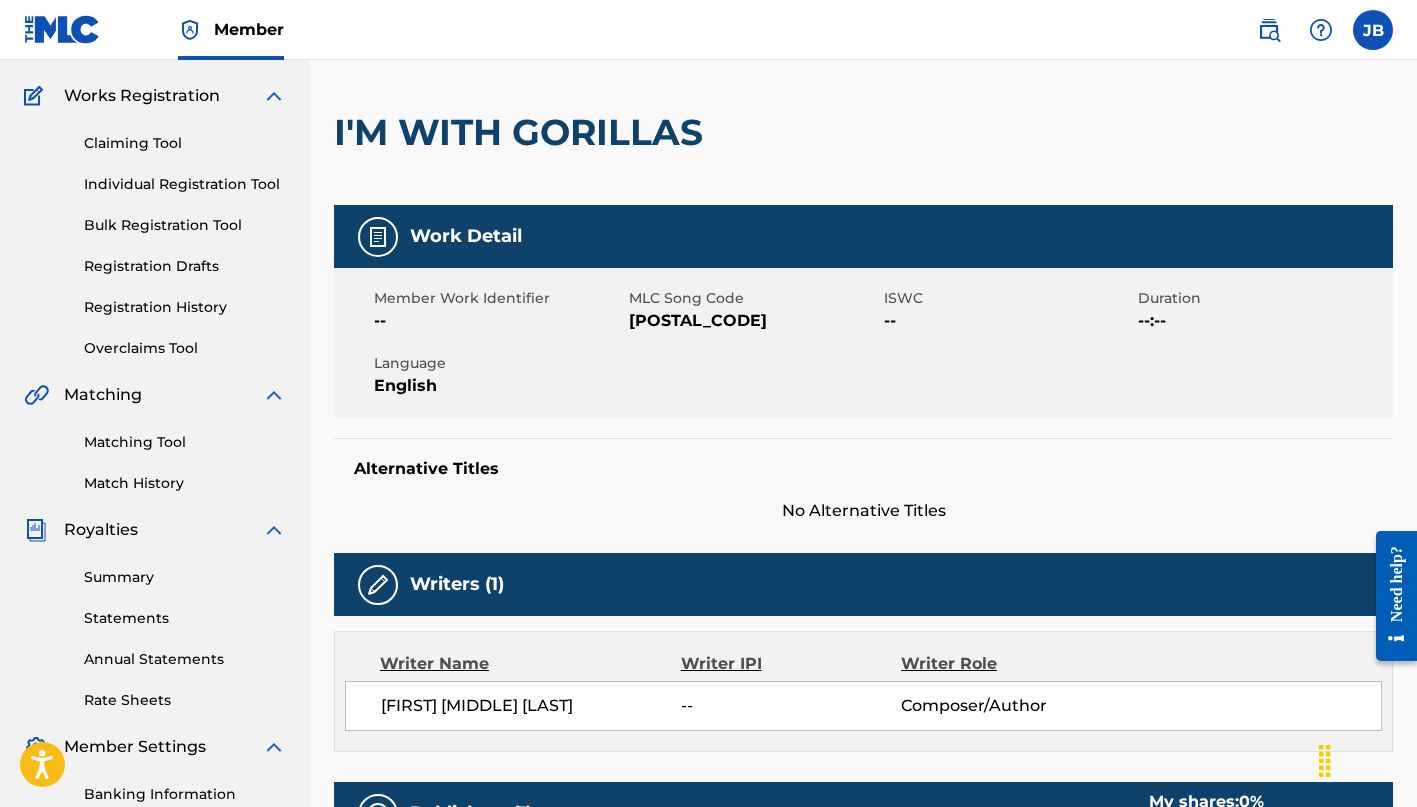 click on "Overclaims Tool" at bounding box center [185, 348] 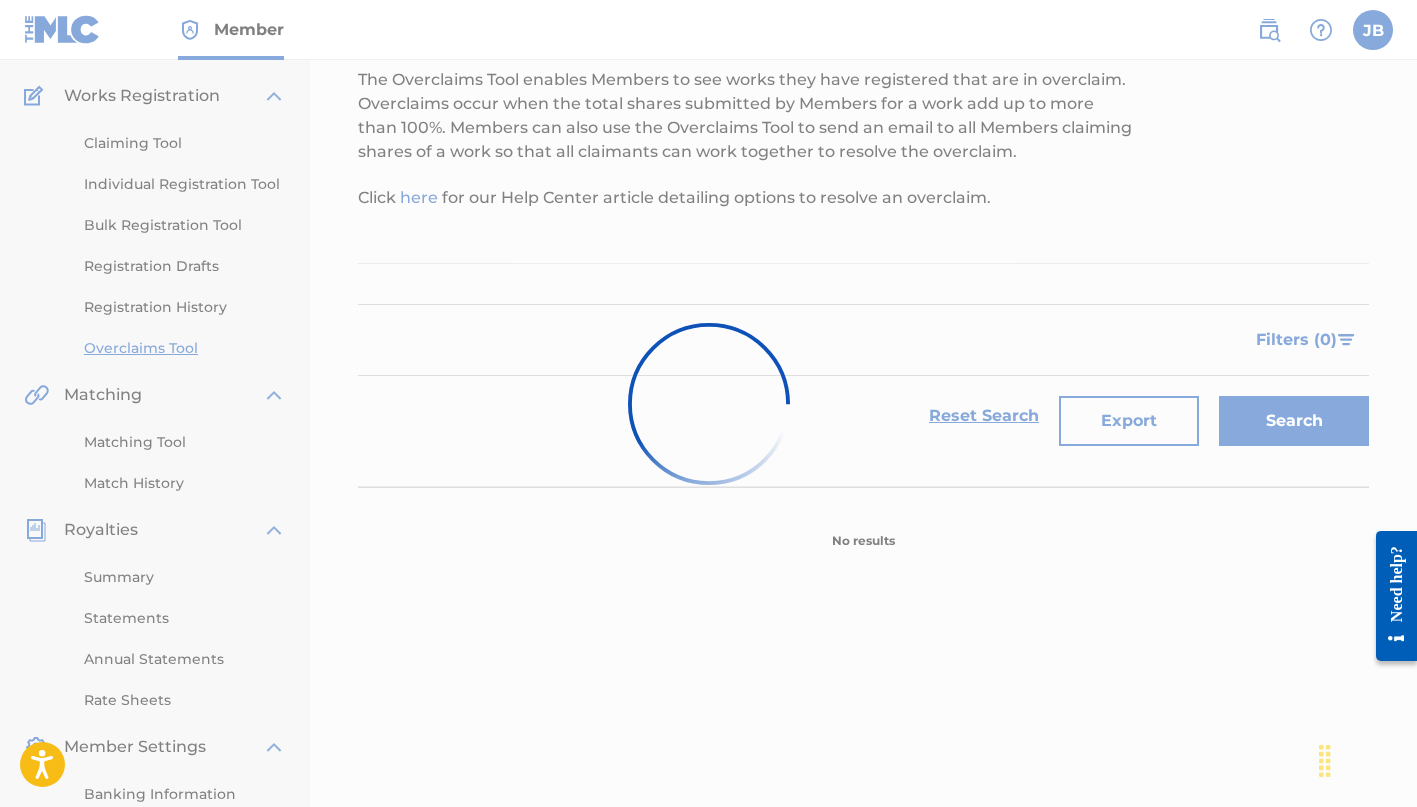 scroll, scrollTop: 0, scrollLeft: 0, axis: both 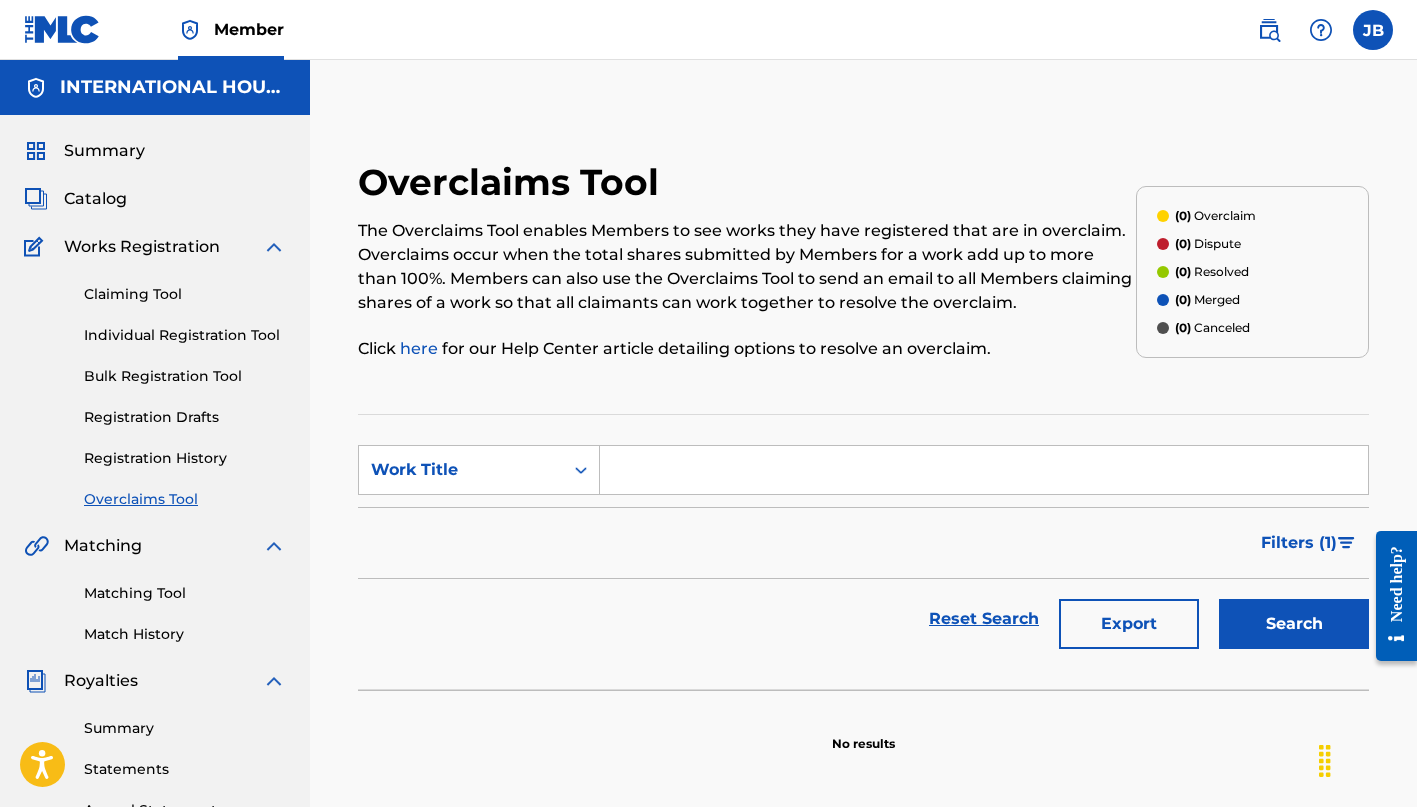 click on "Overclaims Tool The Overclaims Tool enables Members to see works they have registered that are in overclaim. Overclaims occur when the total shares submitted by Members for a work add up to more than 100%. Members can also use the Overclaims Tool to send an email to all Members claiming shares of a work so that all claimants can work together to resolve the overclaim. Click   here   for our Help Center article detailing options to resolve an overclaim. (0)   Overclaim (0)   Dispute (0)   Resolved (0)   Merged (0)   Canceled Writer Name [FIRST] Work Title Filter Status of Overclaim Overclaim Dispute Resolved Merged Canceled Sort By Most Recent Overclaim Remaining Action Time Document Status Document Needed Document Pending Review Document Accepted Amendment Status Document Needed Document Pending Review Document Accepted Remove Filters Apply Filters Filters ( 1 ) Reset Search Export Search No results" at bounding box center (863, 627) 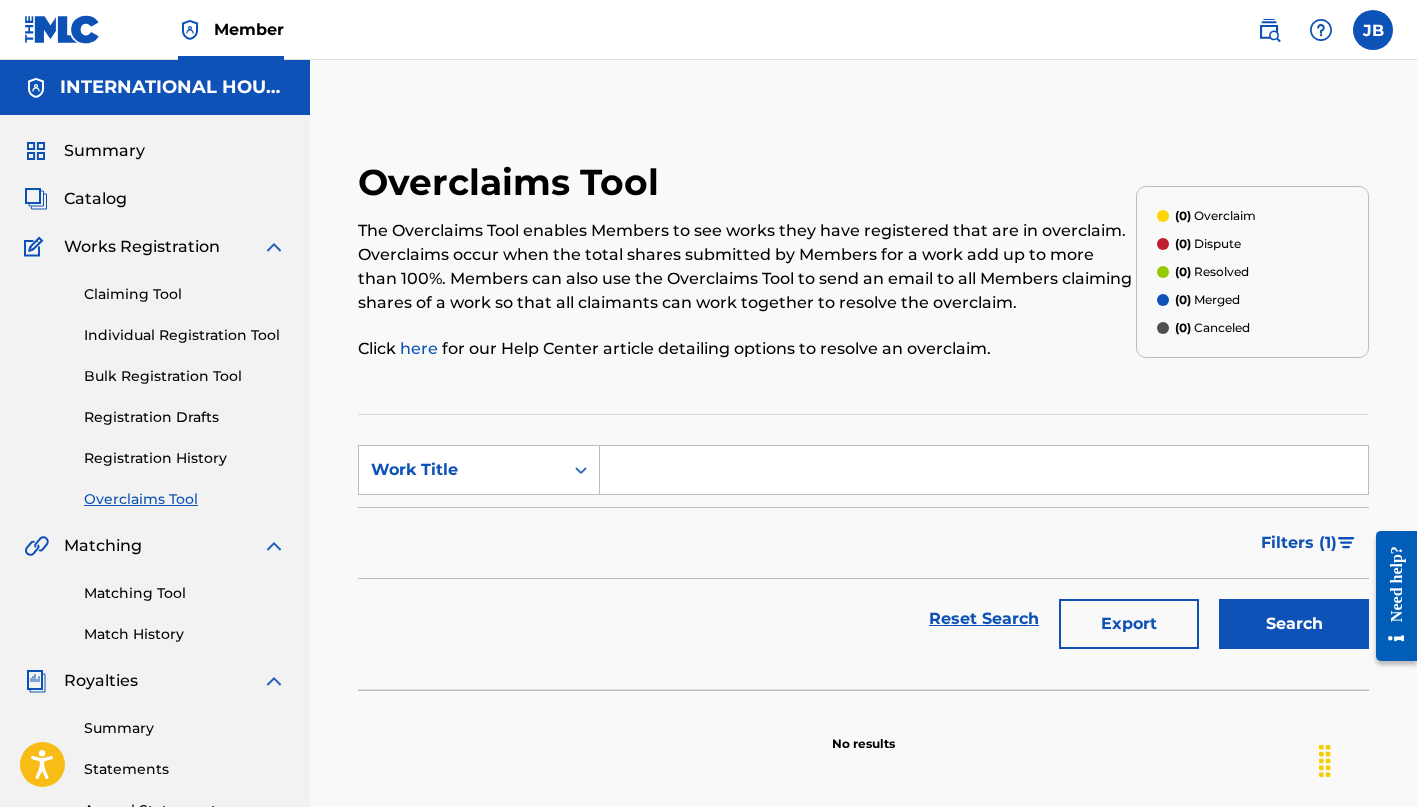 click on "Overclaims Tool The Overclaims Tool enables Members to see works they have registered that are in overclaim. Overclaims occur when the total shares submitted by Members for a work add up to more than 100%. Members can also use the Overclaims Tool to send an email to all Members claiming shares of a work so that all claimants can work together to resolve the overclaim. Click   here   for our Help Center article detailing options to resolve an overclaim. (0)   Overclaim (0)   Dispute (0)   Resolved (0)   Merged (0)   Canceled Writer Name [FIRST] Work Title Filter Status of Overclaim Overclaim Dispute Resolved Merged Canceled Sort By Most Recent Overclaim Remaining Action Time Document Status Document Needed Document Pending Review Document Accepted Amendment Status Document Needed Document Pending Review Document Accepted Remove Filters Apply Filters Filters ( 1 ) Reset Search Export Search No results" at bounding box center (863, 627) 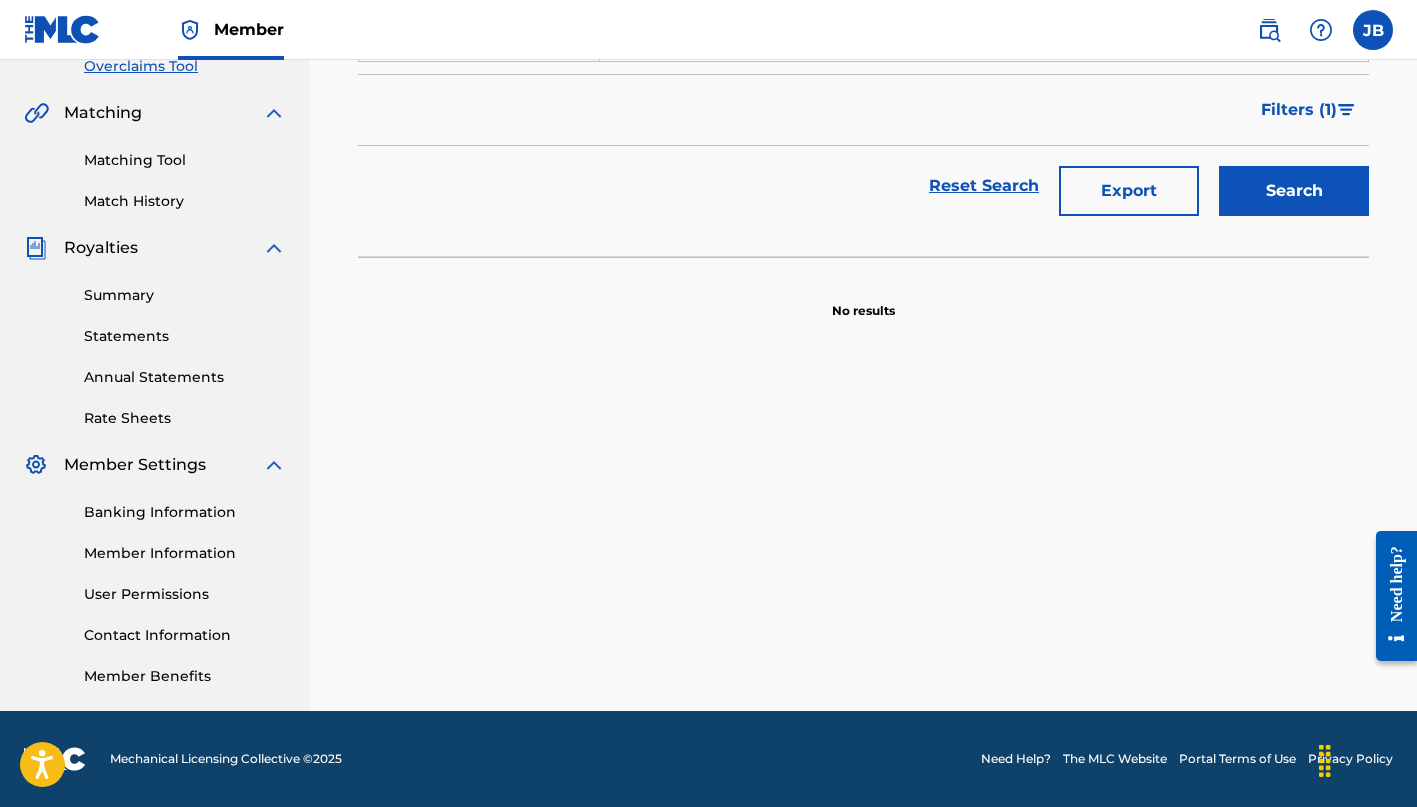 scroll, scrollTop: 433, scrollLeft: 0, axis: vertical 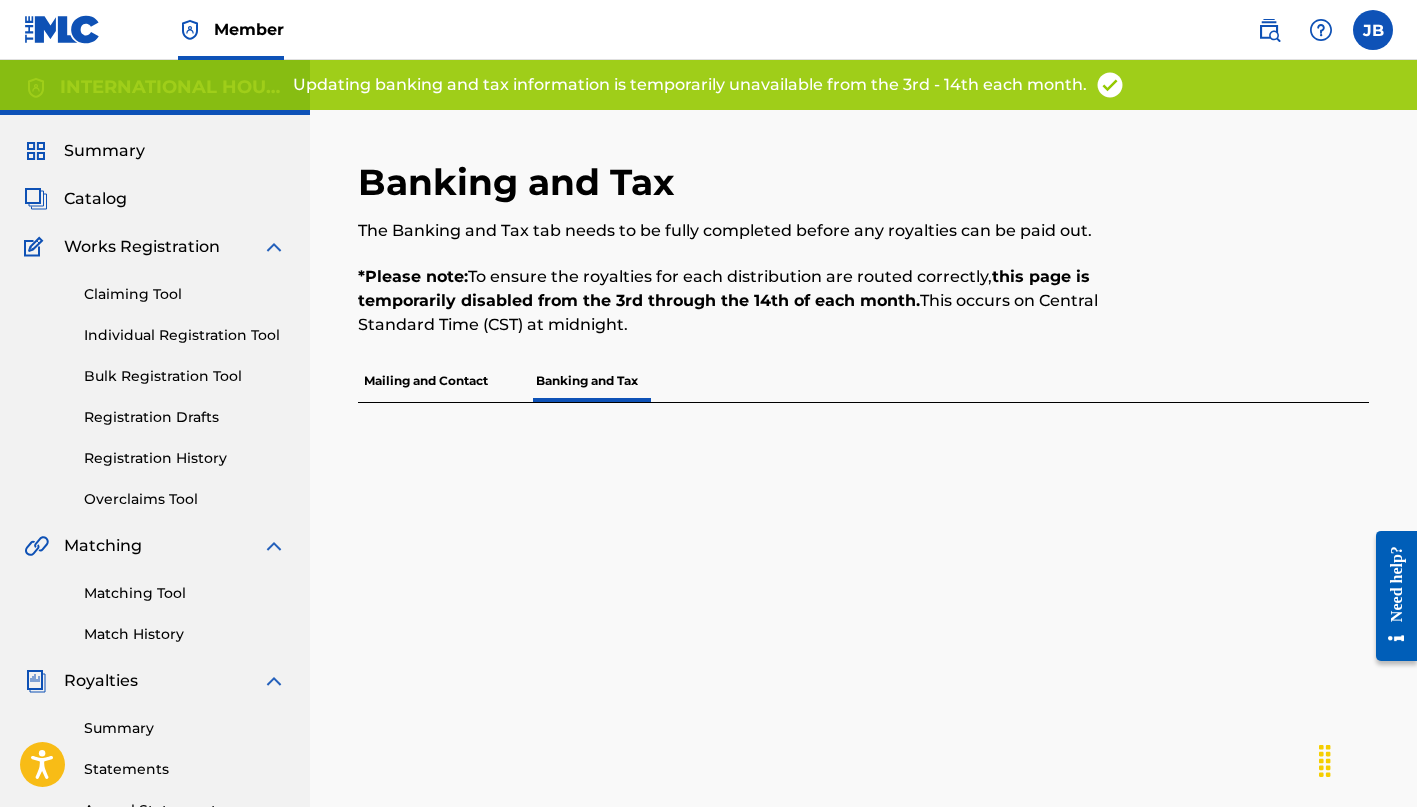 click on "Mailing and Contact" at bounding box center [426, 381] 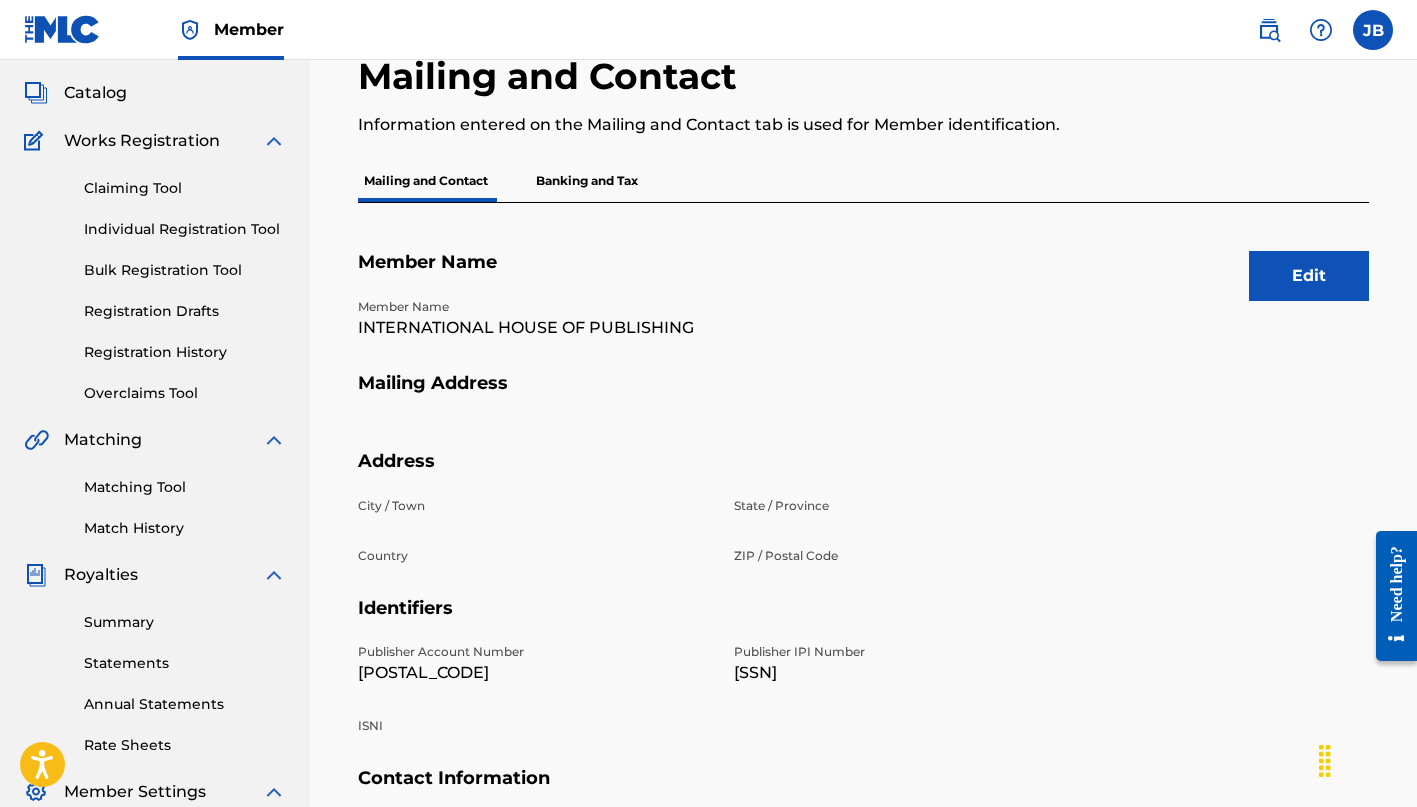scroll, scrollTop: 97, scrollLeft: 0, axis: vertical 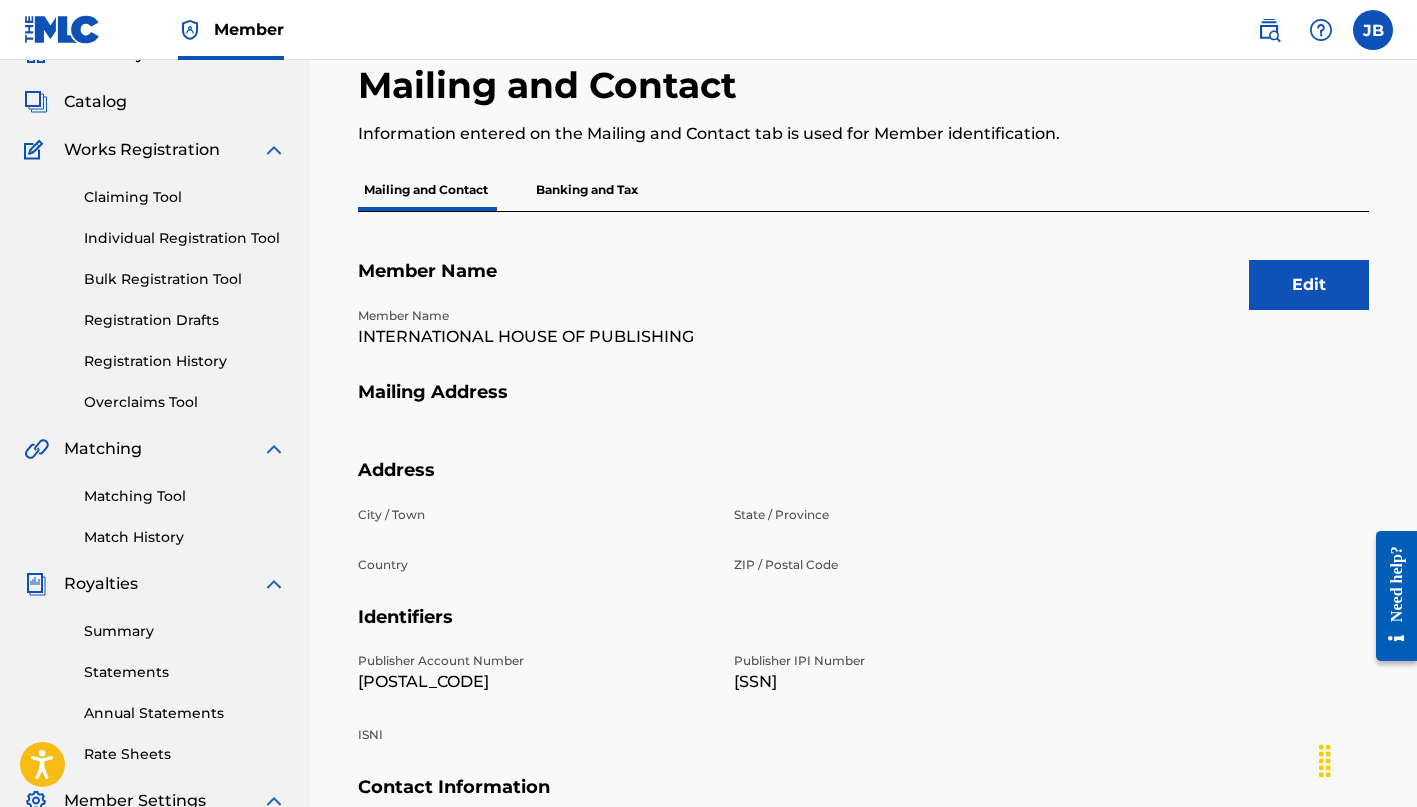 click on "Edit" at bounding box center [1309, 285] 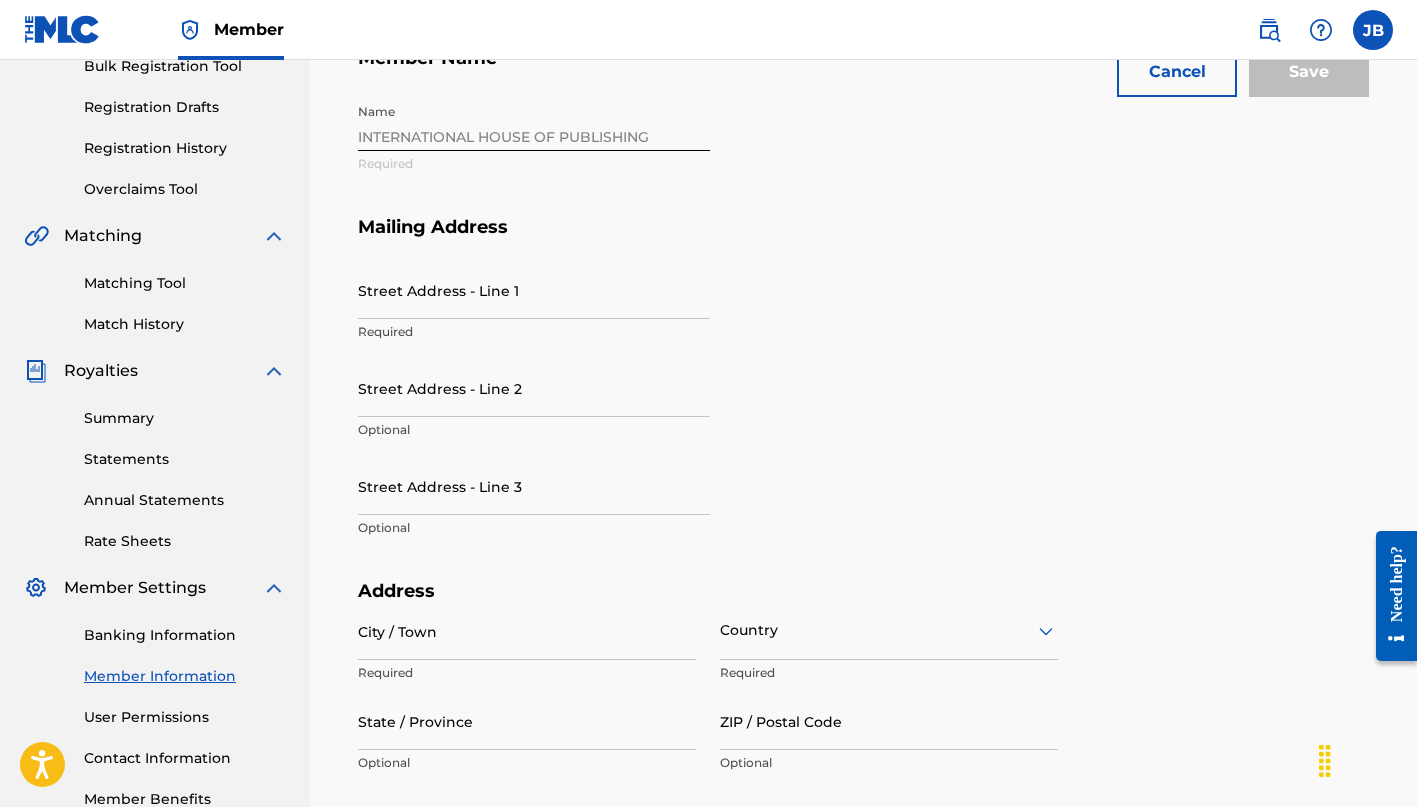 scroll, scrollTop: 316, scrollLeft: 0, axis: vertical 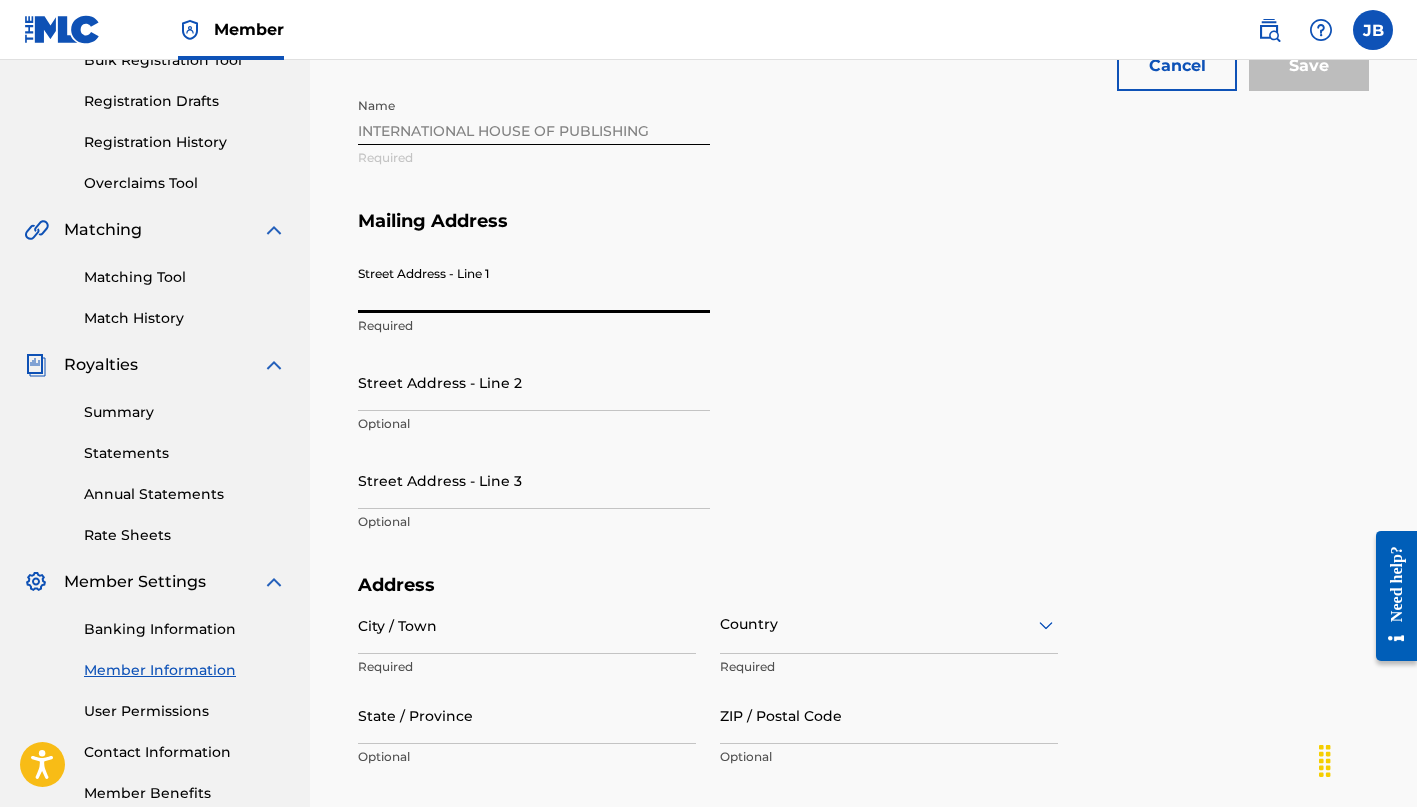 type on "6334 n sheridan" 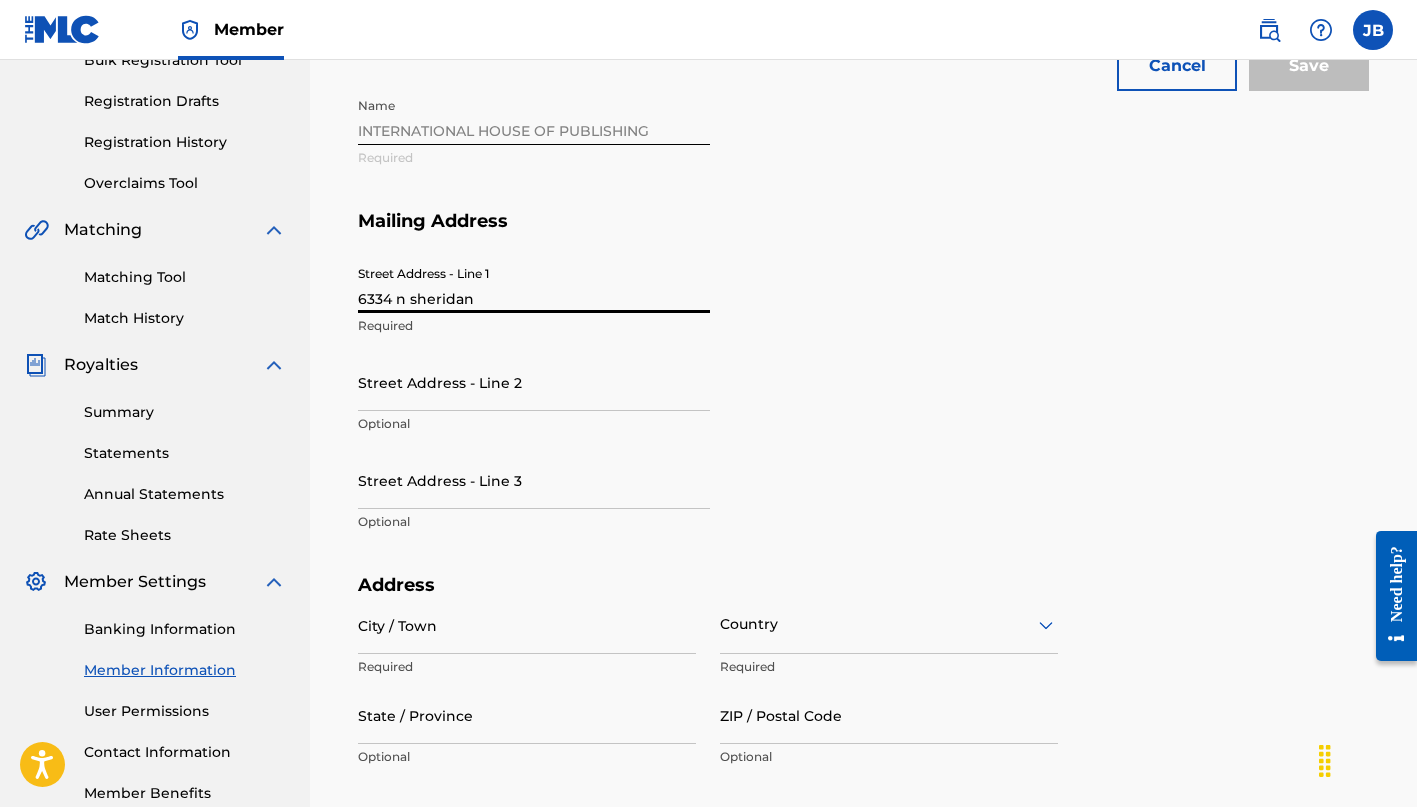 type on "Unit7F" 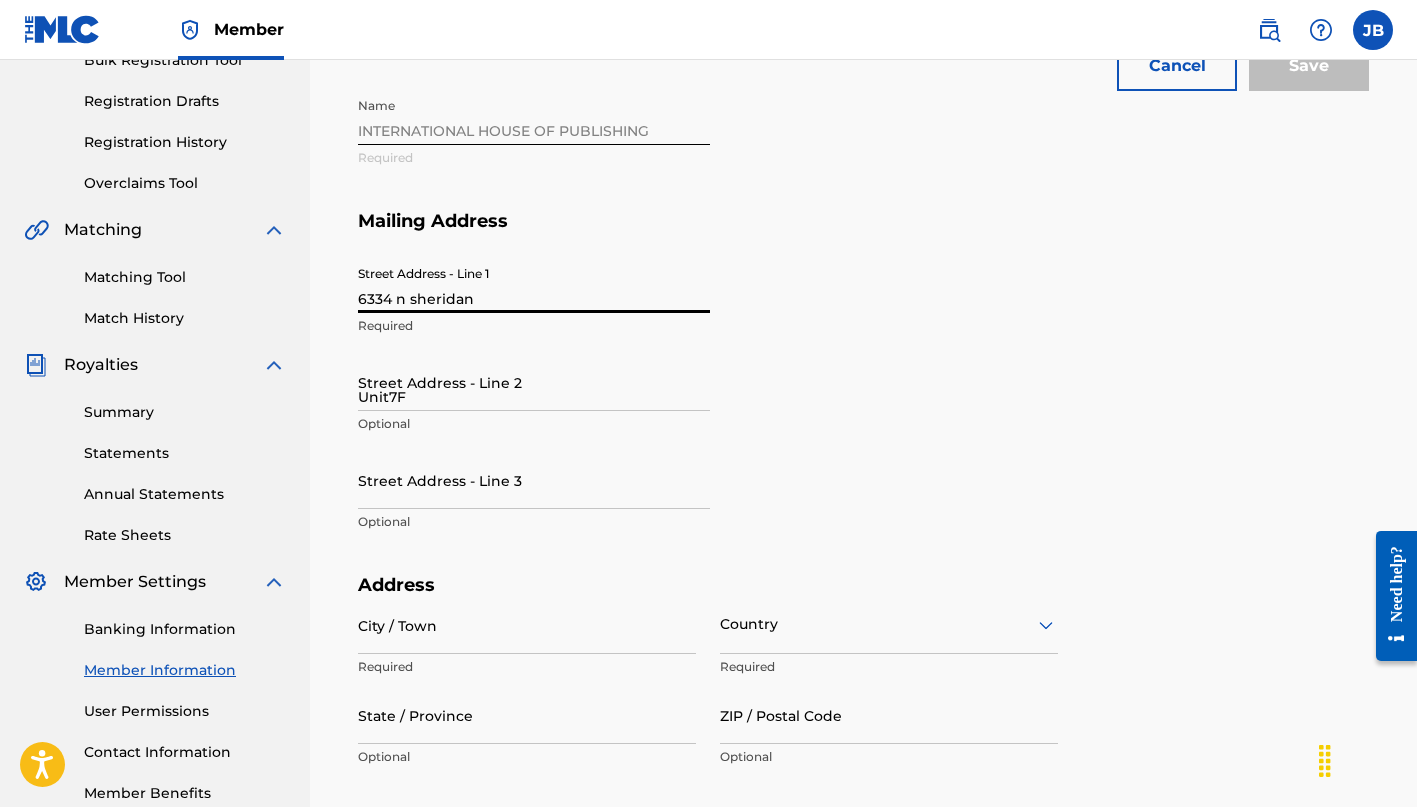 type on "[CITY]" 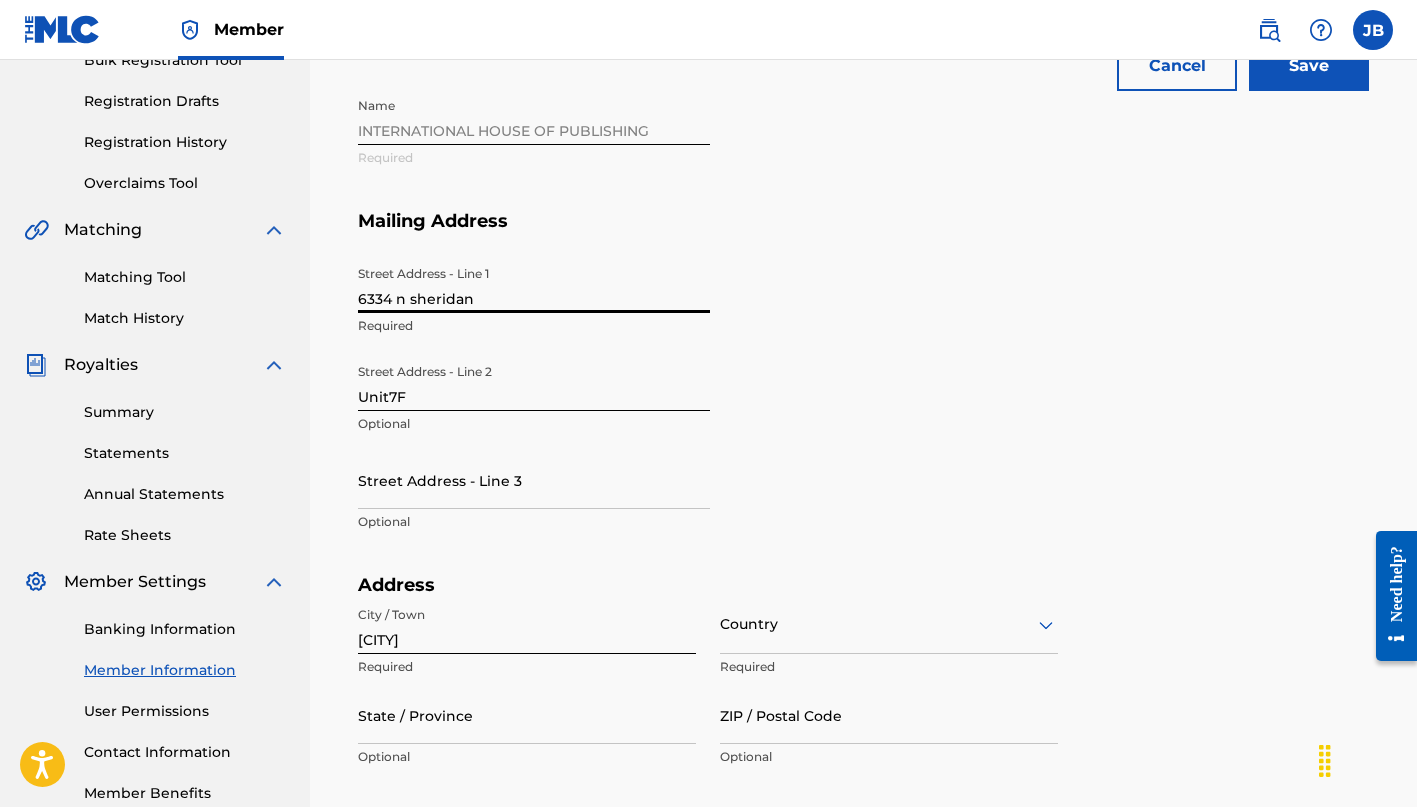 type on "United States" 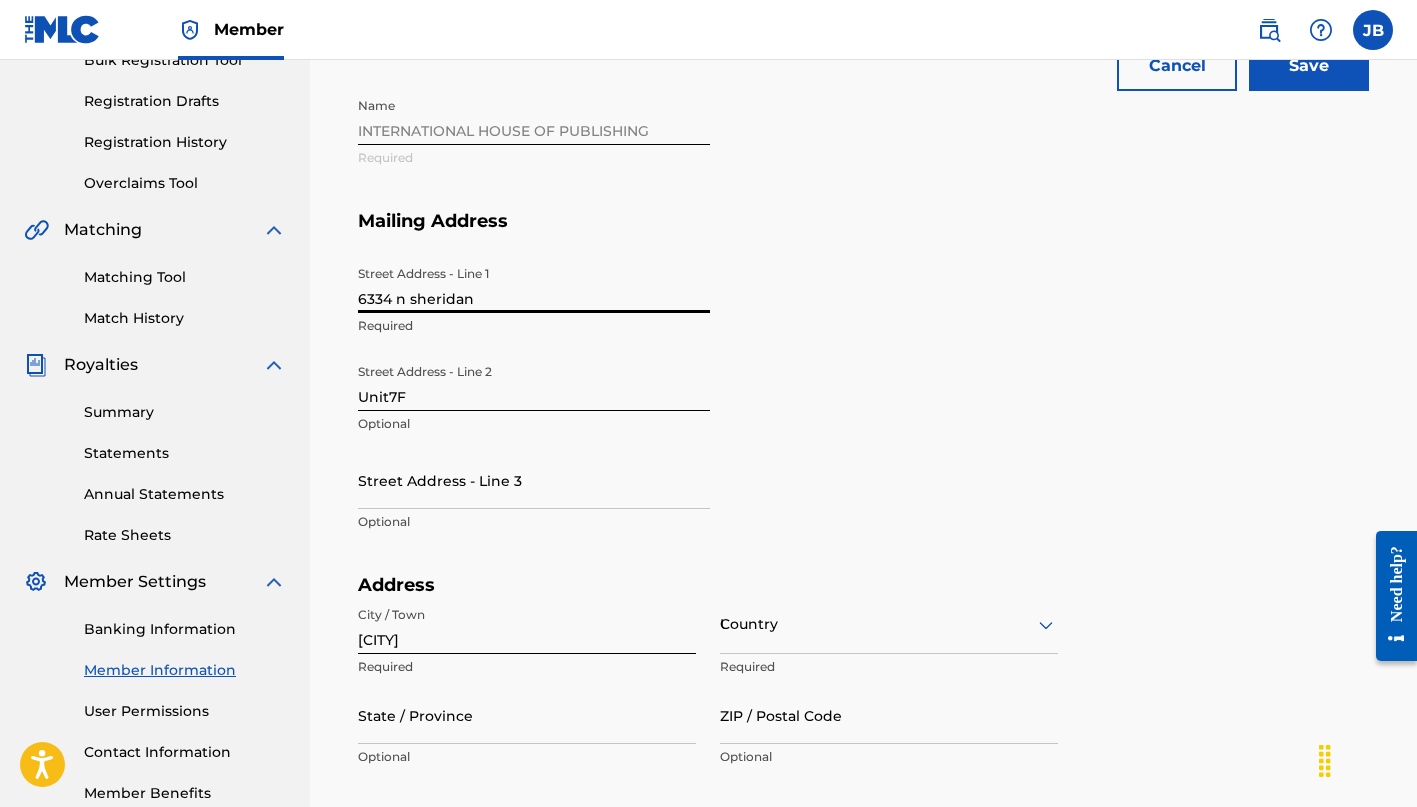 type on "IL" 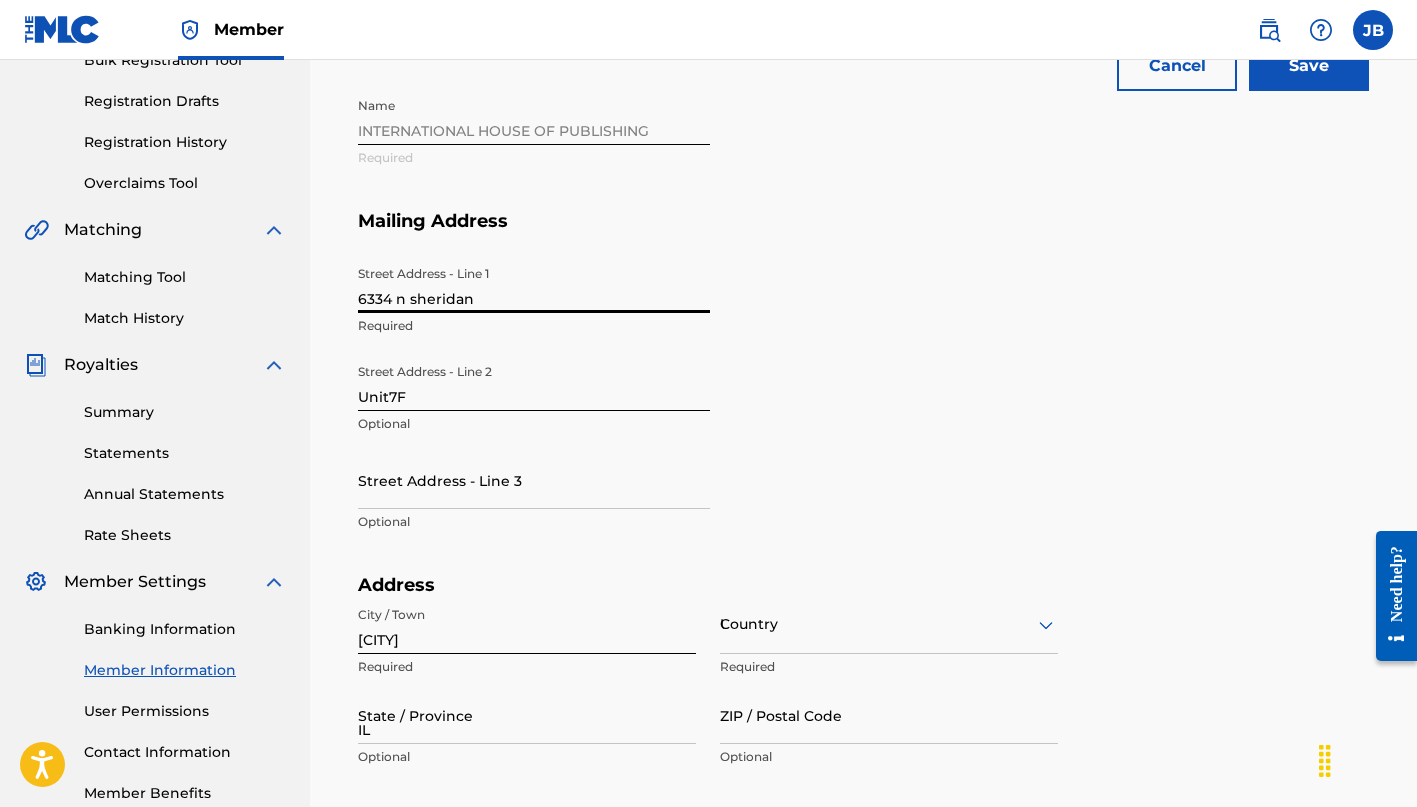type on "[POSTAL_CODE]" 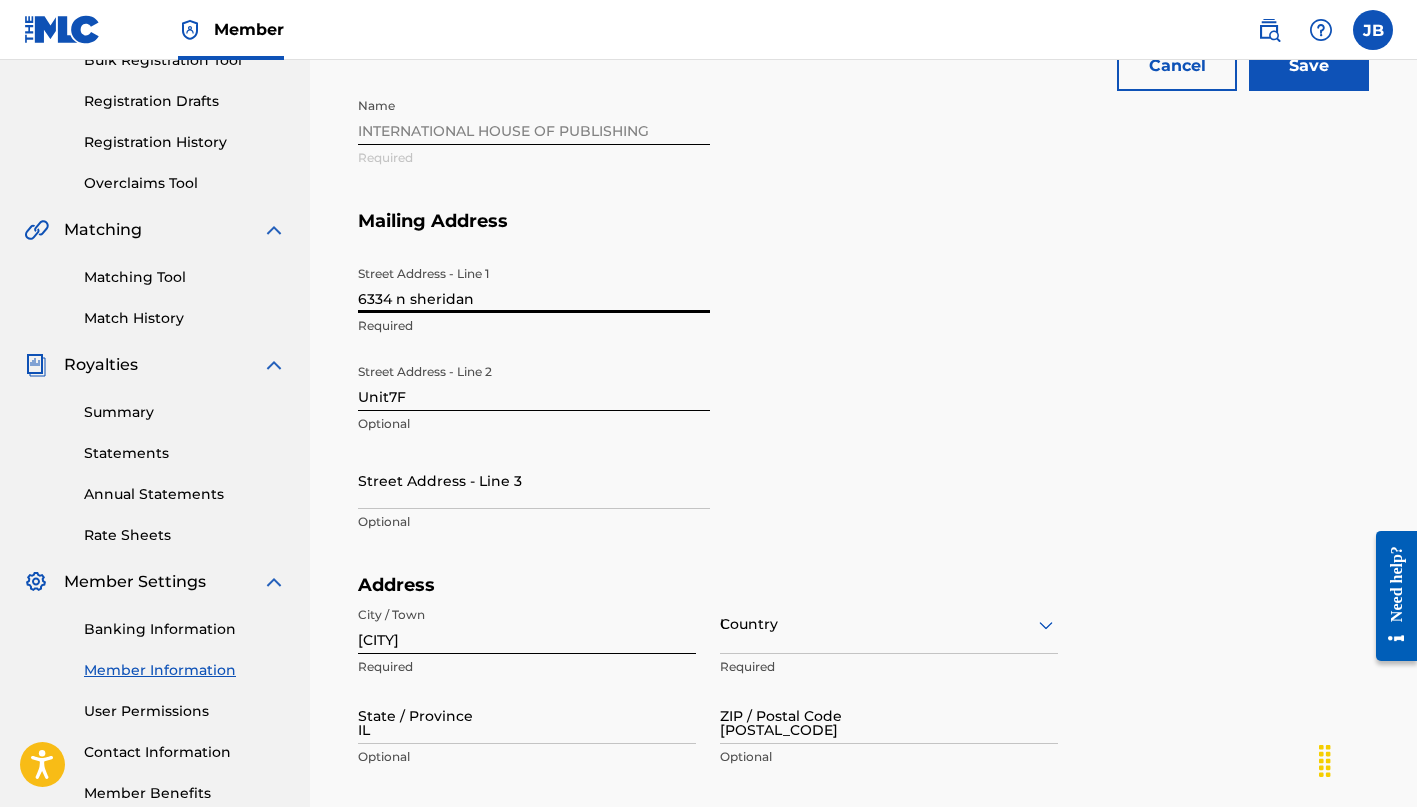 type on "United States" 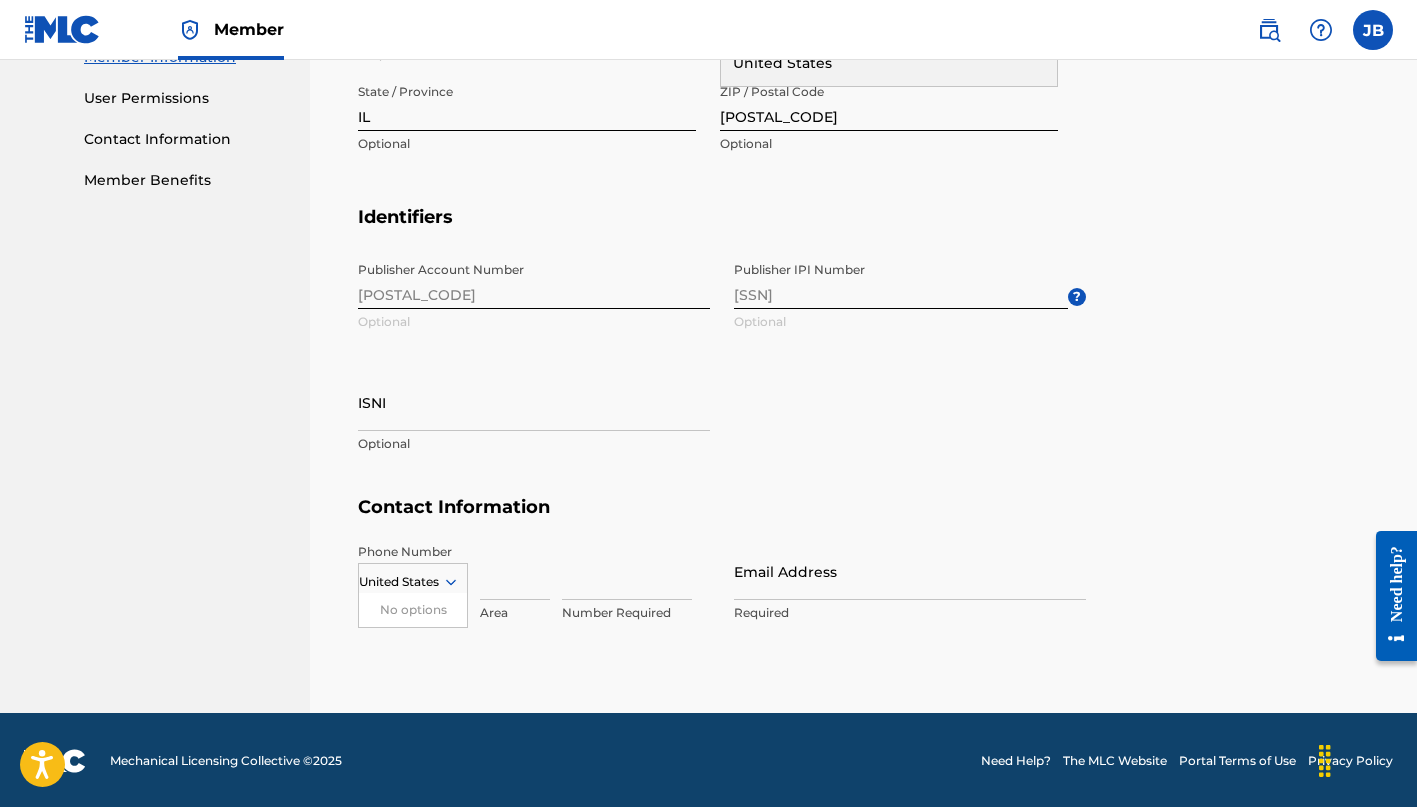 scroll, scrollTop: 928, scrollLeft: 0, axis: vertical 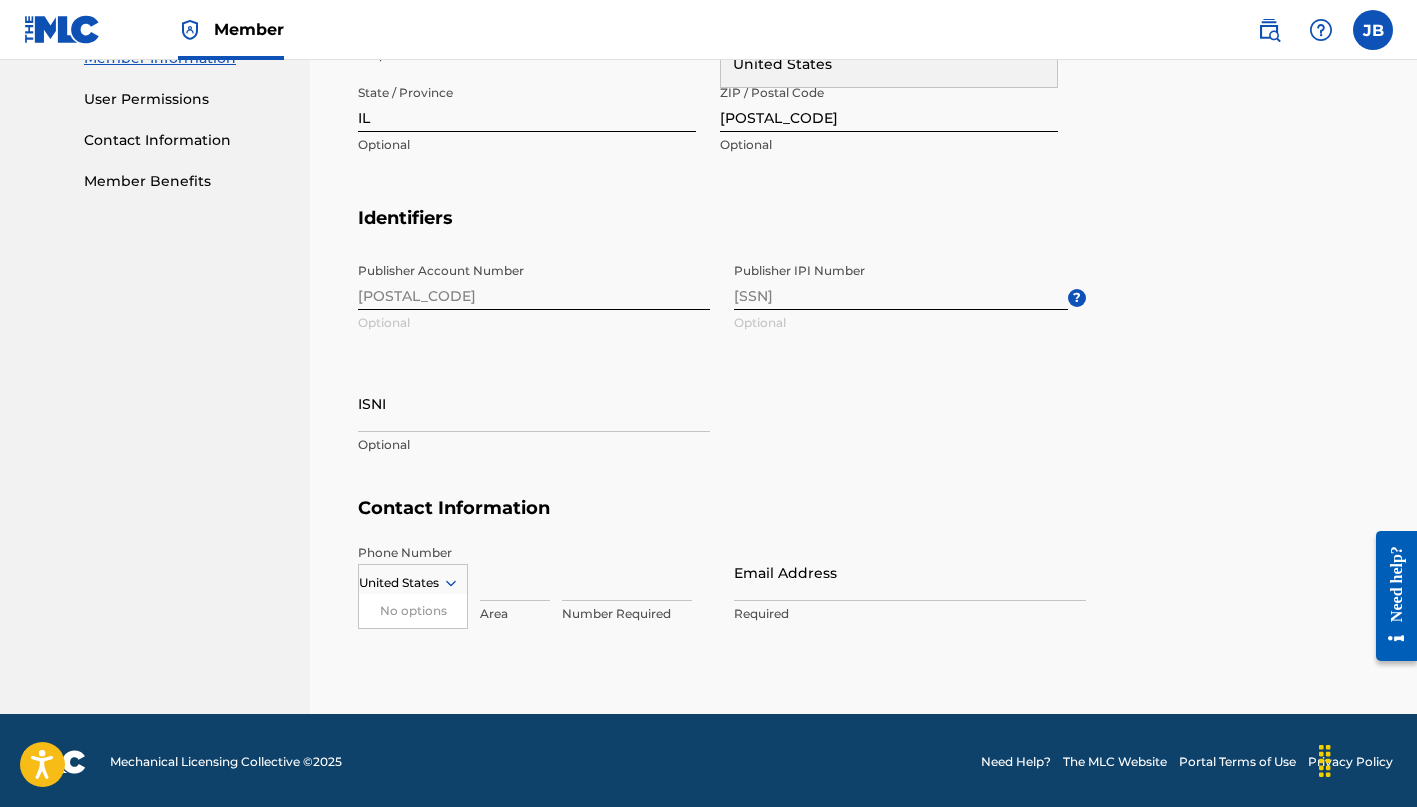 click at bounding box center [515, 572] 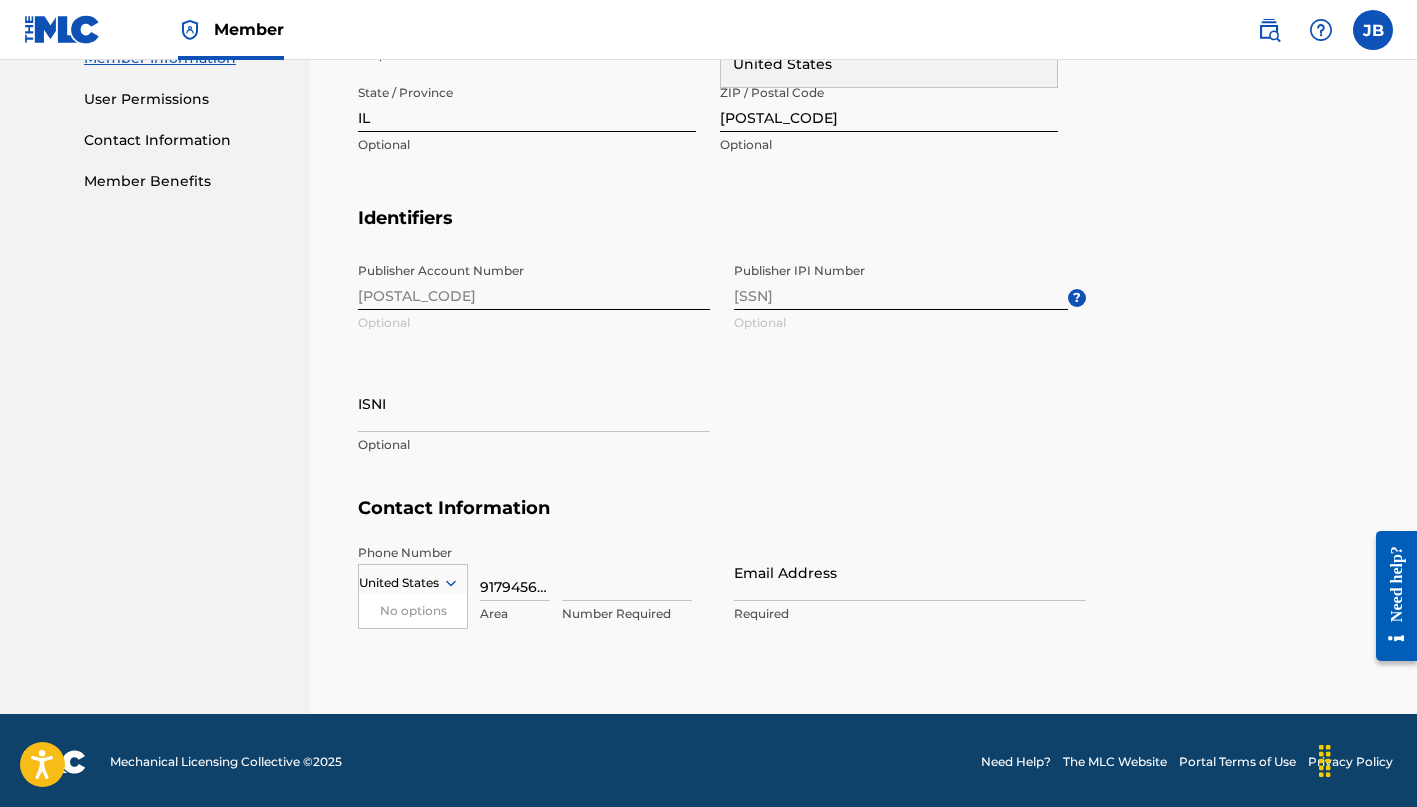 drag, startPoint x: 560, startPoint y: 583, endPoint x: 540, endPoint y: 583, distance: 20 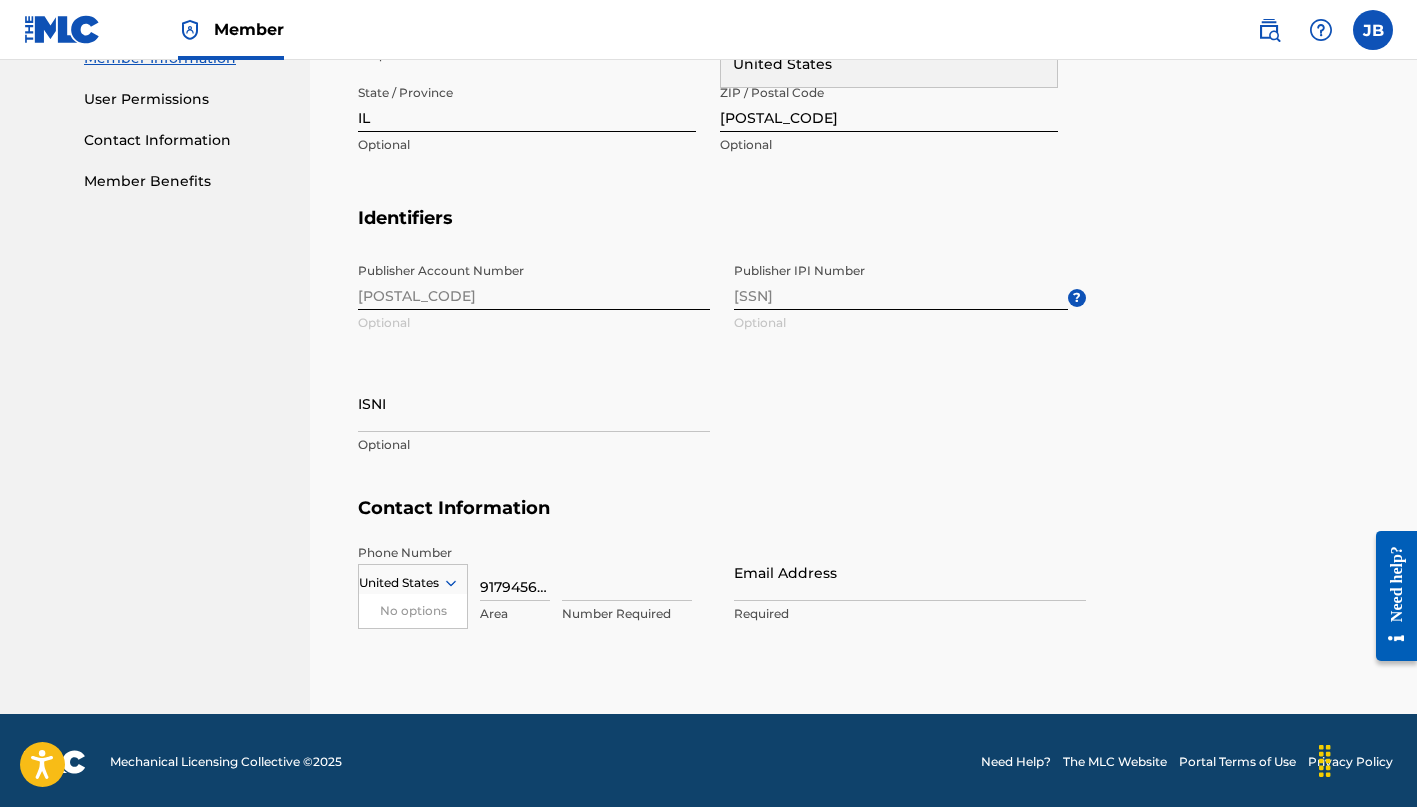 drag, startPoint x: 479, startPoint y: 584, endPoint x: 528, endPoint y: 589, distance: 49.25444 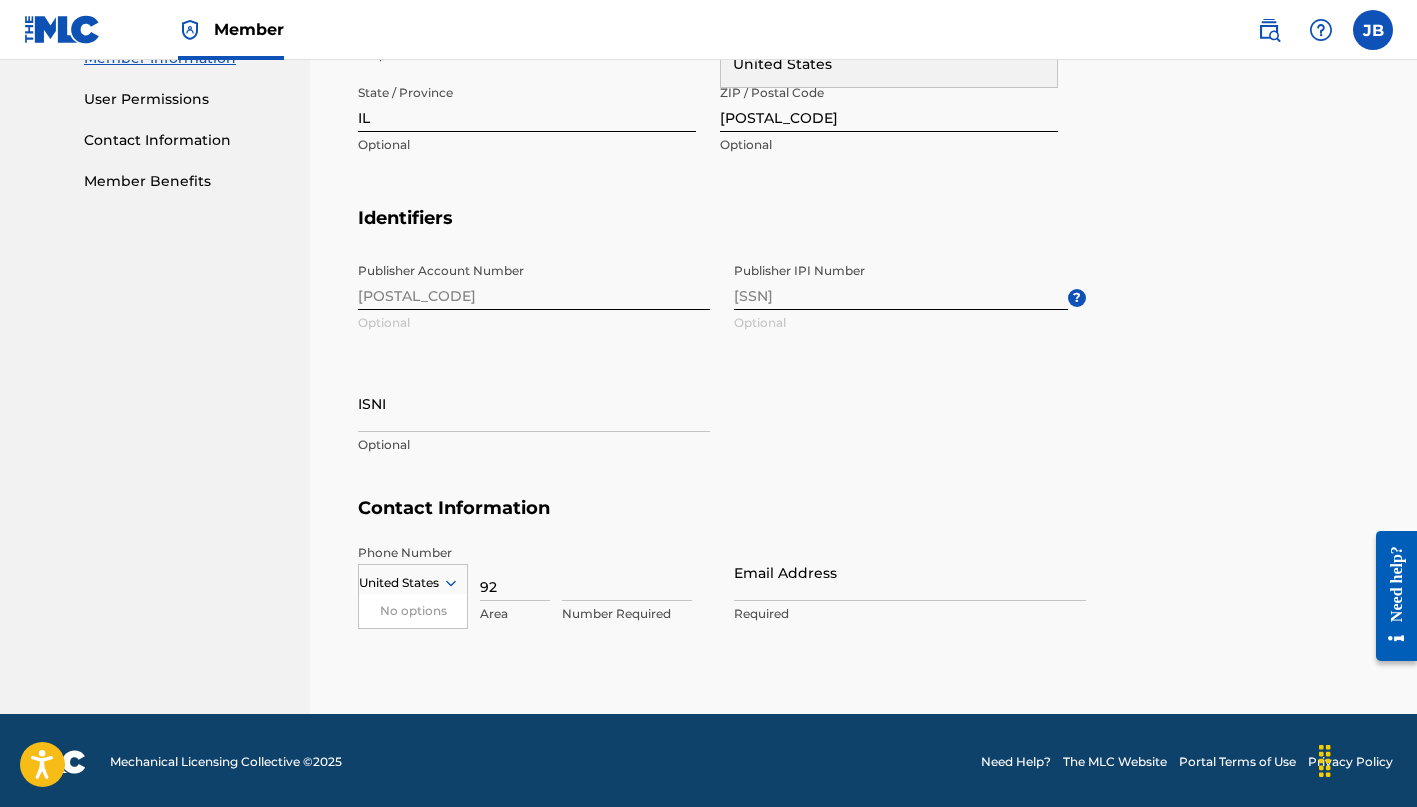 type on "2" 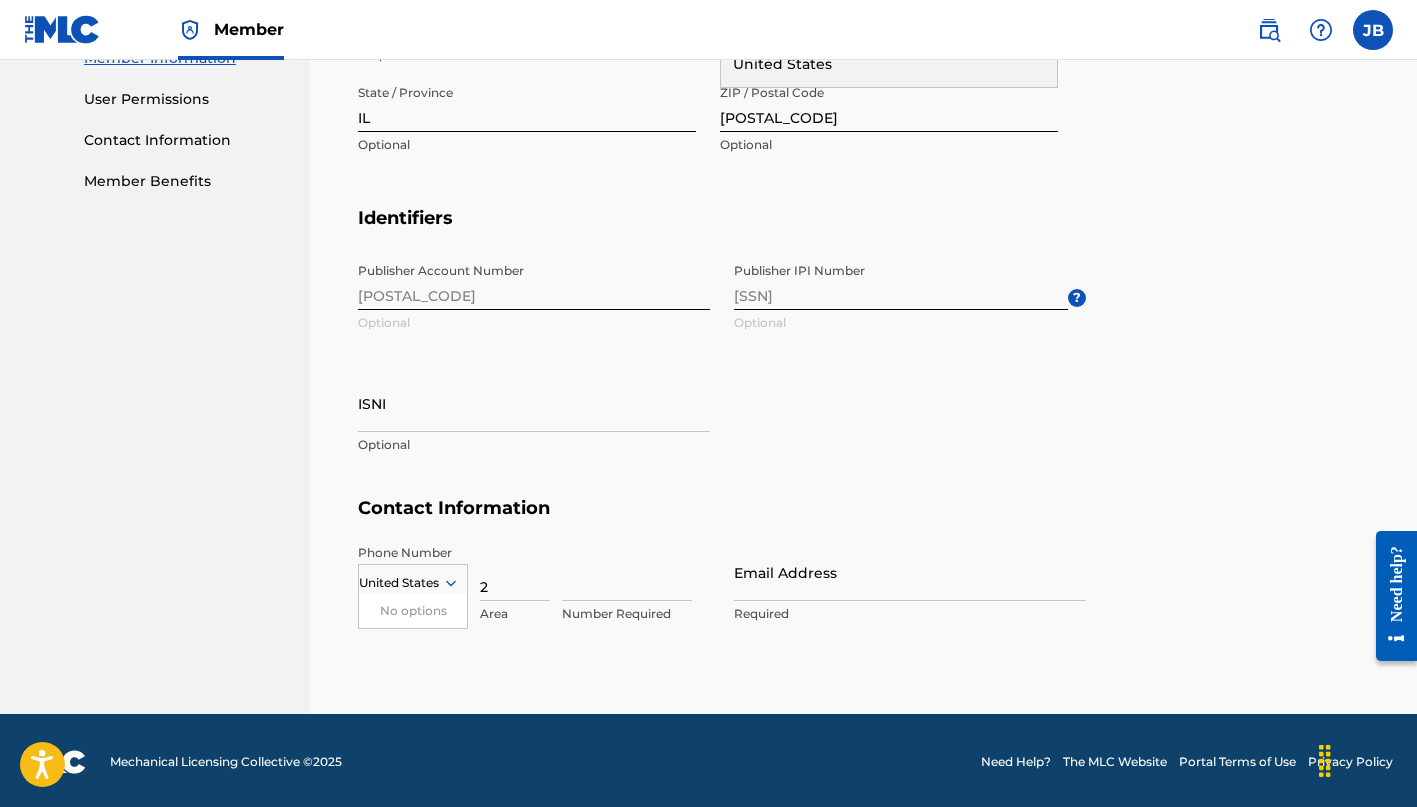 click on "2" at bounding box center (515, 572) 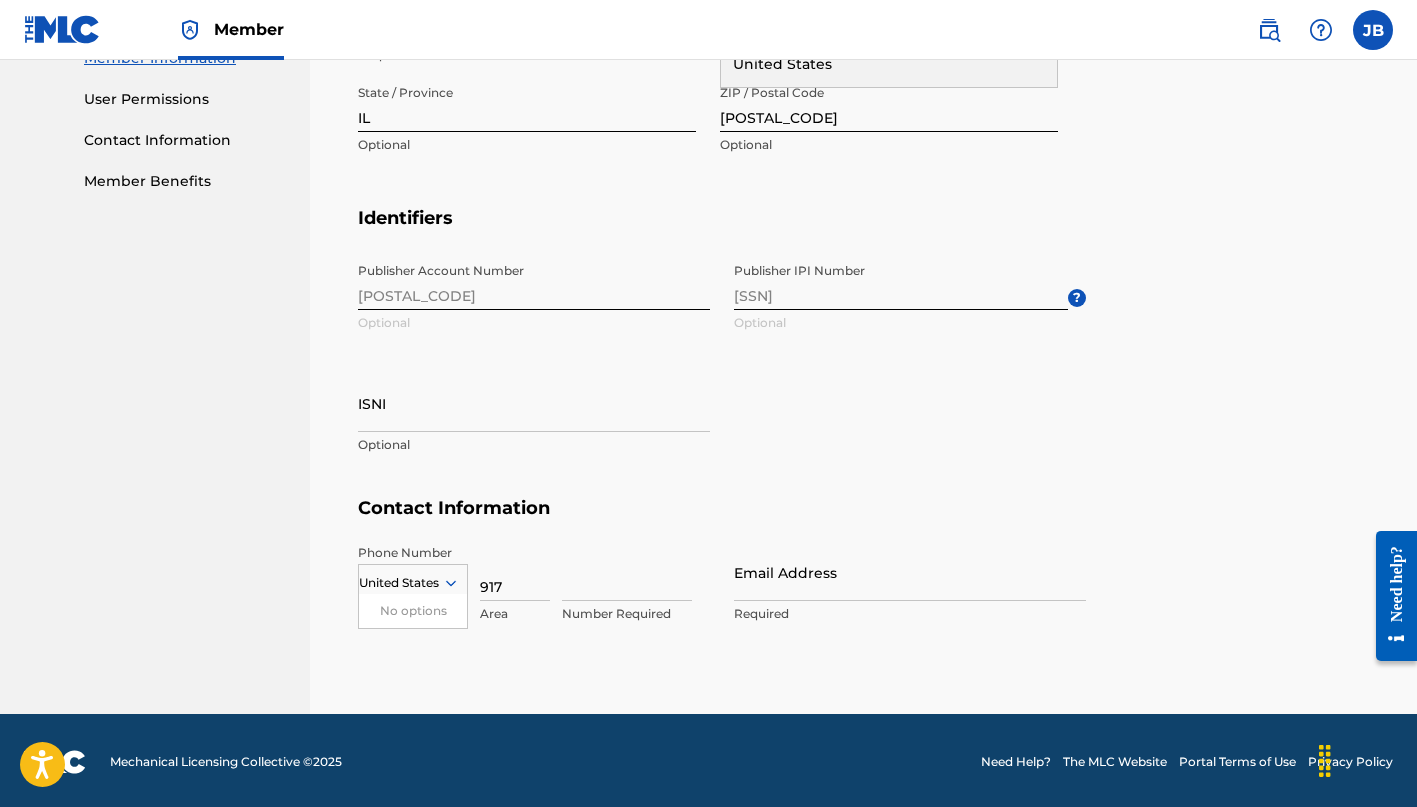 type on "917" 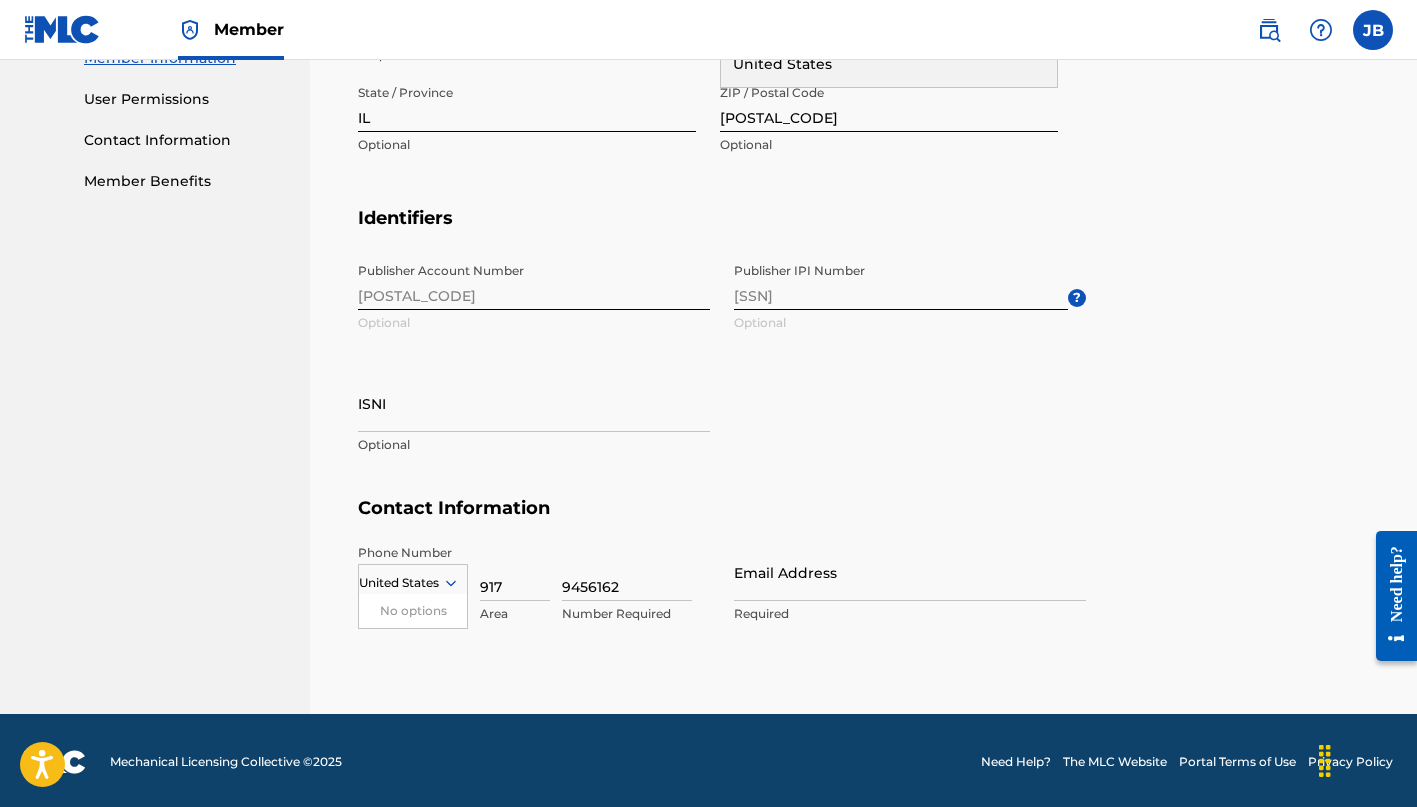 type on "9456162" 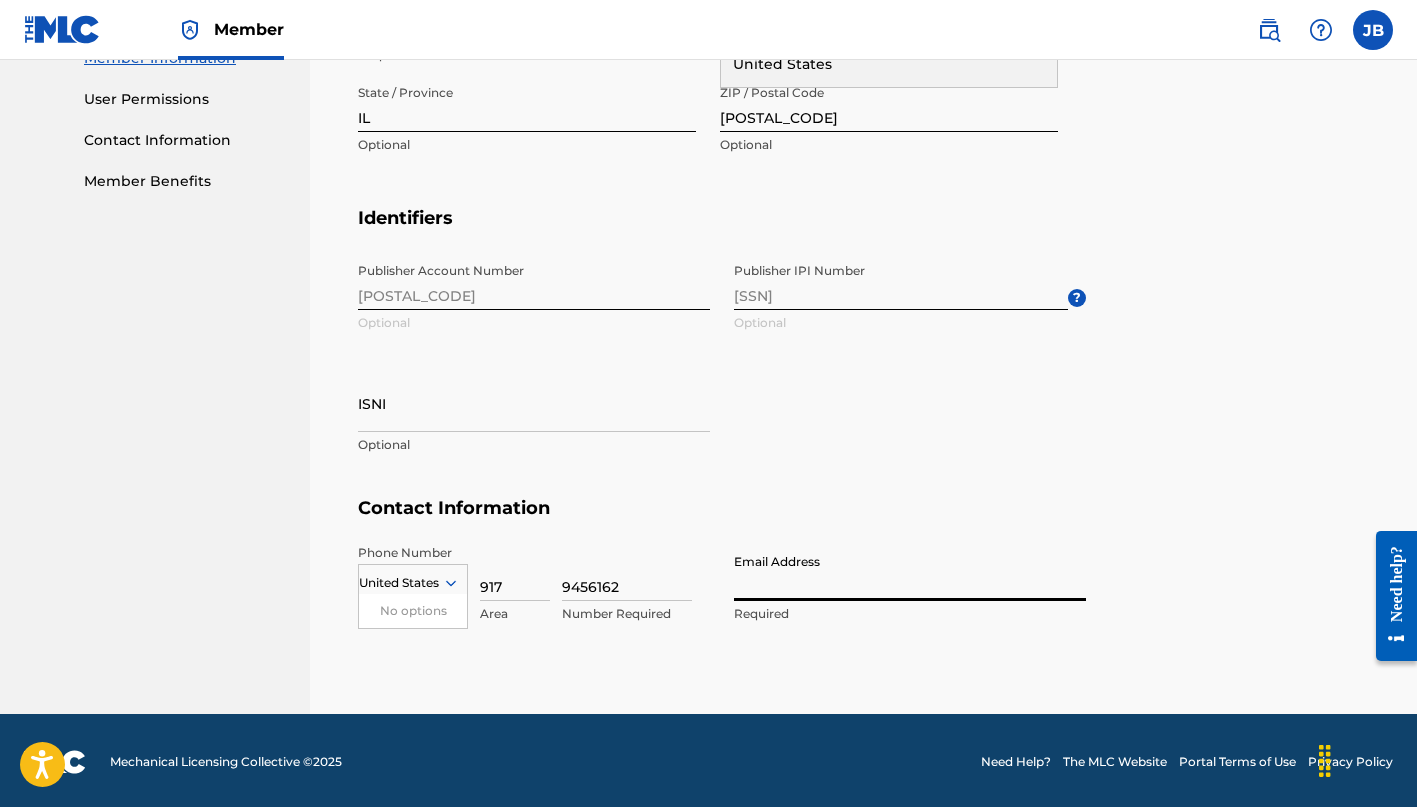 type on "[EMAIL]" 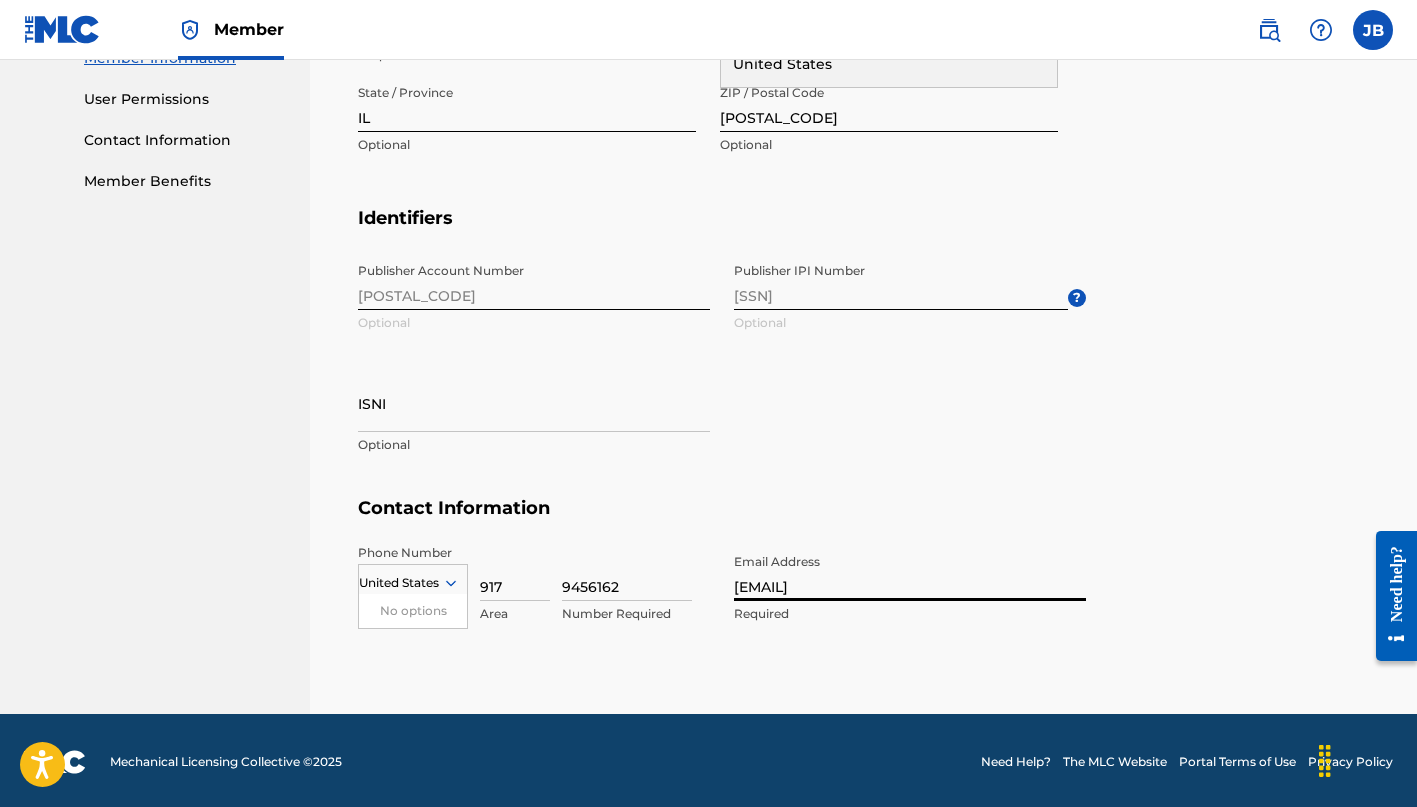 click on "Publisher Account Number [POSTAL_CODE] Optional Publisher IPI Number [SSN] Optional ? ISNI Optional" at bounding box center (722, 375) 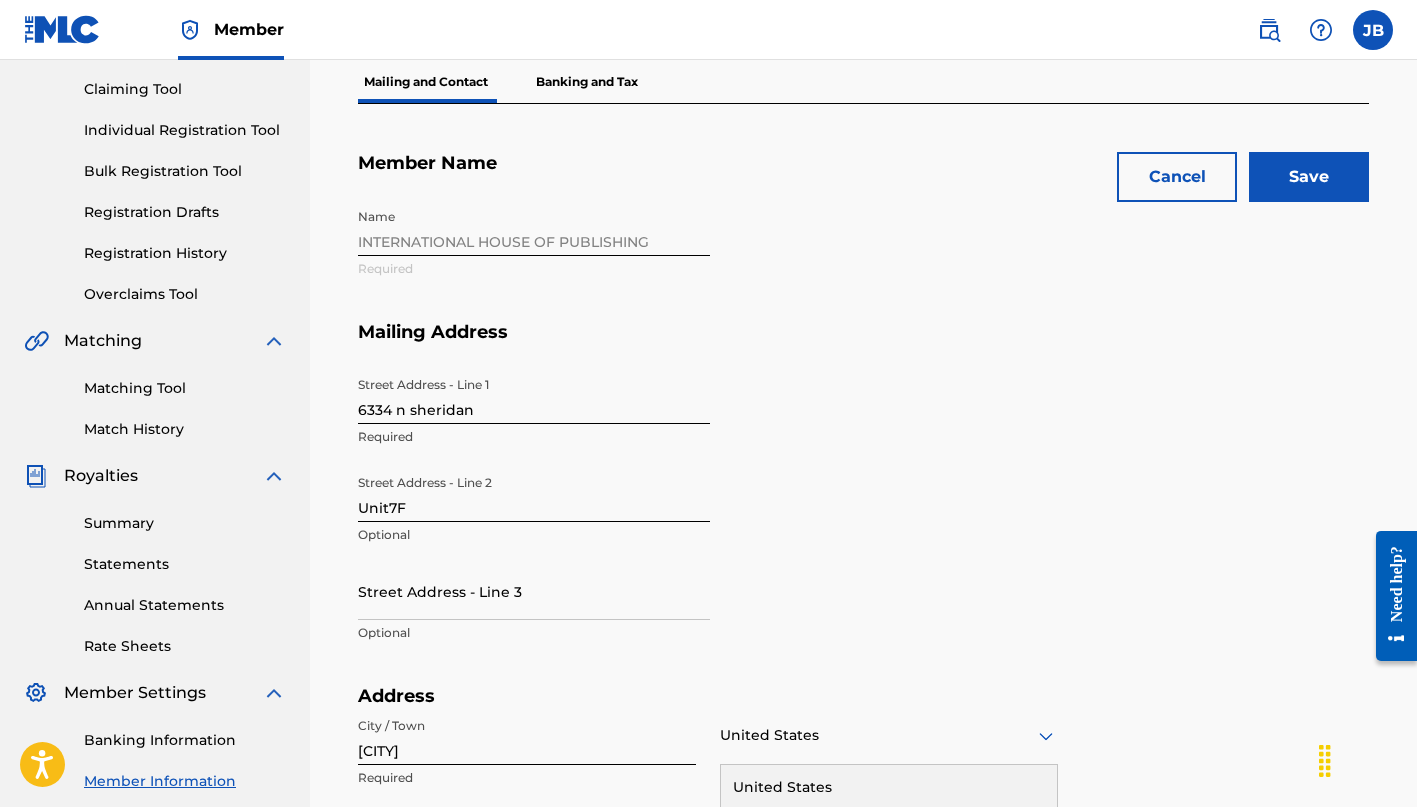 scroll, scrollTop: 201, scrollLeft: 0, axis: vertical 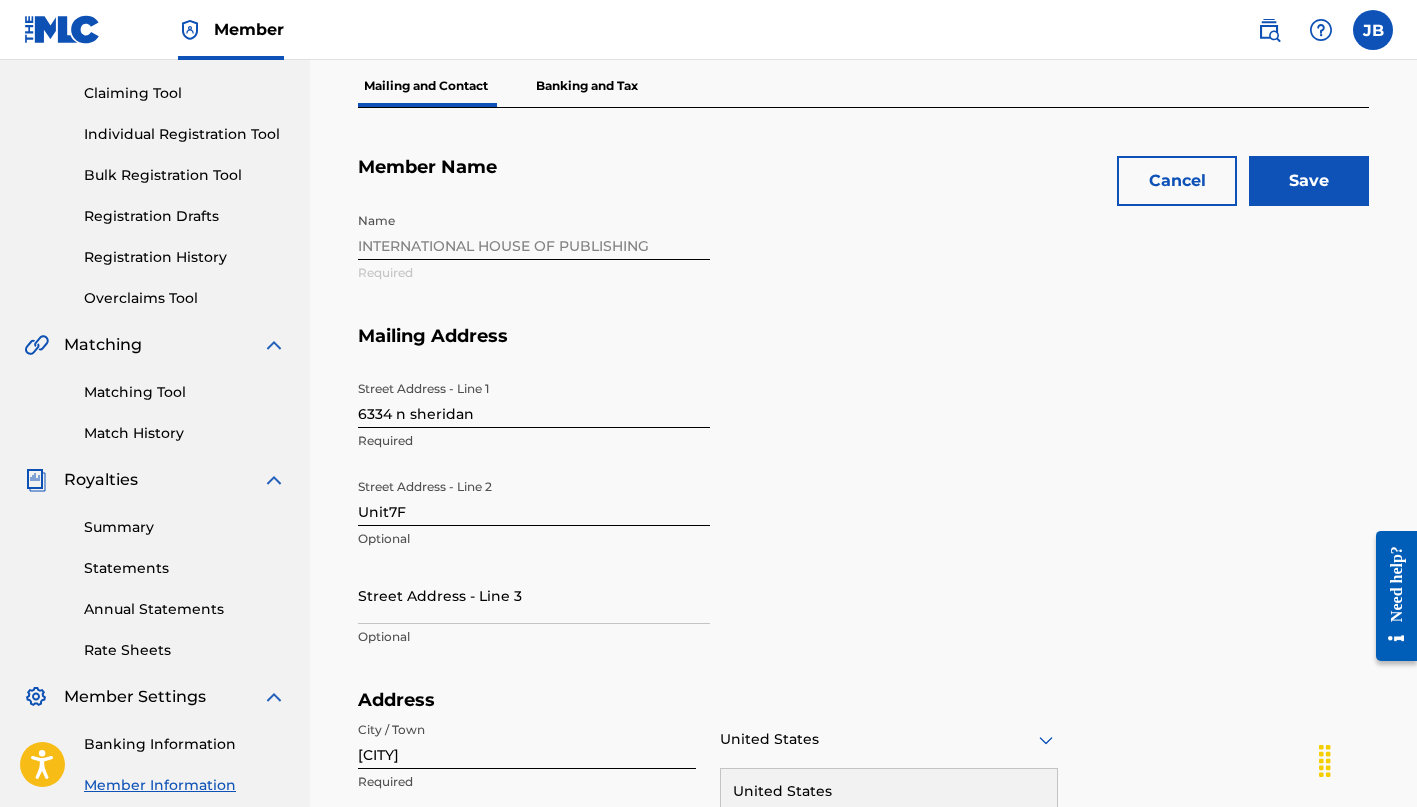 click on "Save" at bounding box center [1309, 181] 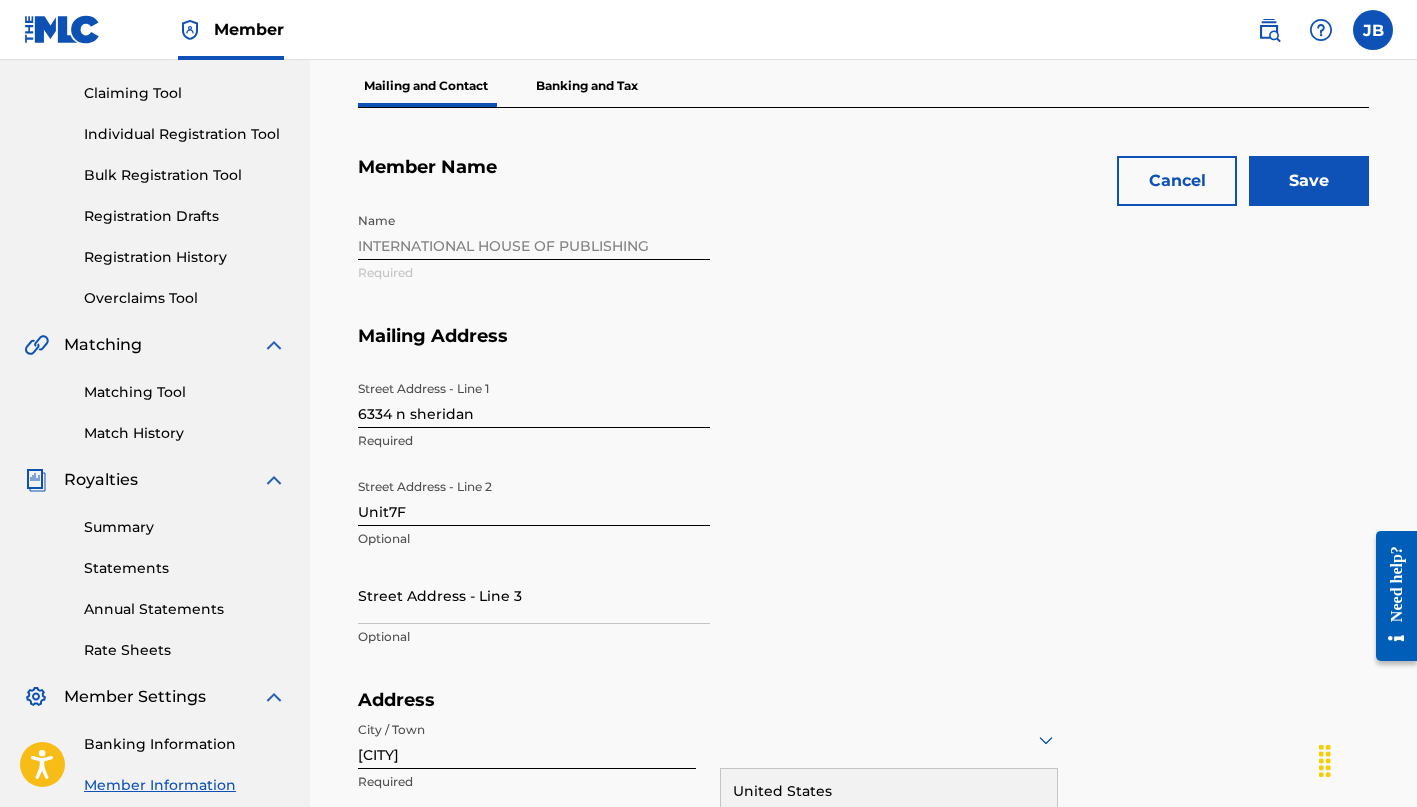 click on "Save" at bounding box center [1309, 181] 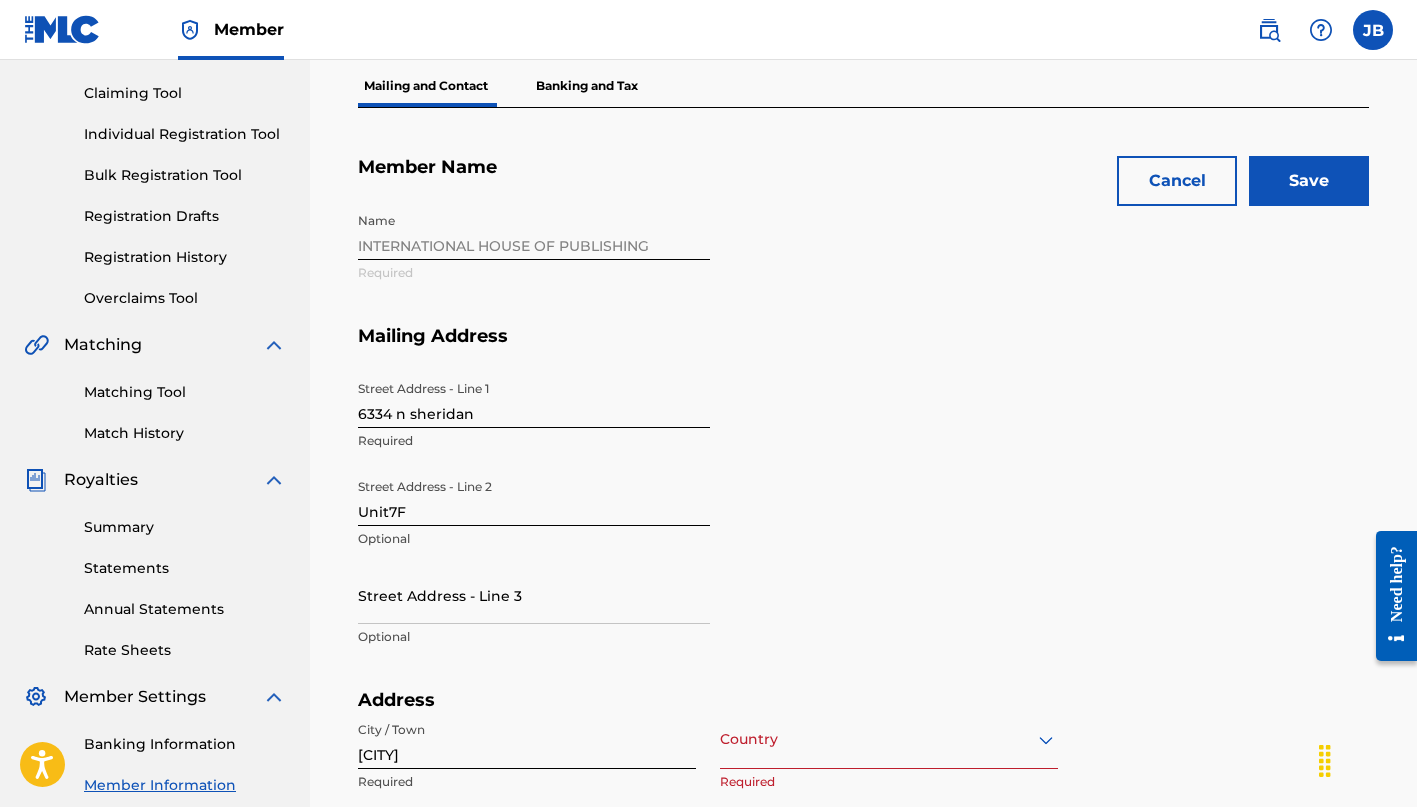 click on "Save" at bounding box center [1309, 181] 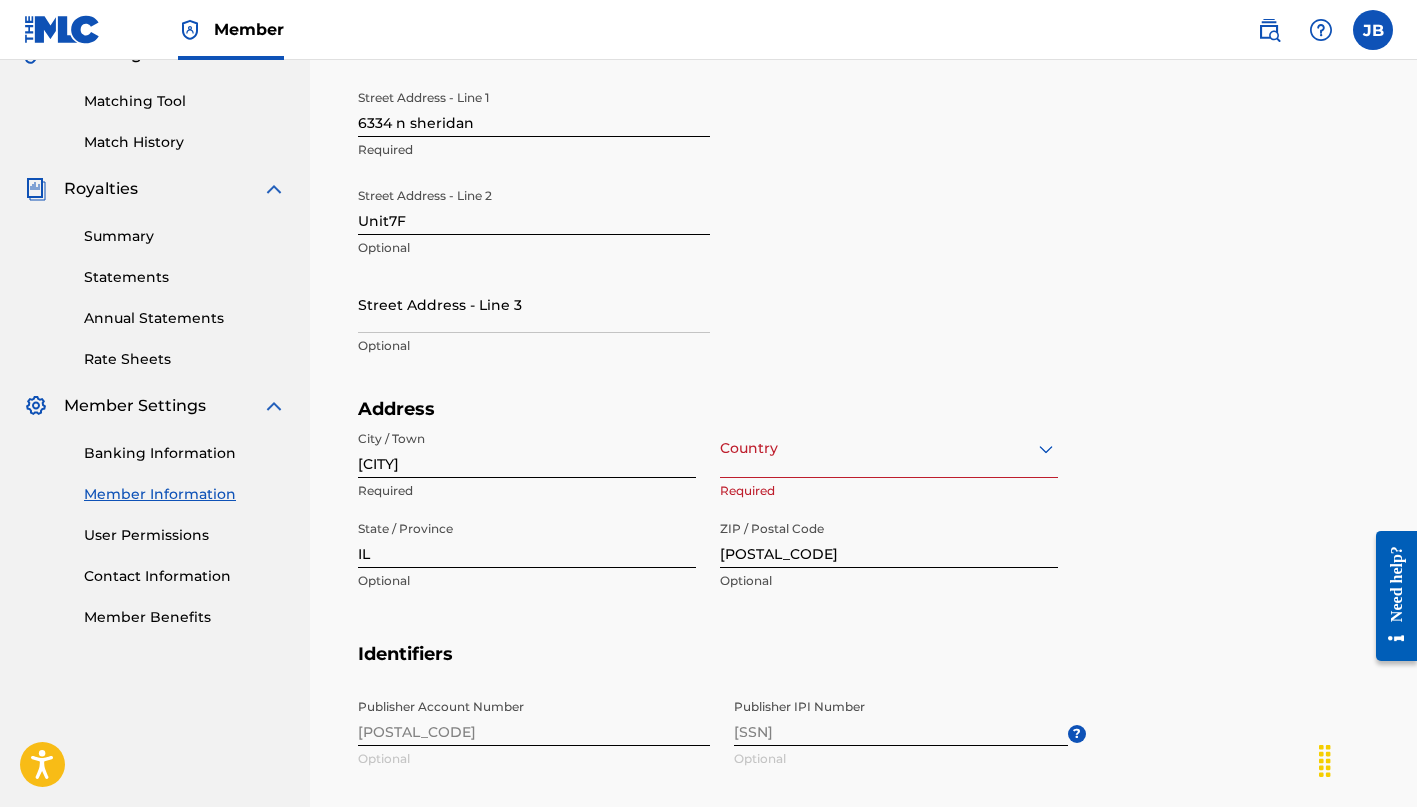 scroll, scrollTop: 528, scrollLeft: 0, axis: vertical 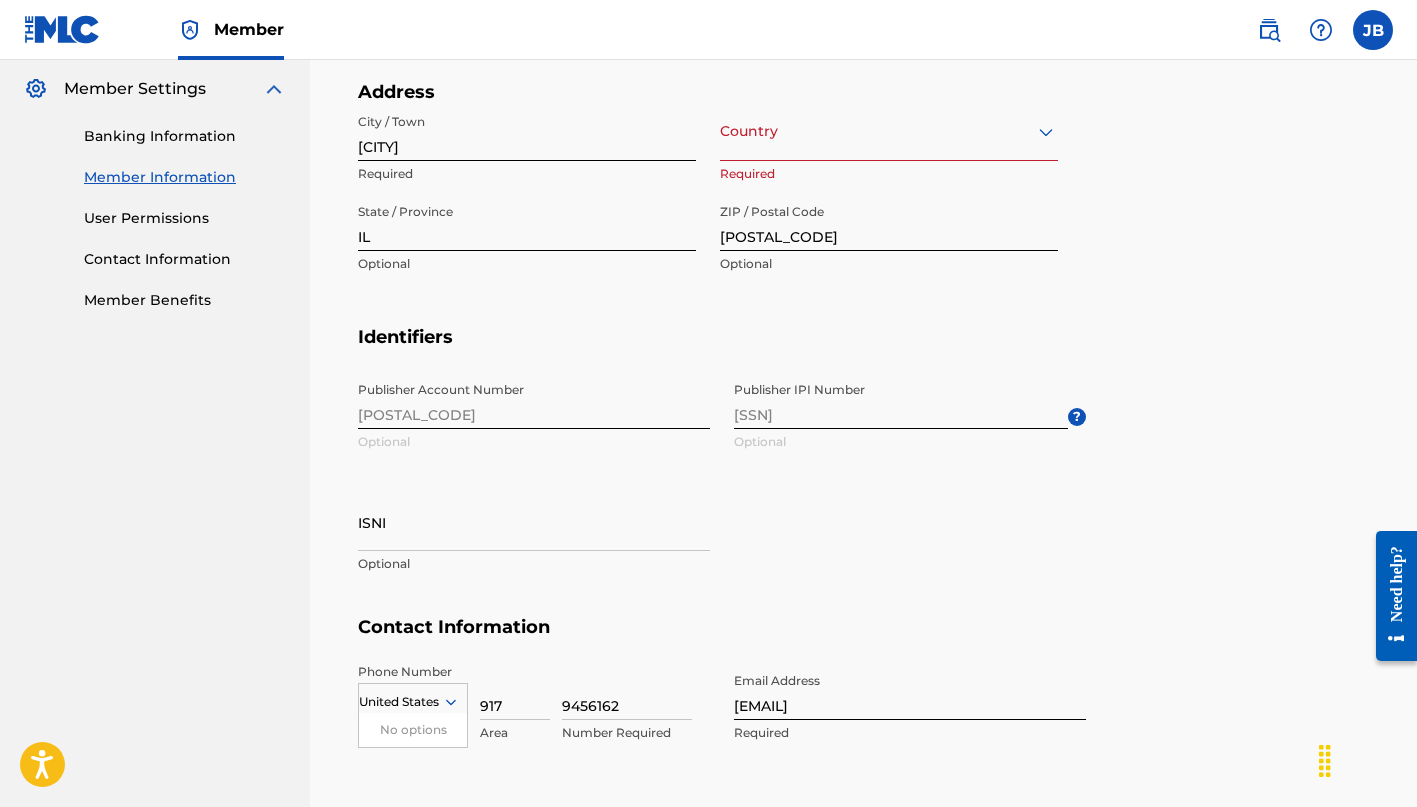 type on "Unit 7F" 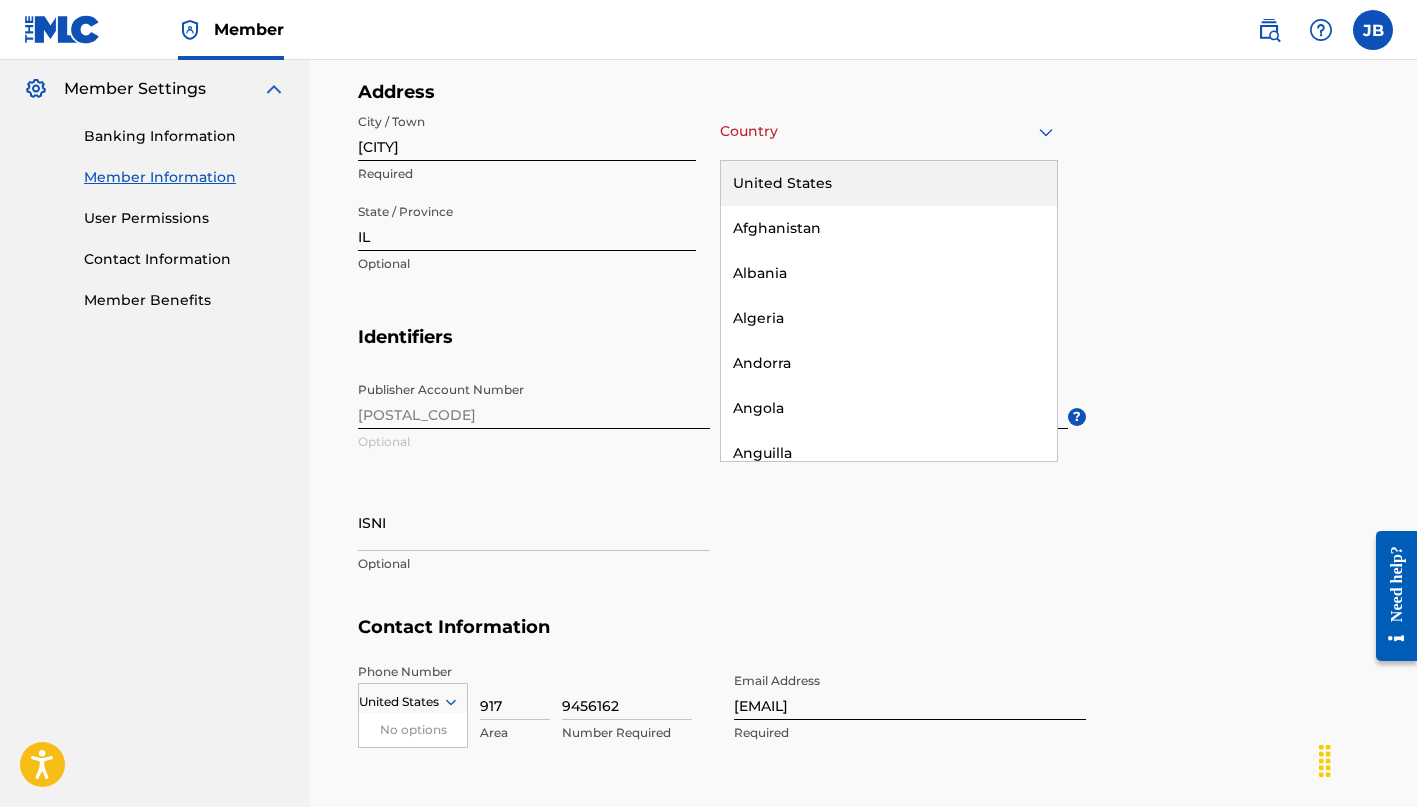 click at bounding box center [889, 131] 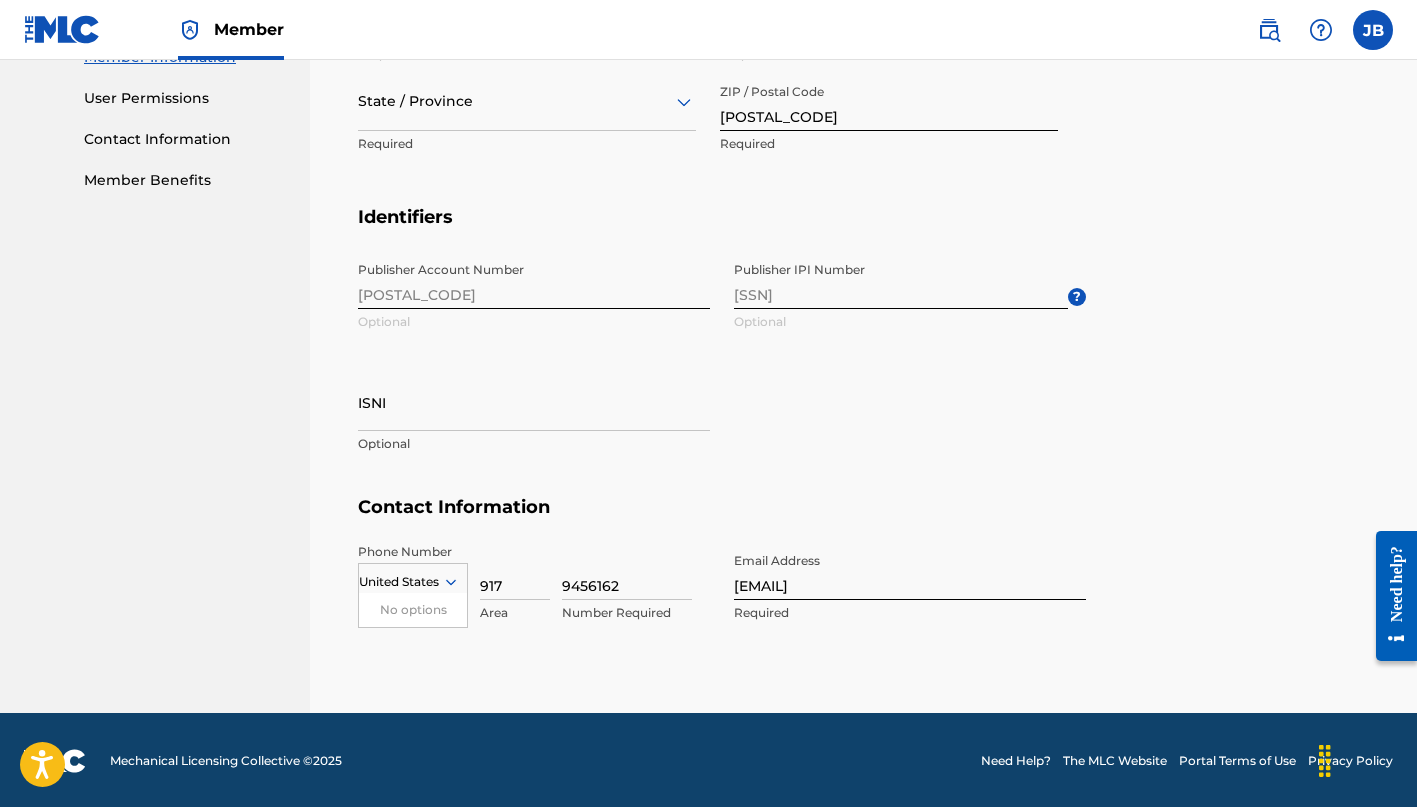scroll, scrollTop: 928, scrollLeft: 0, axis: vertical 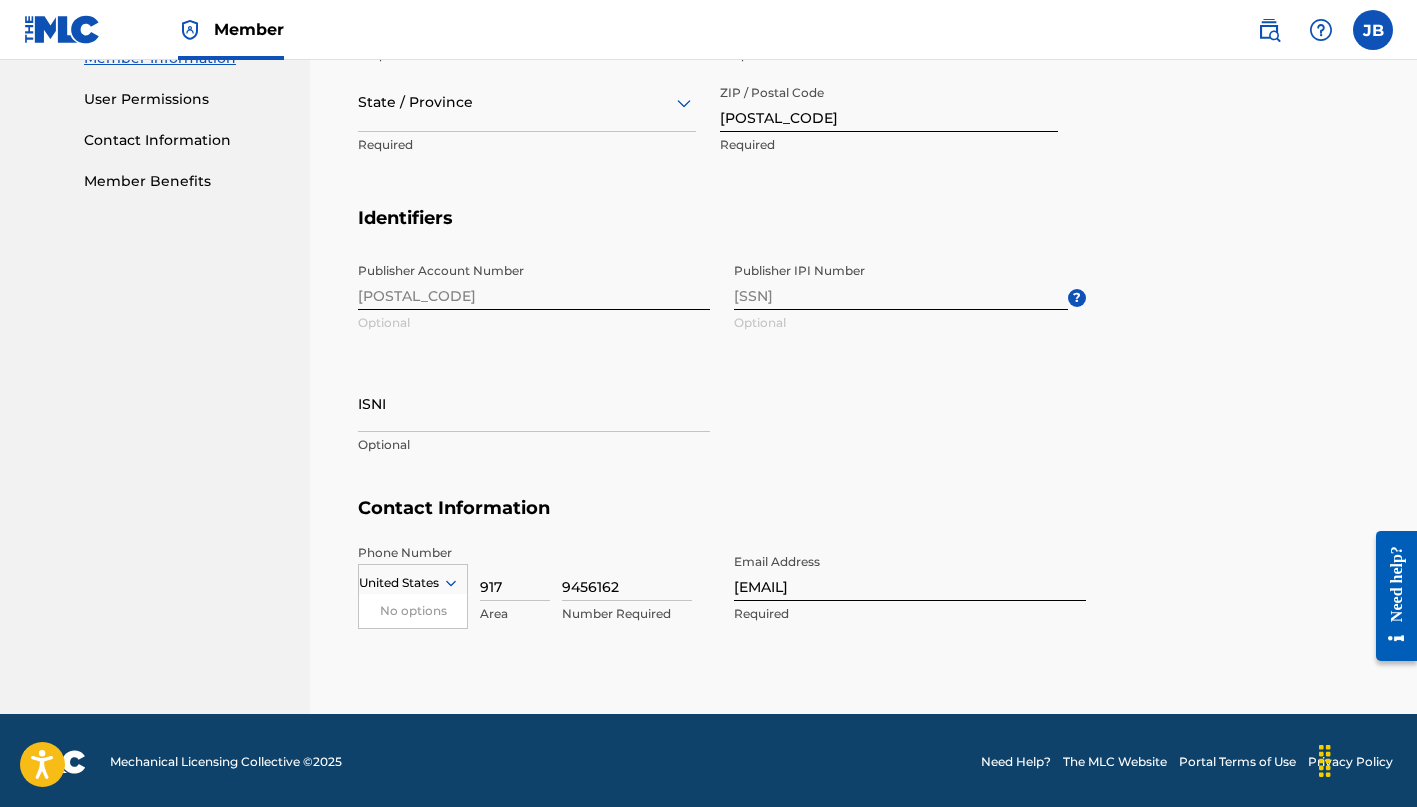 click on "Contact Information Phone Number United States No options Country Required [PHONE] Area Number Required Email Address [EMAIL] Required" at bounding box center [863, 581] 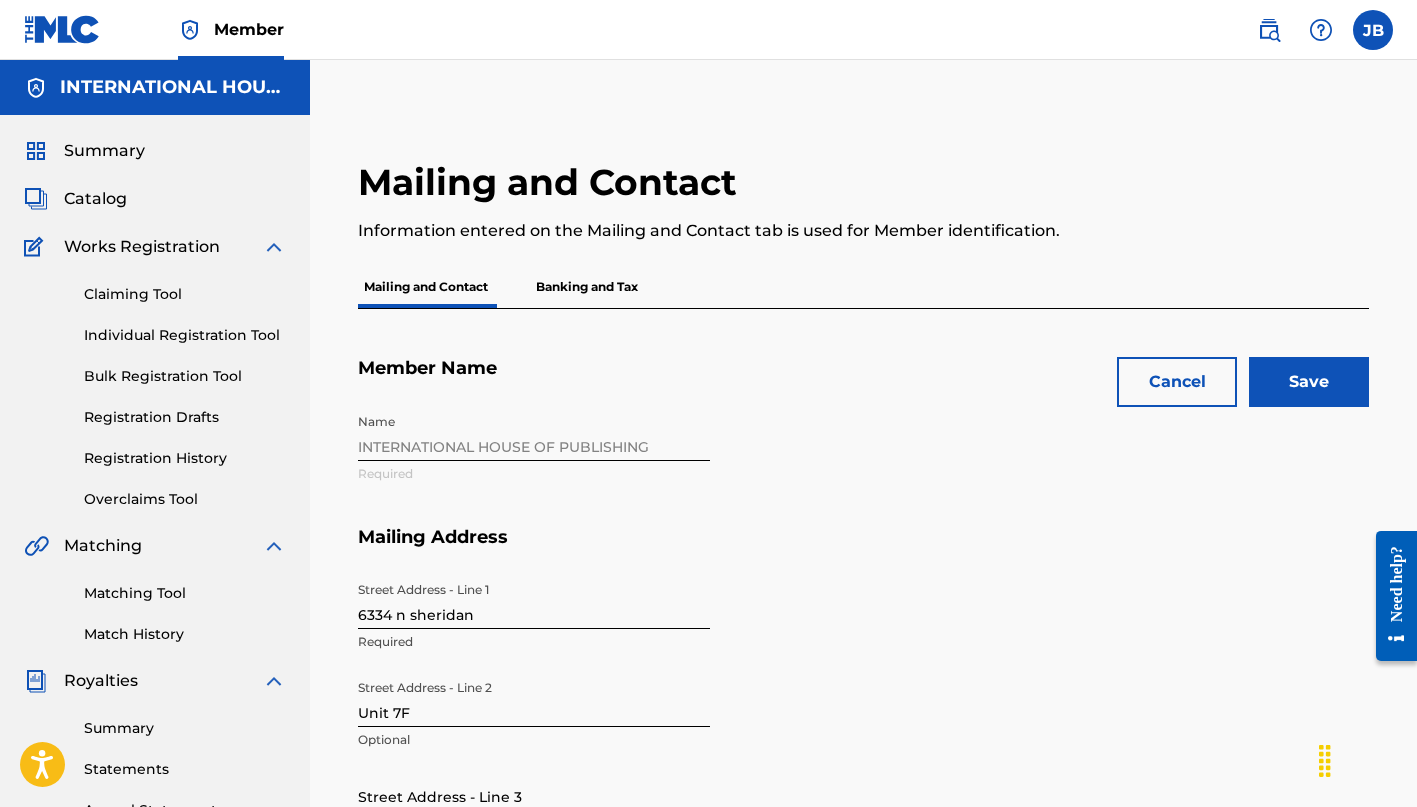 scroll, scrollTop: 0, scrollLeft: 0, axis: both 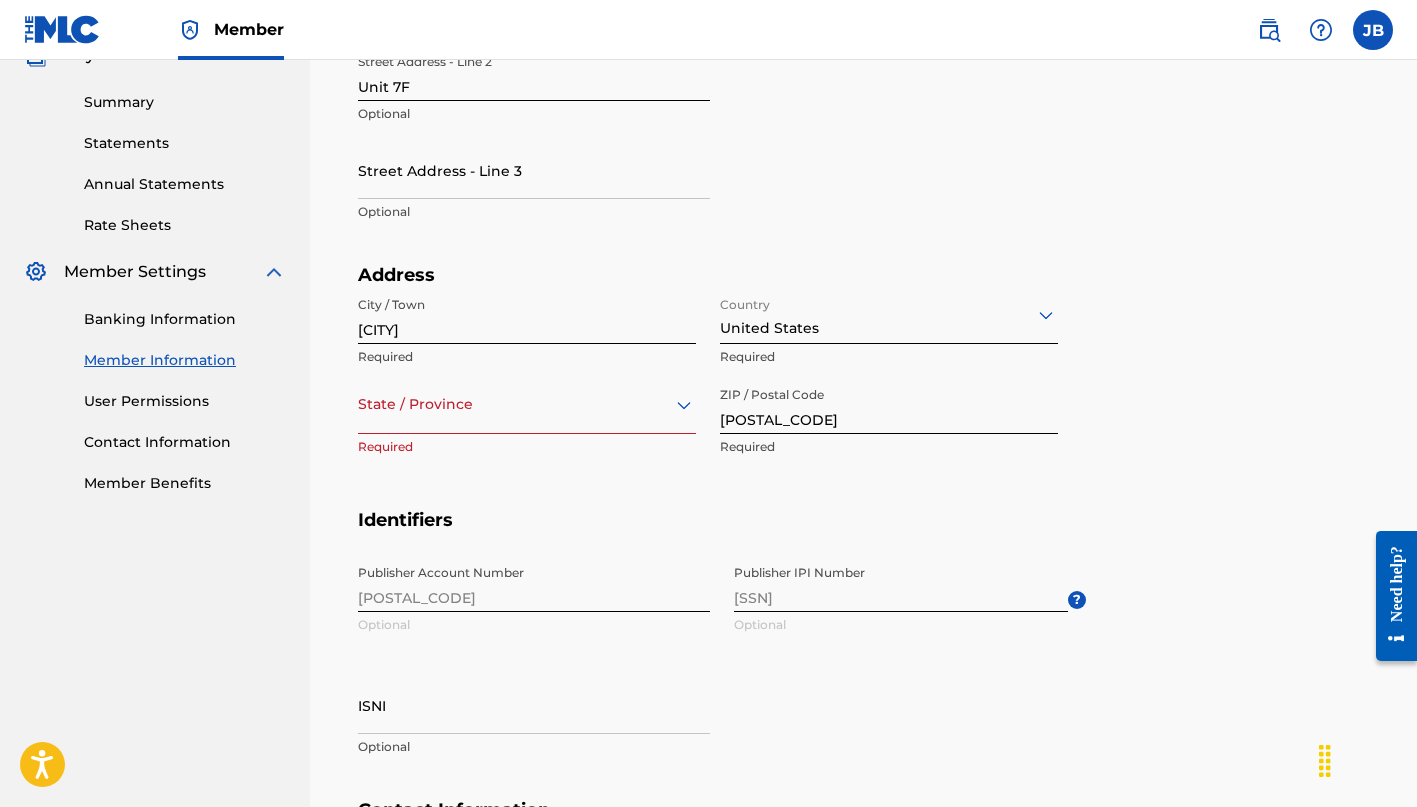 click at bounding box center [527, 404] 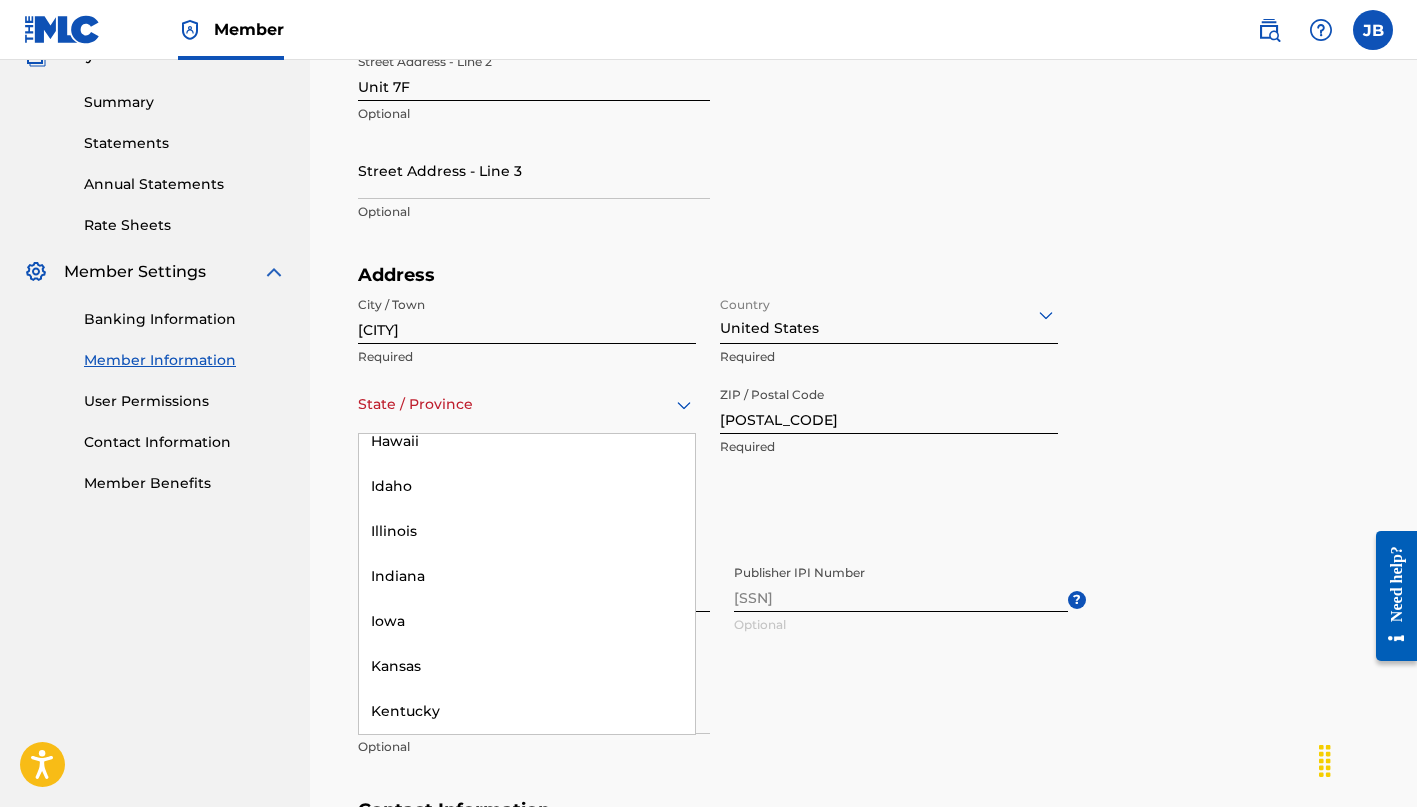 scroll, scrollTop: 572, scrollLeft: 0, axis: vertical 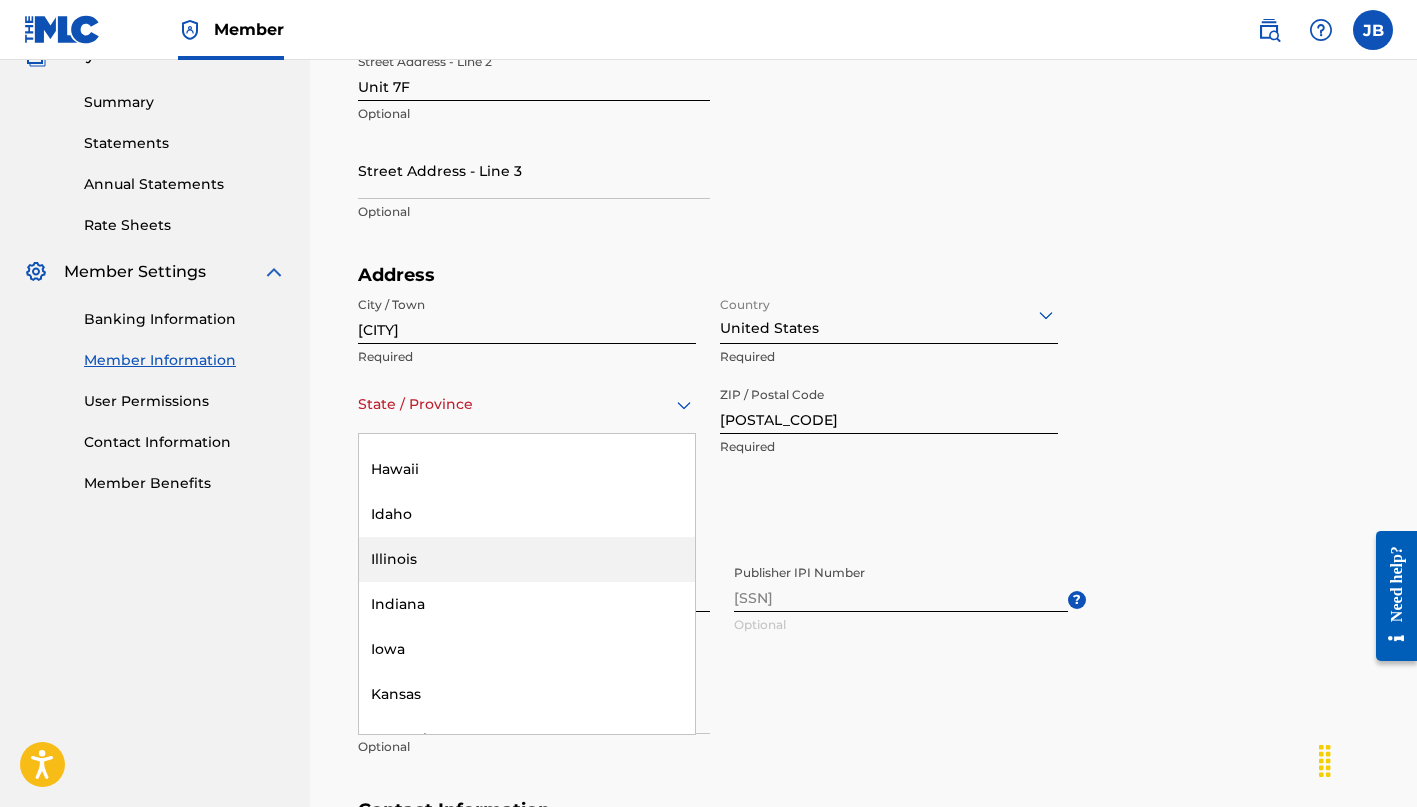 click on "Illinois" at bounding box center (527, 559) 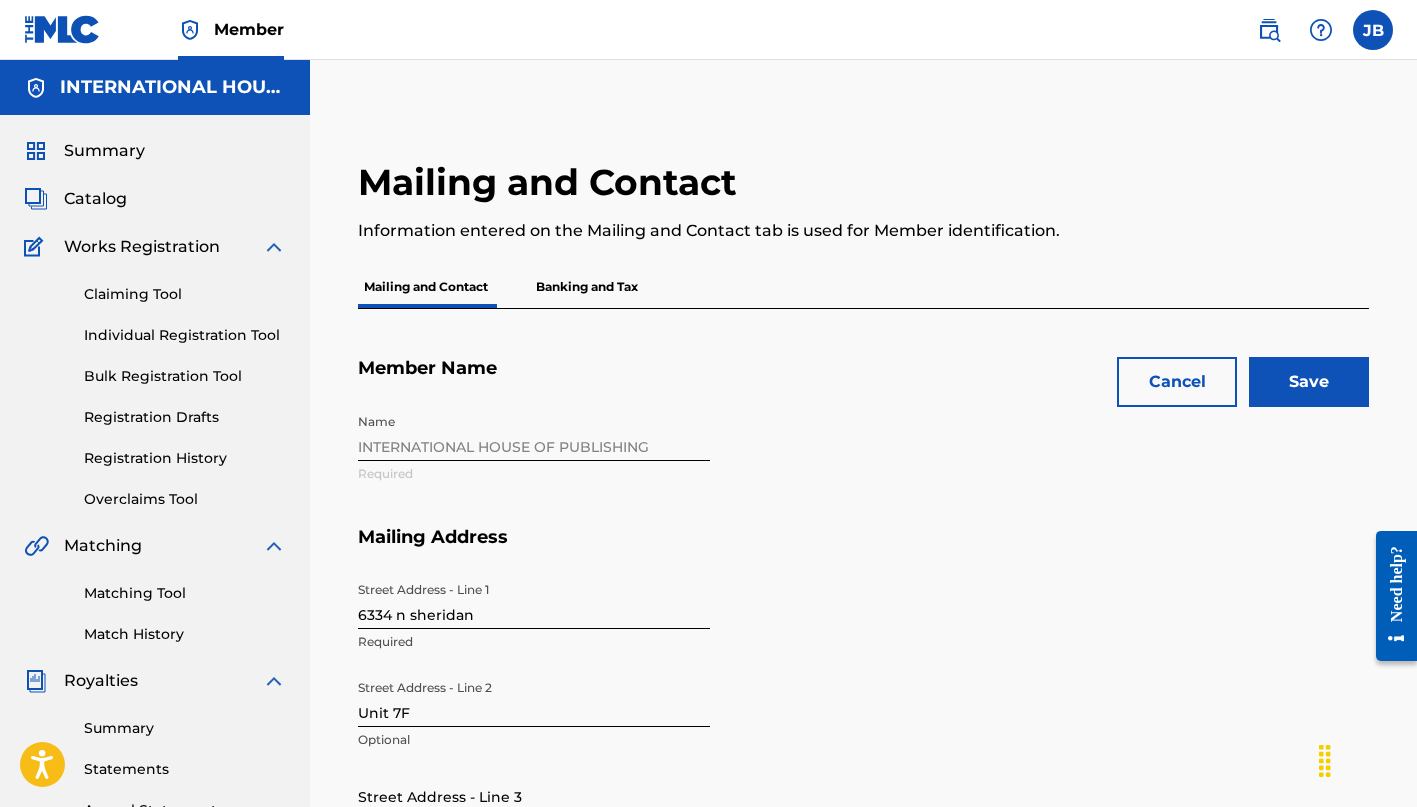 scroll, scrollTop: 0, scrollLeft: 0, axis: both 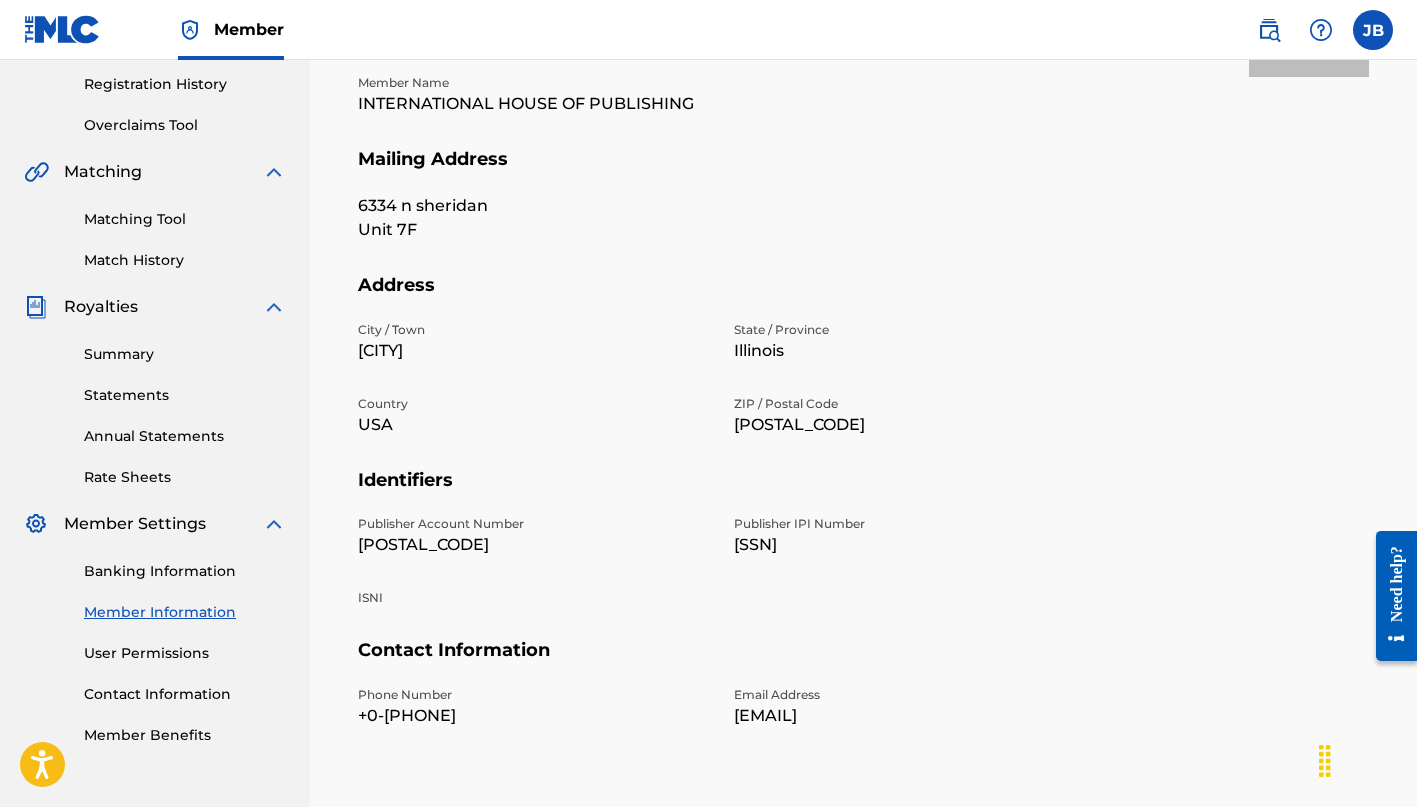 click on "Contact Information" at bounding box center (185, 694) 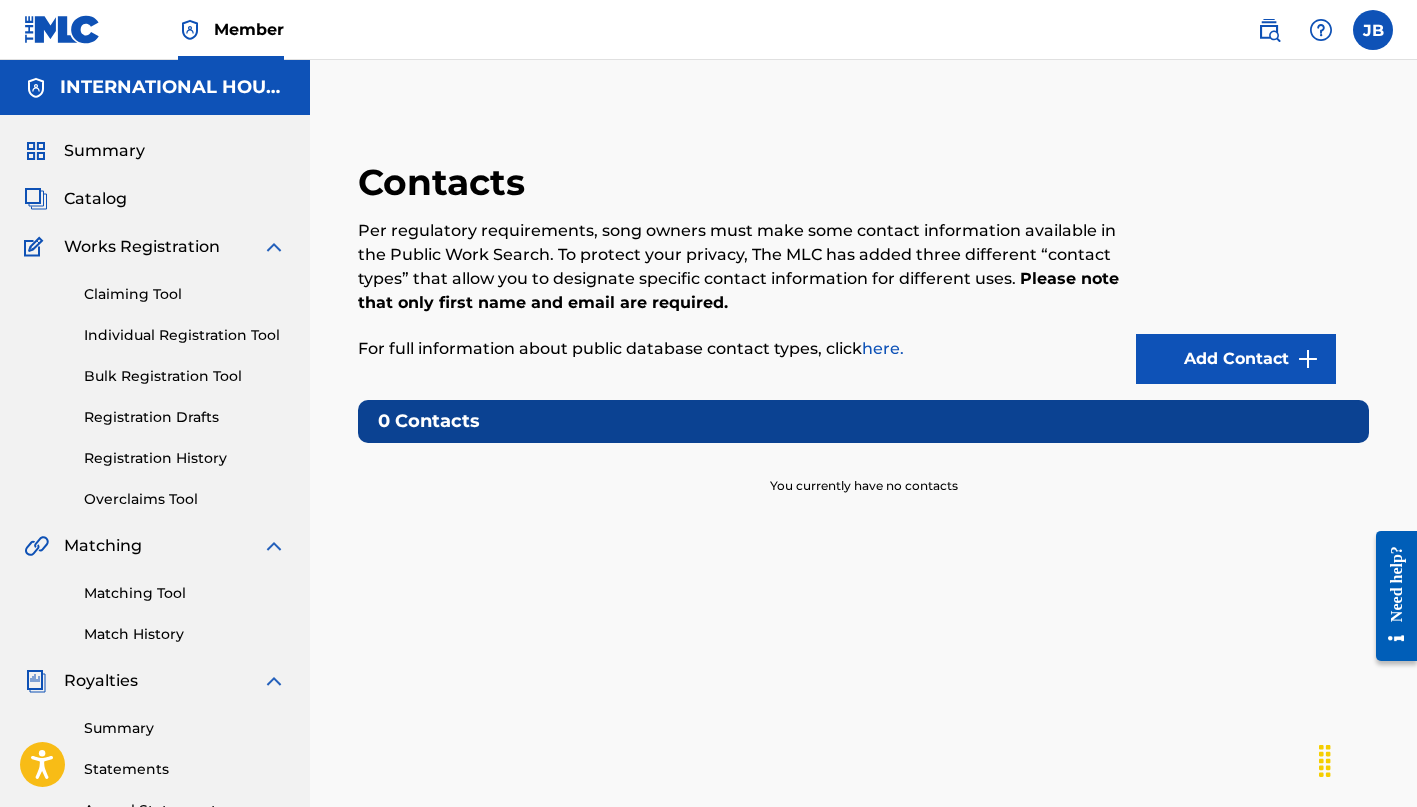 scroll, scrollTop: 0, scrollLeft: 0, axis: both 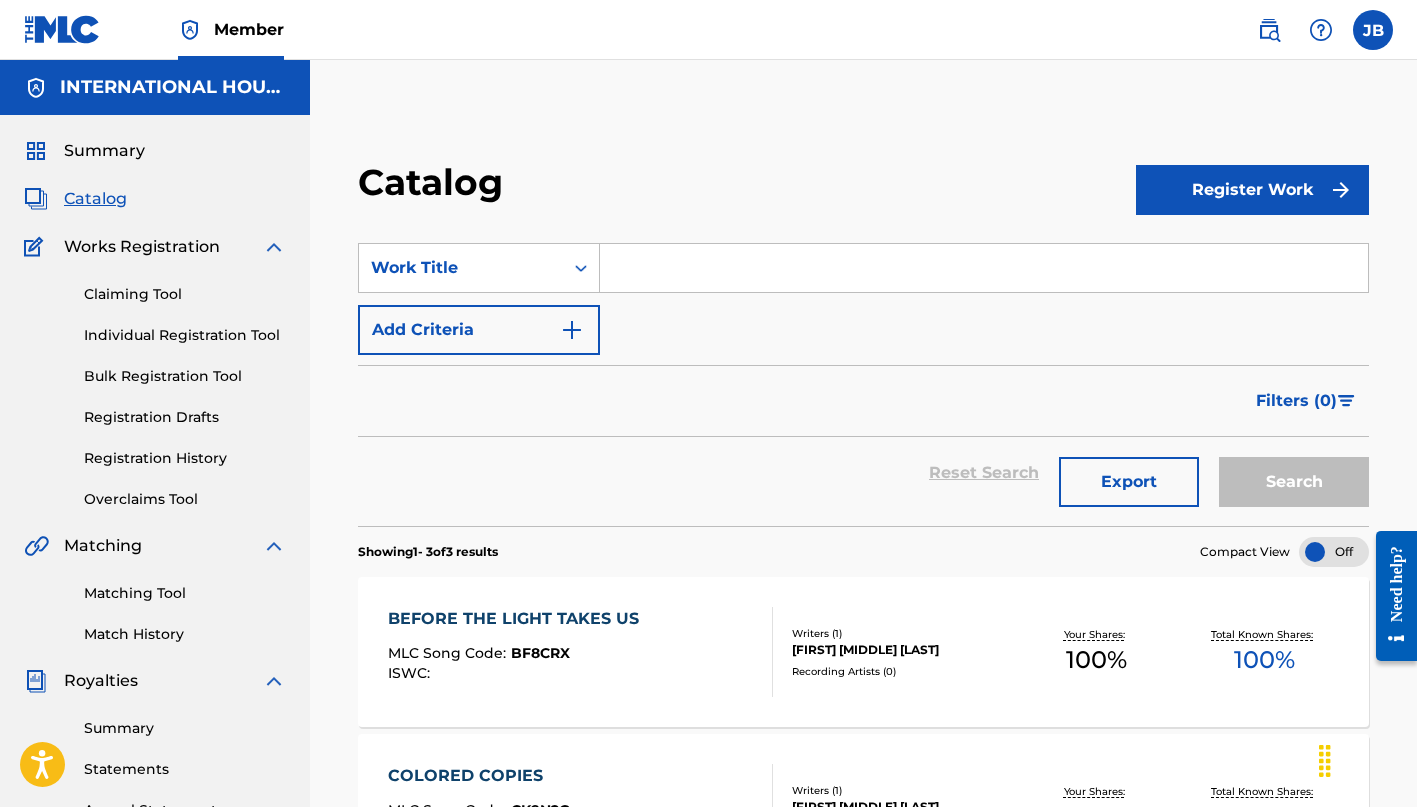 click at bounding box center (62, 29) 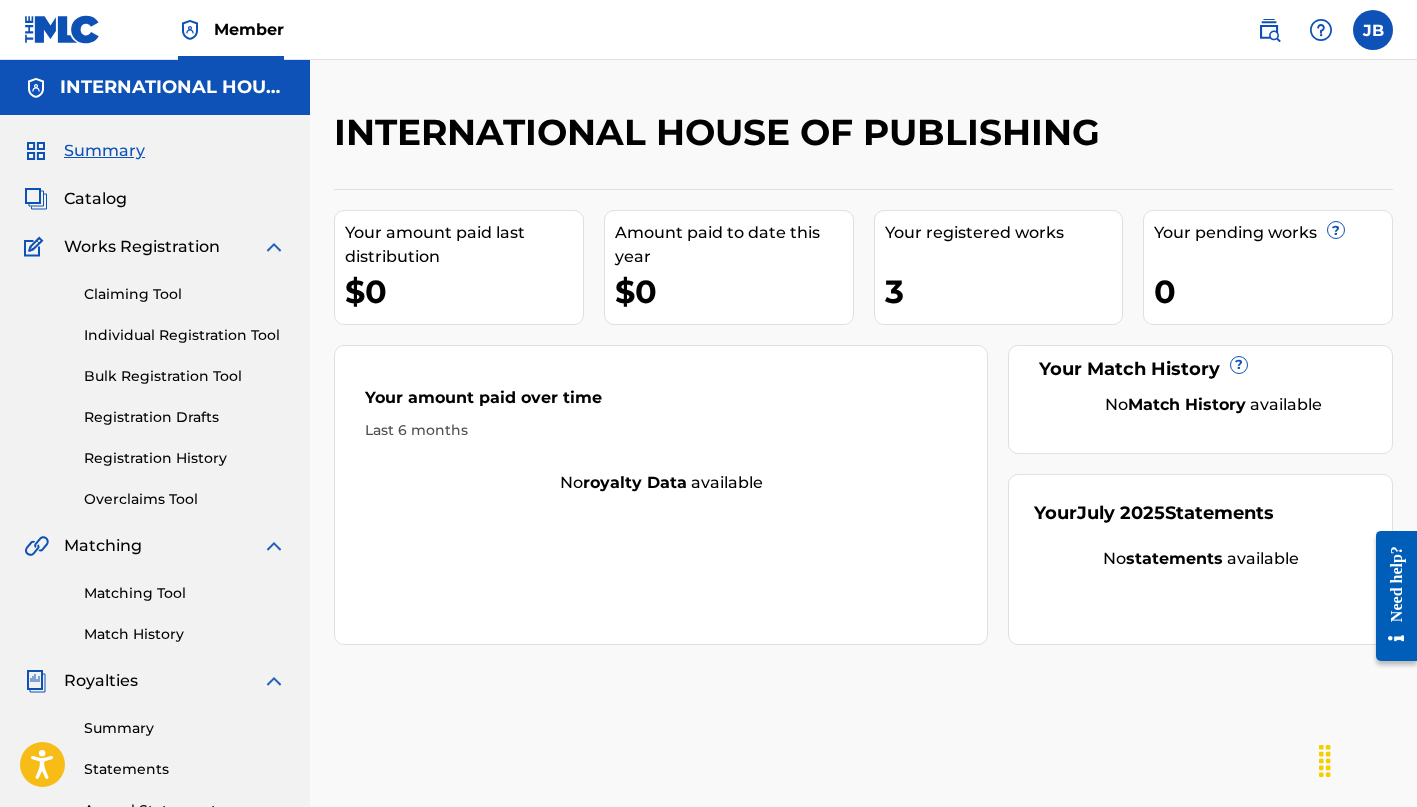 click at bounding box center (1269, 30) 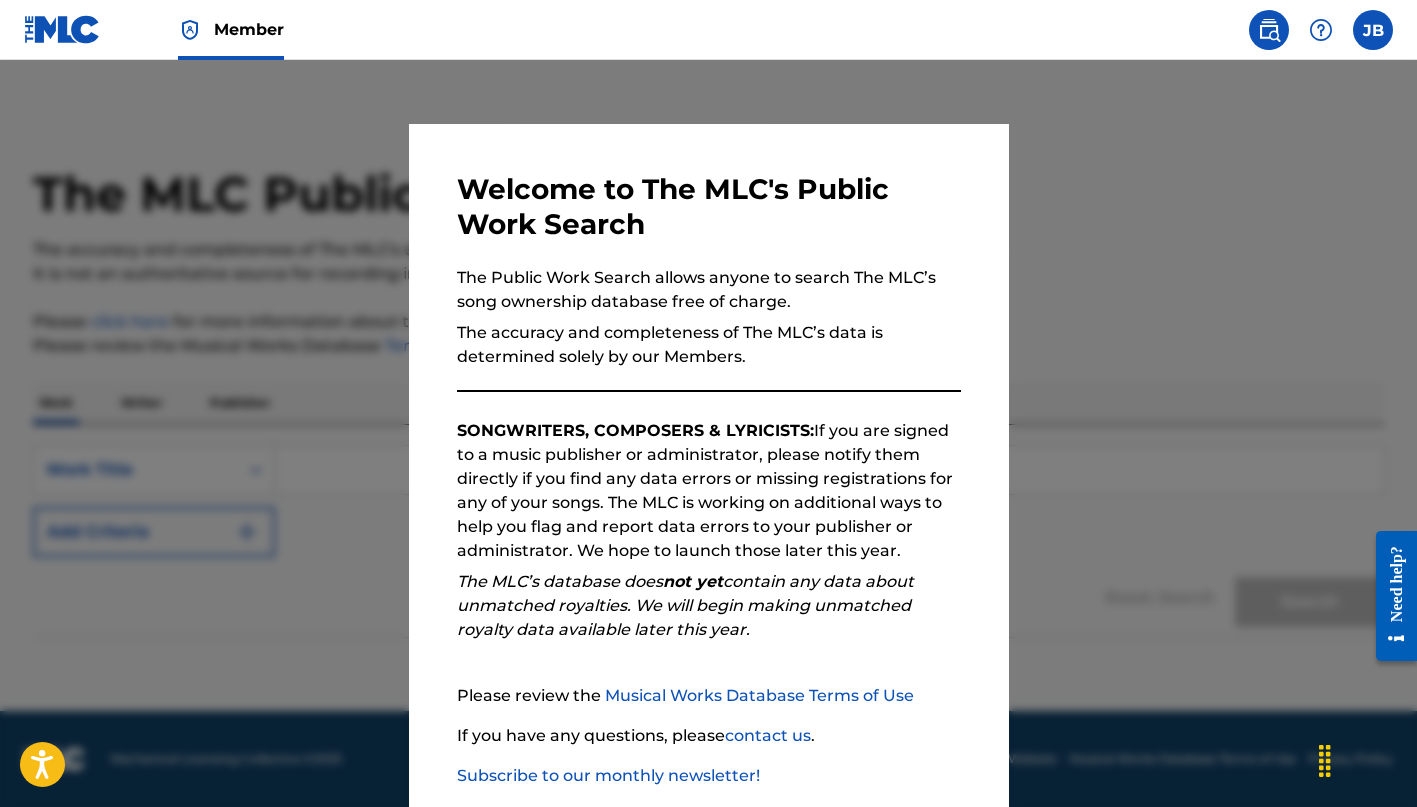 click on "Member [LAST] [LAST] [FIRST] [EMAIL] Profile Log out" at bounding box center [708, 30] 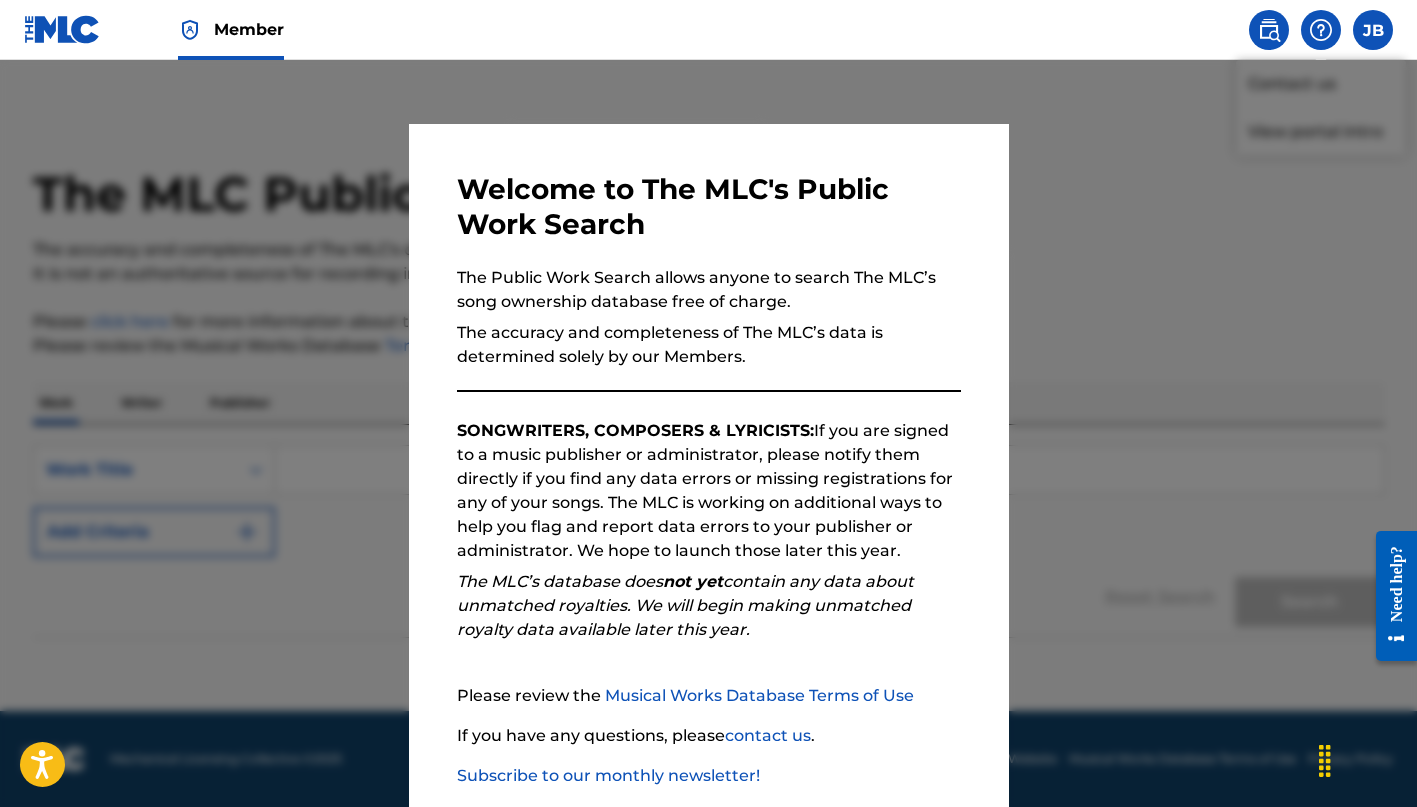 click at bounding box center (1321, 30) 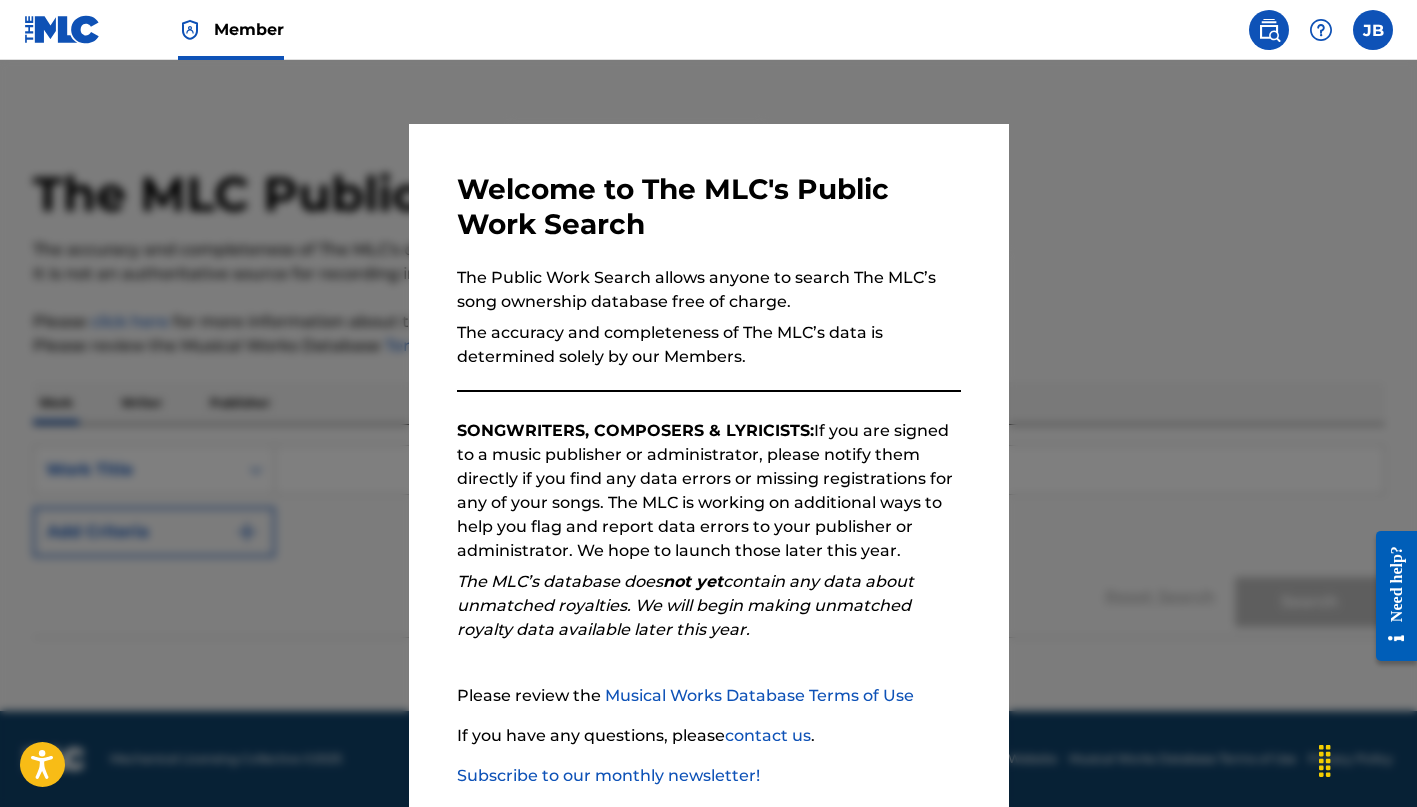 click at bounding box center (1269, 30) 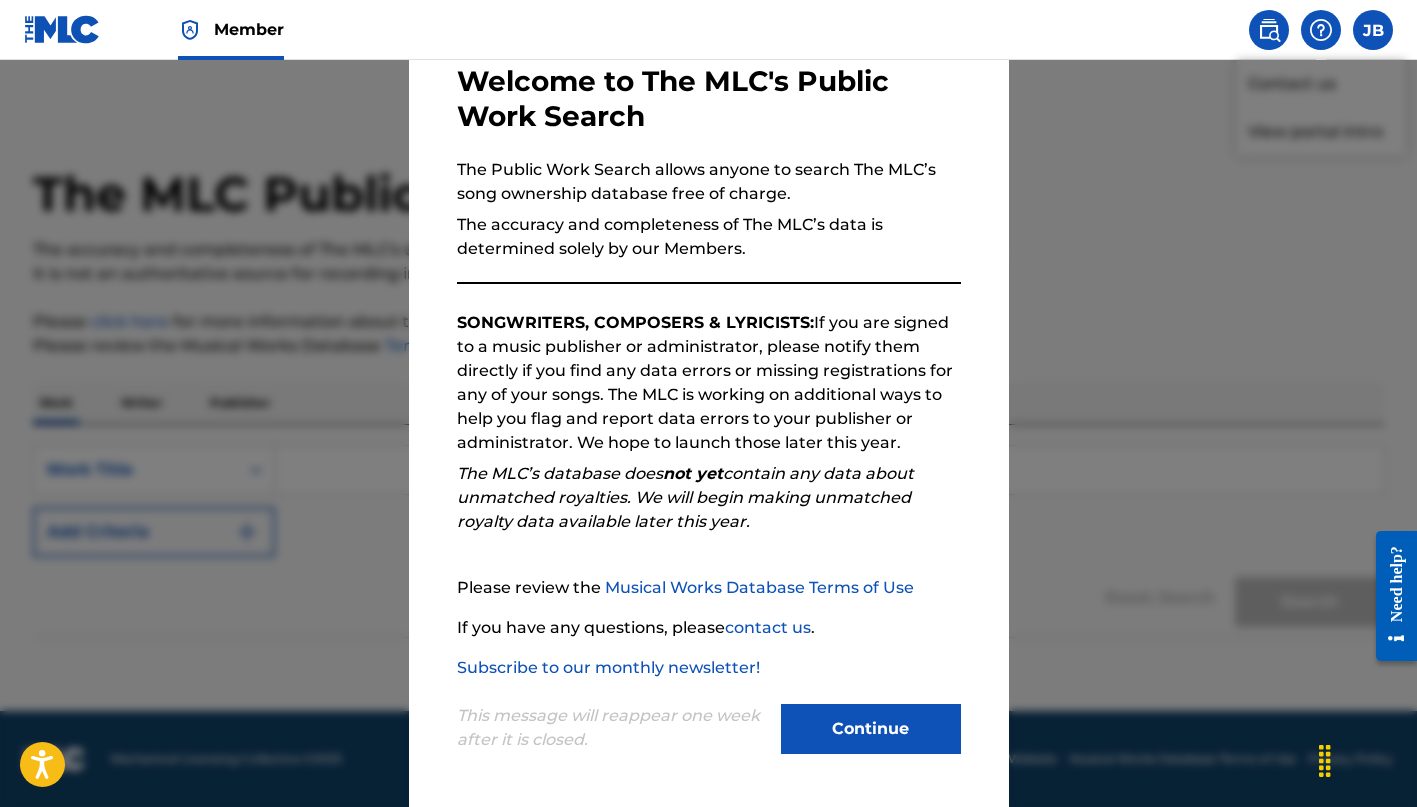 scroll, scrollTop: 108, scrollLeft: 0, axis: vertical 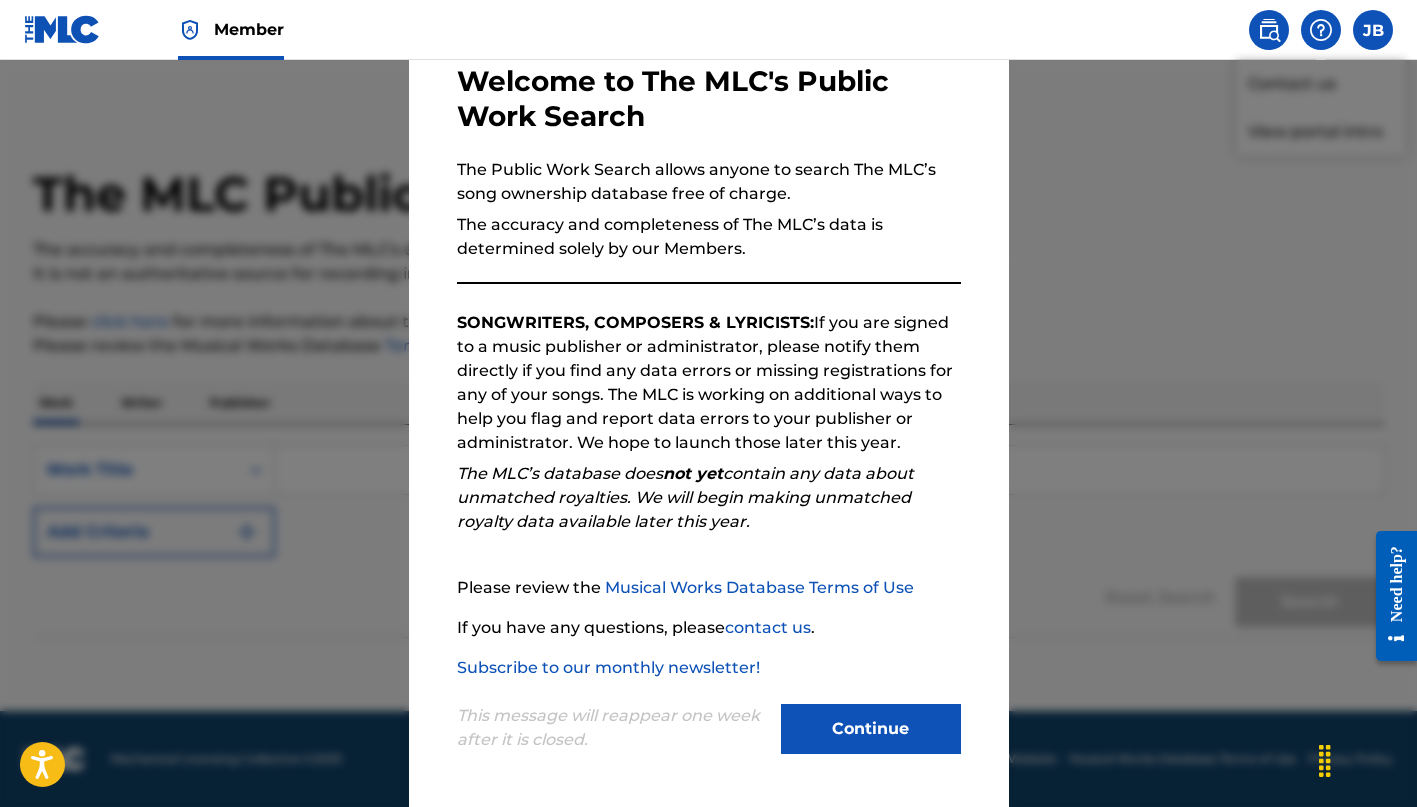 click on "SONGWRITERS, COMPOSERS & LYRICISTS:  If you are signed to a music publisher or administrator, please notify them directly if you find any data errors or missing registrations for any of your songs. The MLC is working on additional ways to help you flag and report data errors to your publisher or administrator. We hope to launch those later this year." at bounding box center [709, 383] 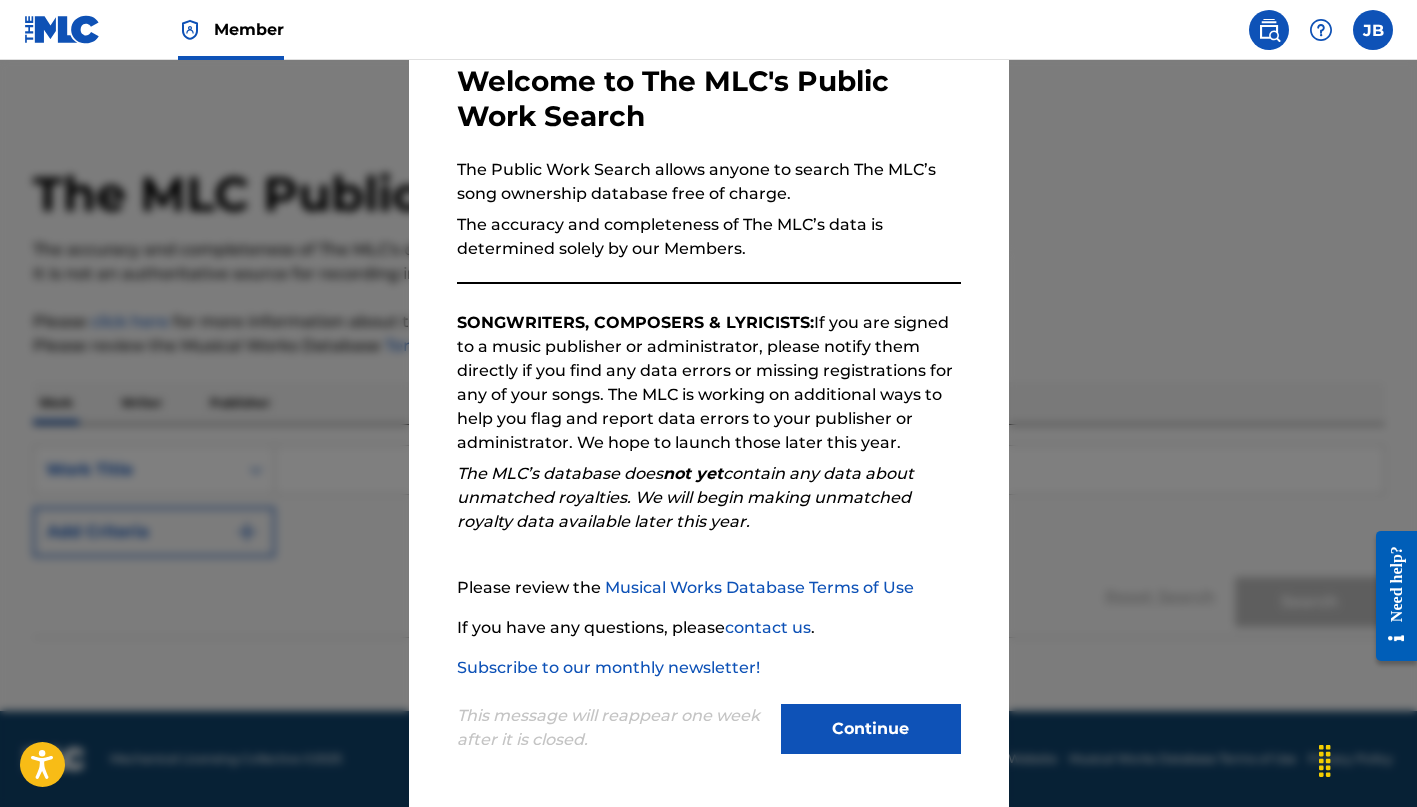 click at bounding box center (708, 463) 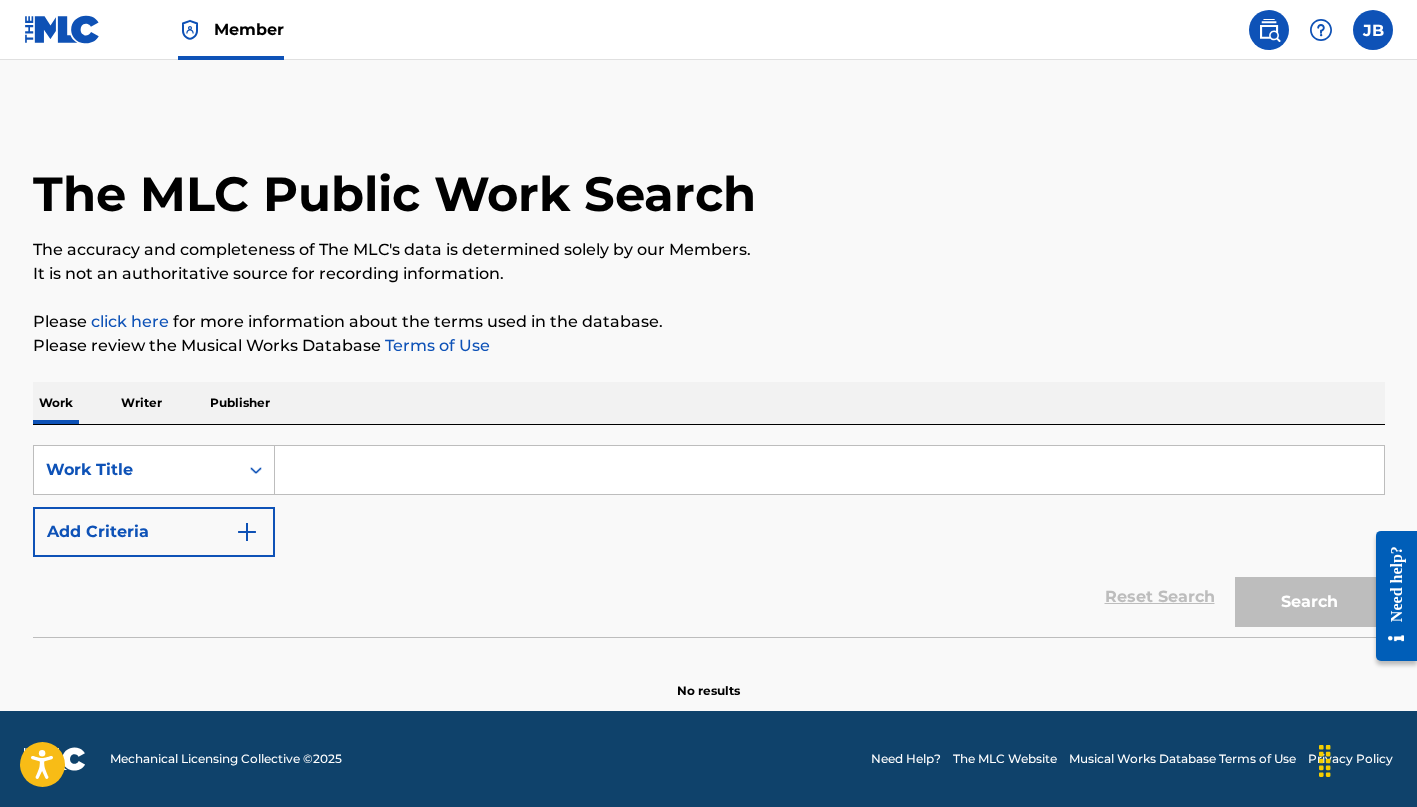 scroll, scrollTop: 0, scrollLeft: 0, axis: both 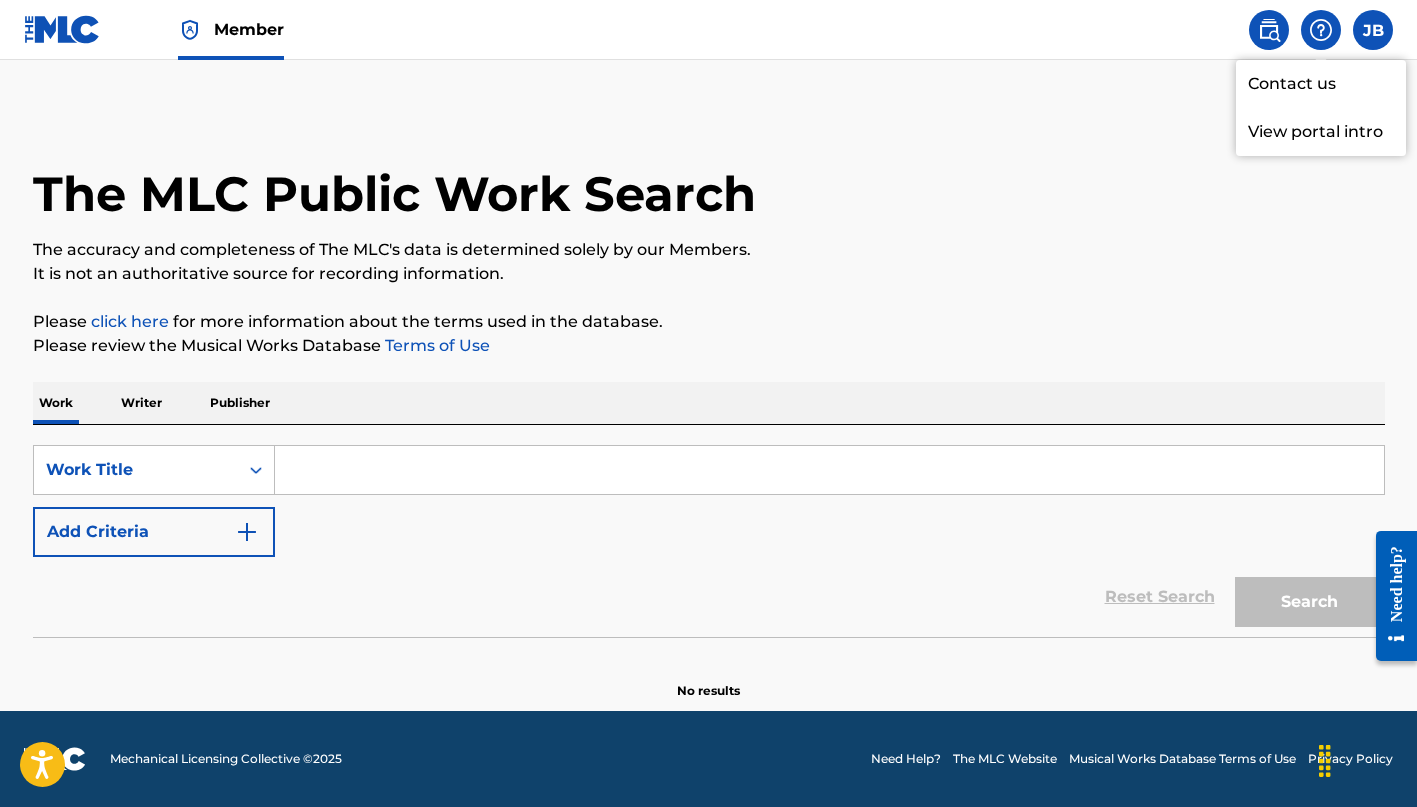 click on "The MLC Public Work Search" at bounding box center [709, 183] 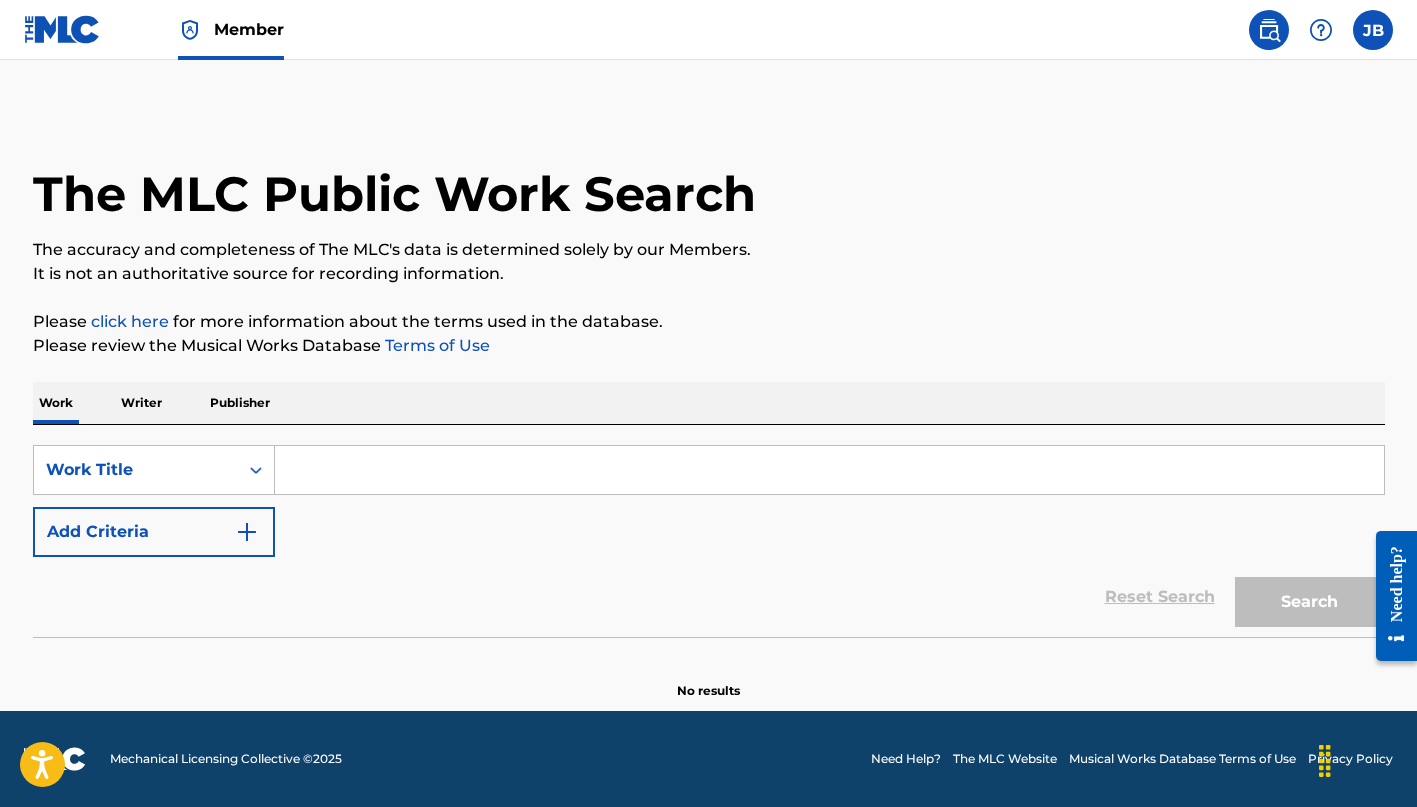 click at bounding box center (62, 29) 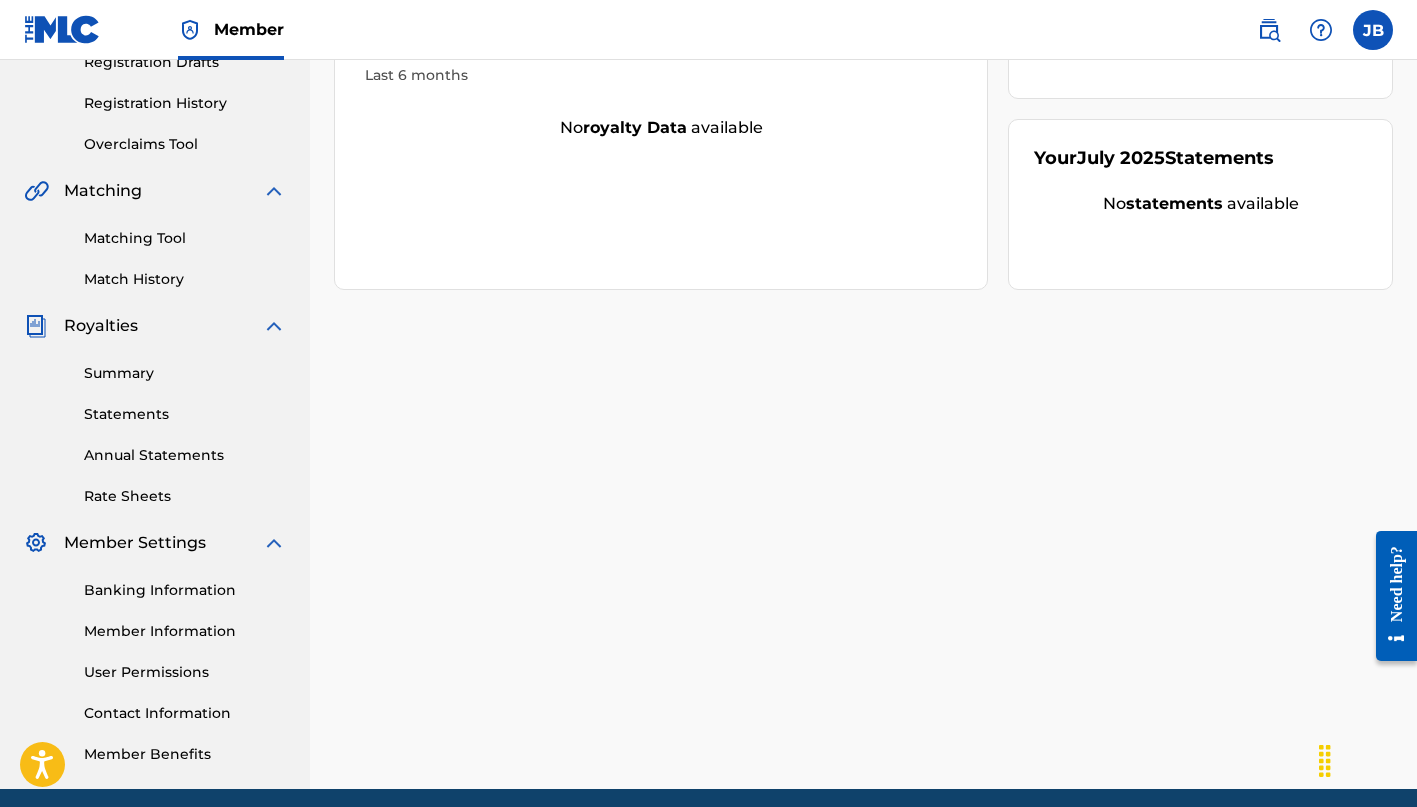 scroll, scrollTop: 357, scrollLeft: 0, axis: vertical 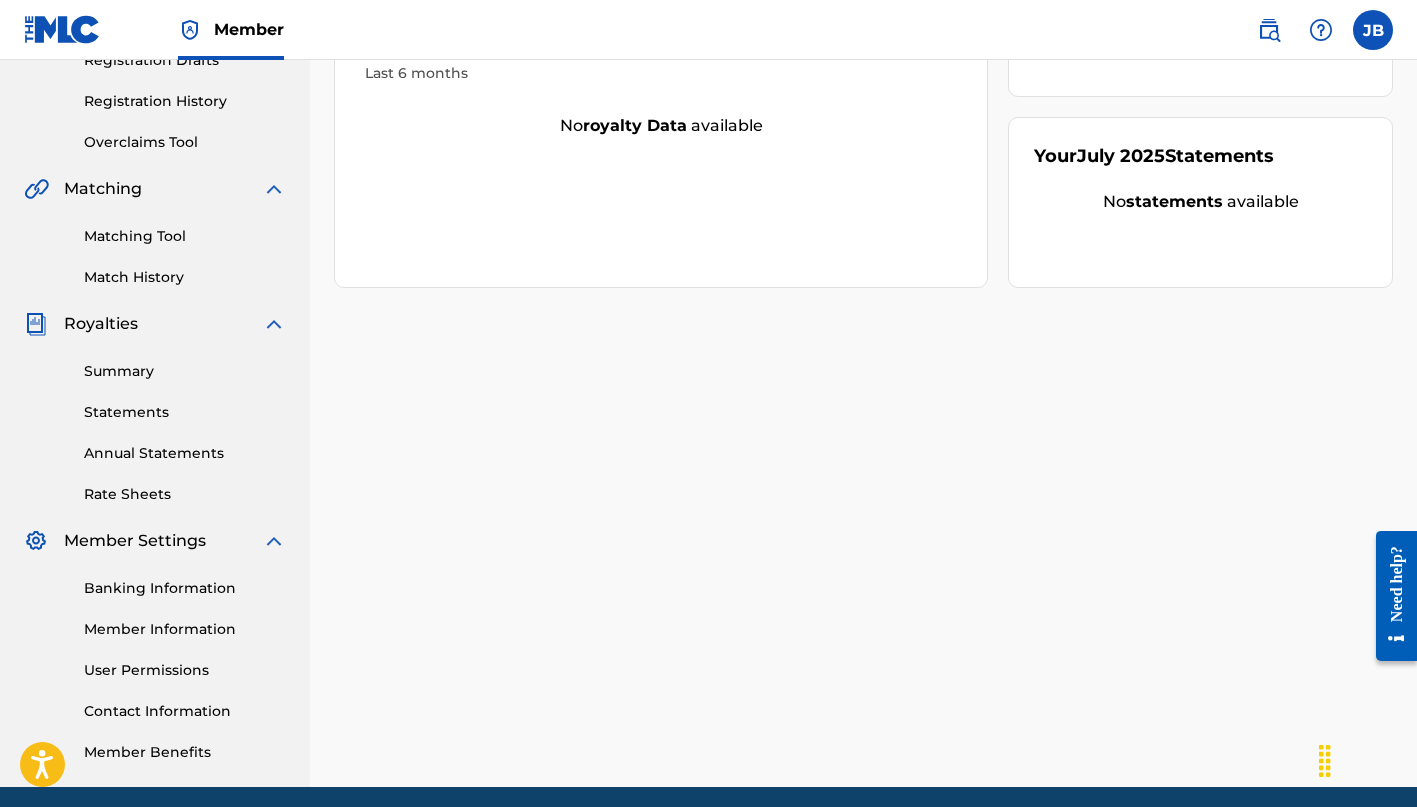click on "Contact Information" at bounding box center (185, 711) 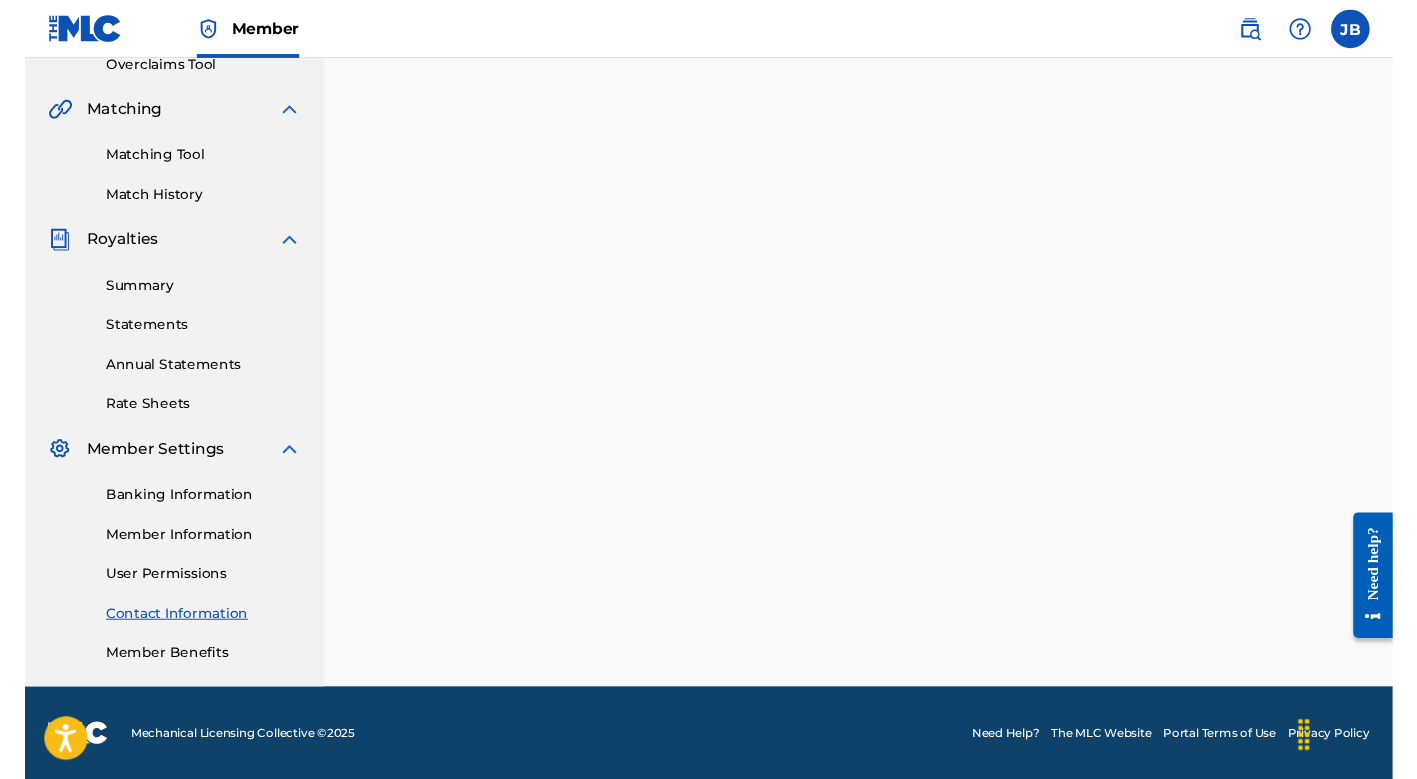 scroll, scrollTop: 433, scrollLeft: 0, axis: vertical 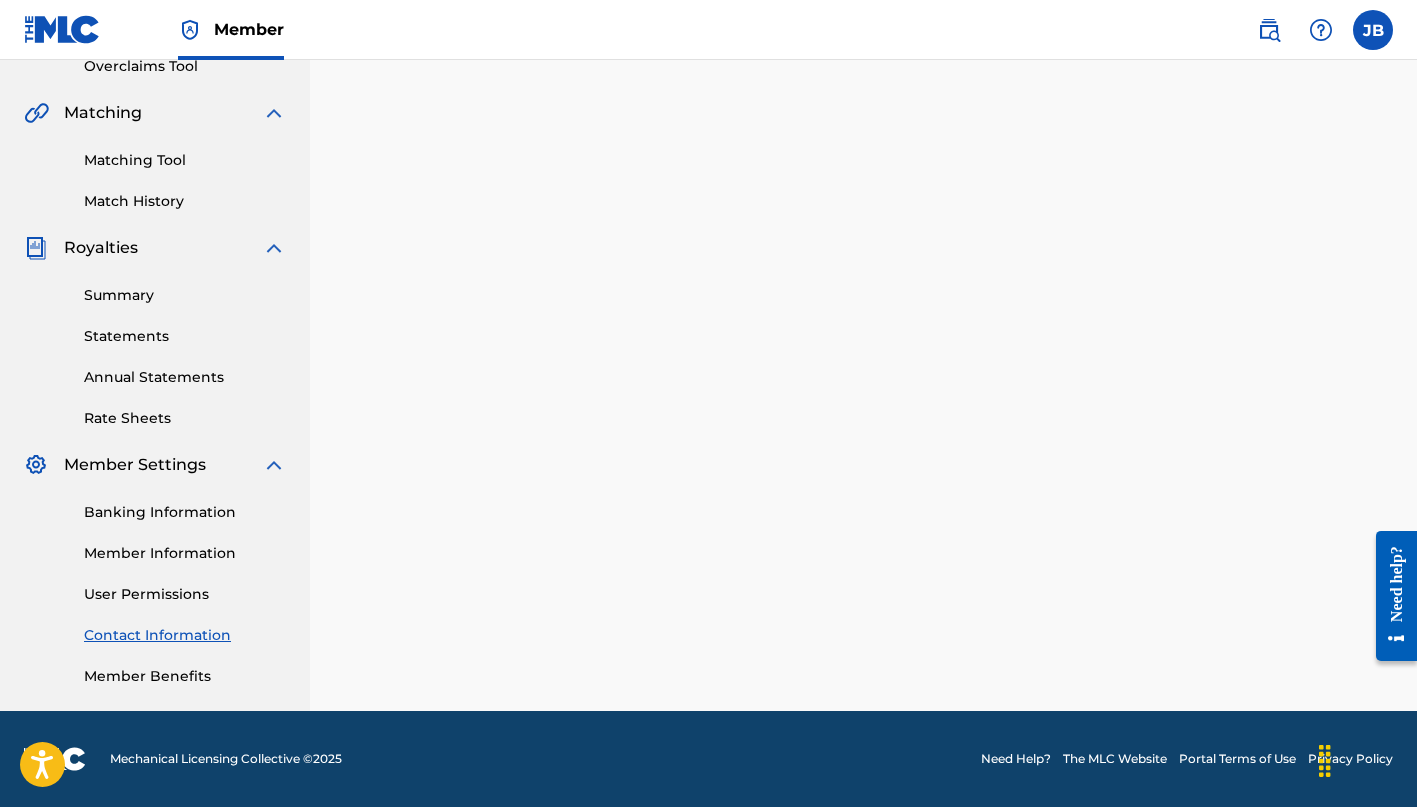 click on "Need Help?" at bounding box center [1016, 759] 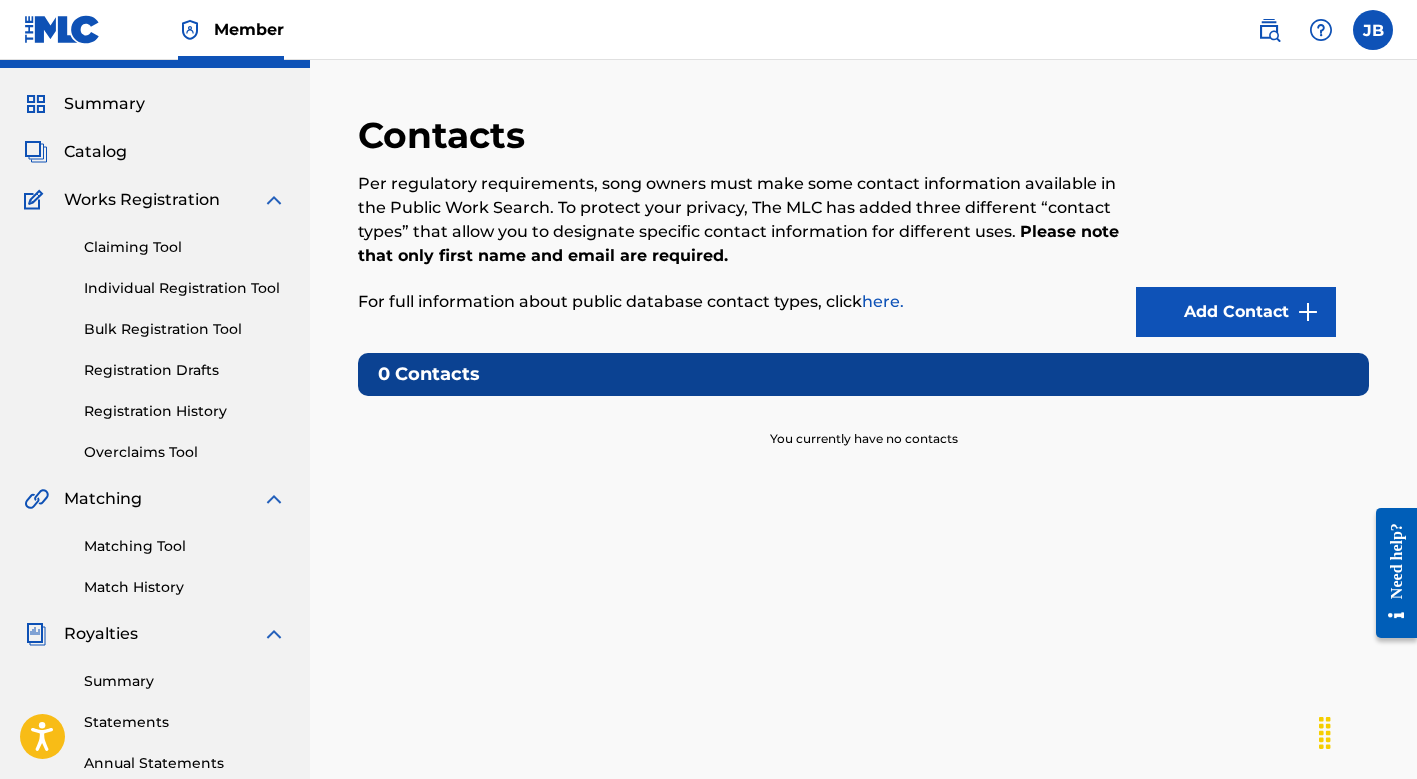 scroll, scrollTop: 34, scrollLeft: 0, axis: vertical 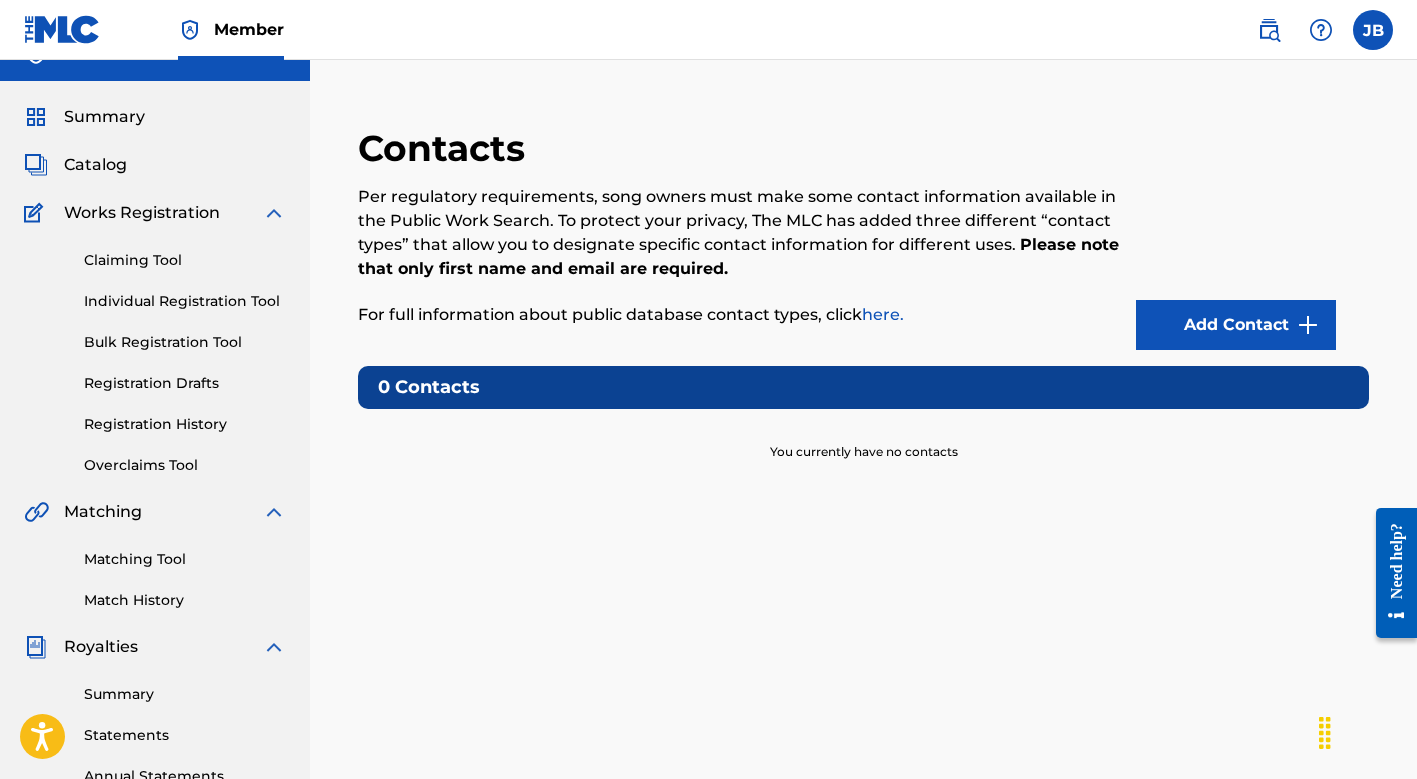 click on "Summary" at bounding box center (104, 117) 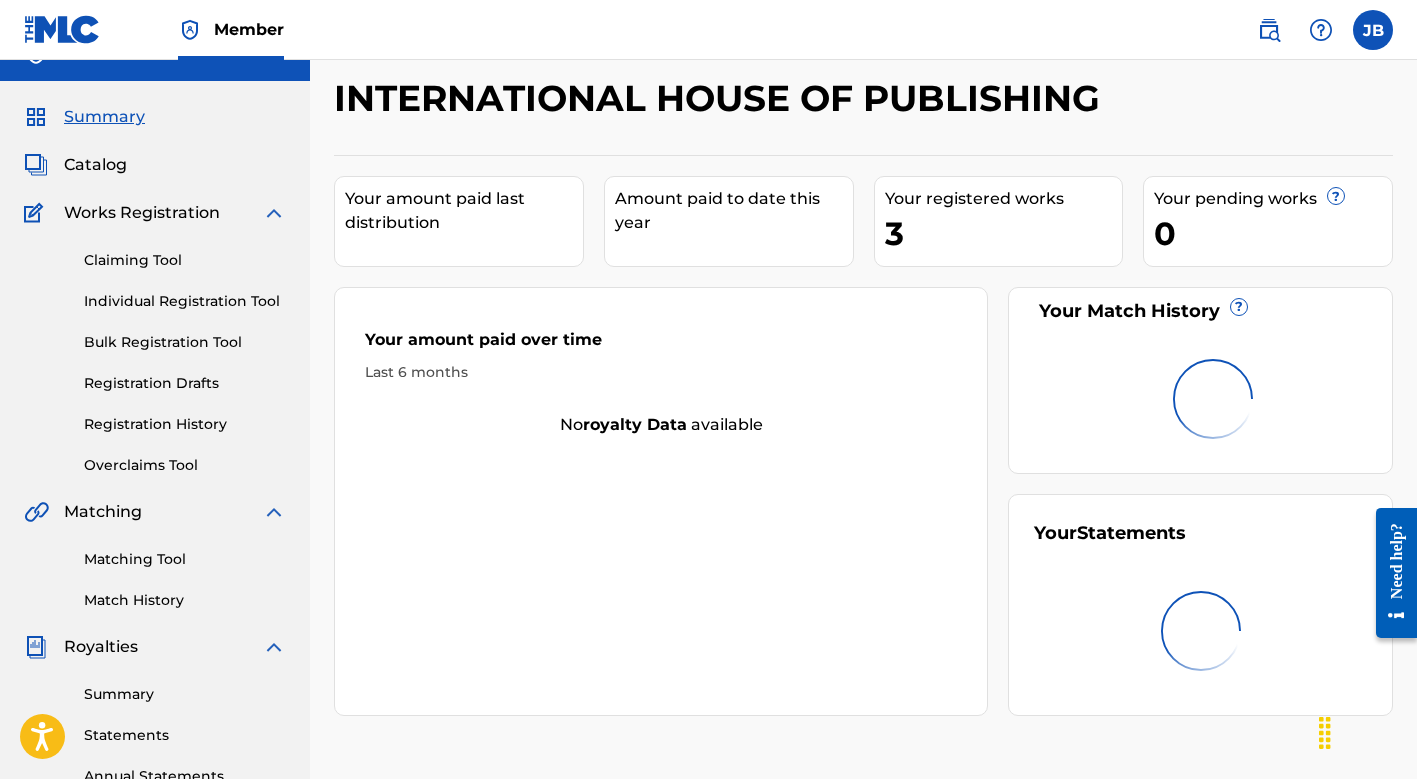 scroll, scrollTop: 0, scrollLeft: 0, axis: both 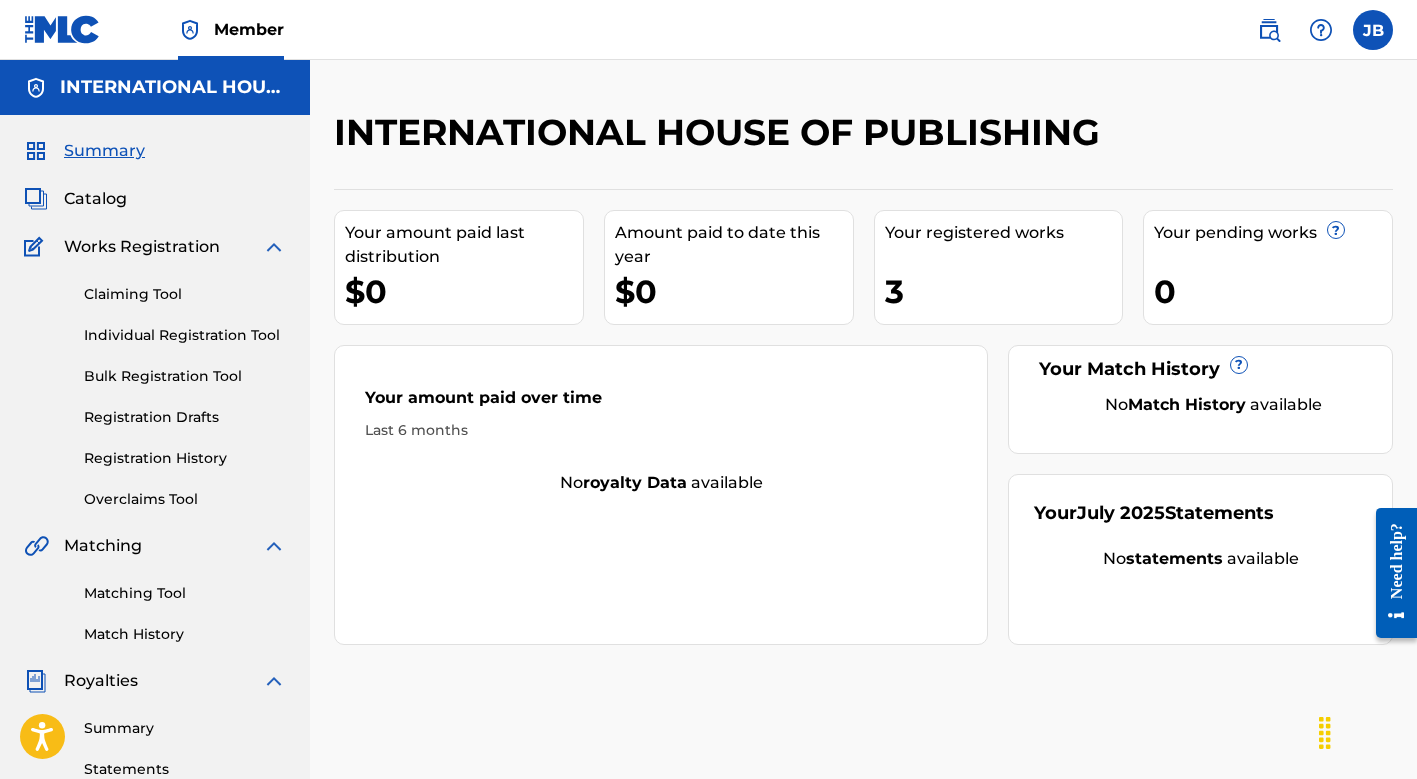 click on "Claiming Tool" at bounding box center [185, 294] 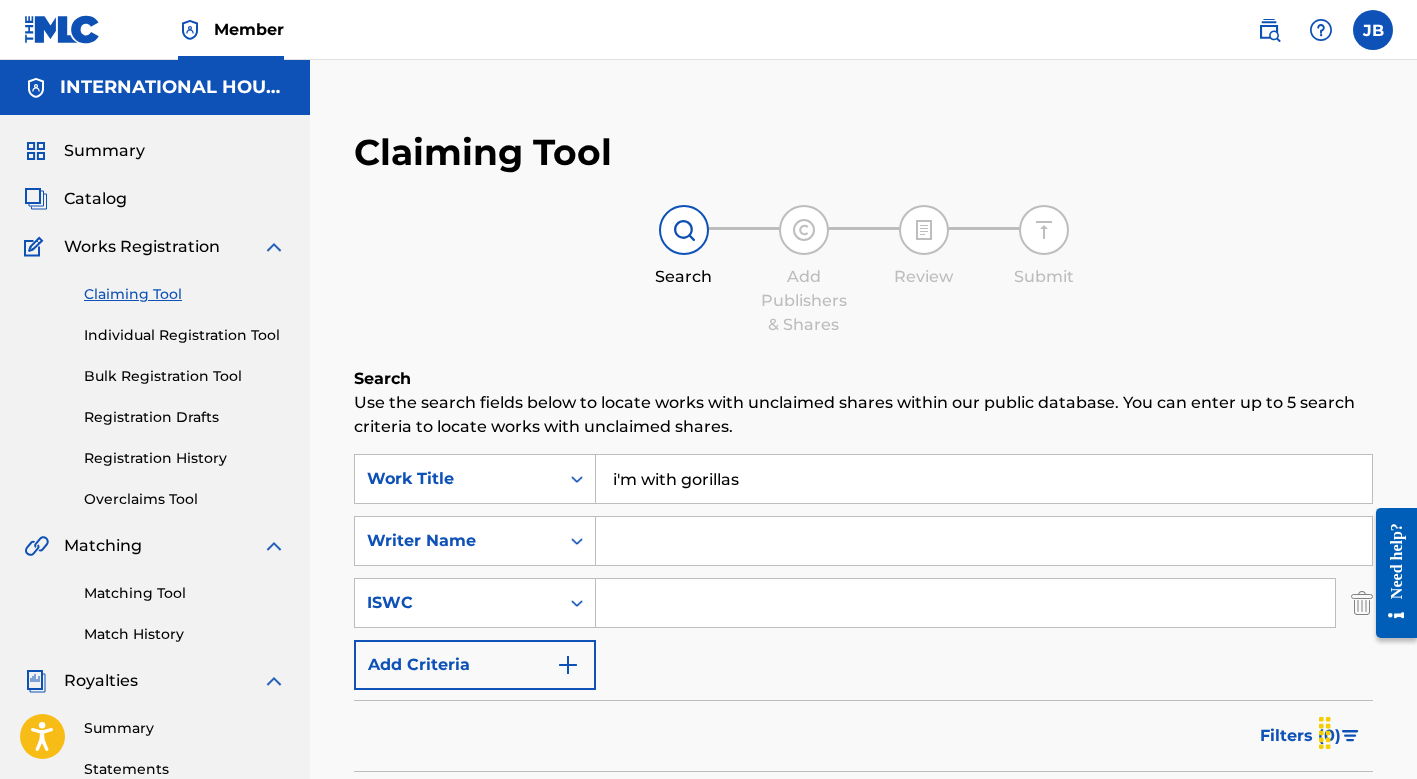 scroll, scrollTop: 0, scrollLeft: 0, axis: both 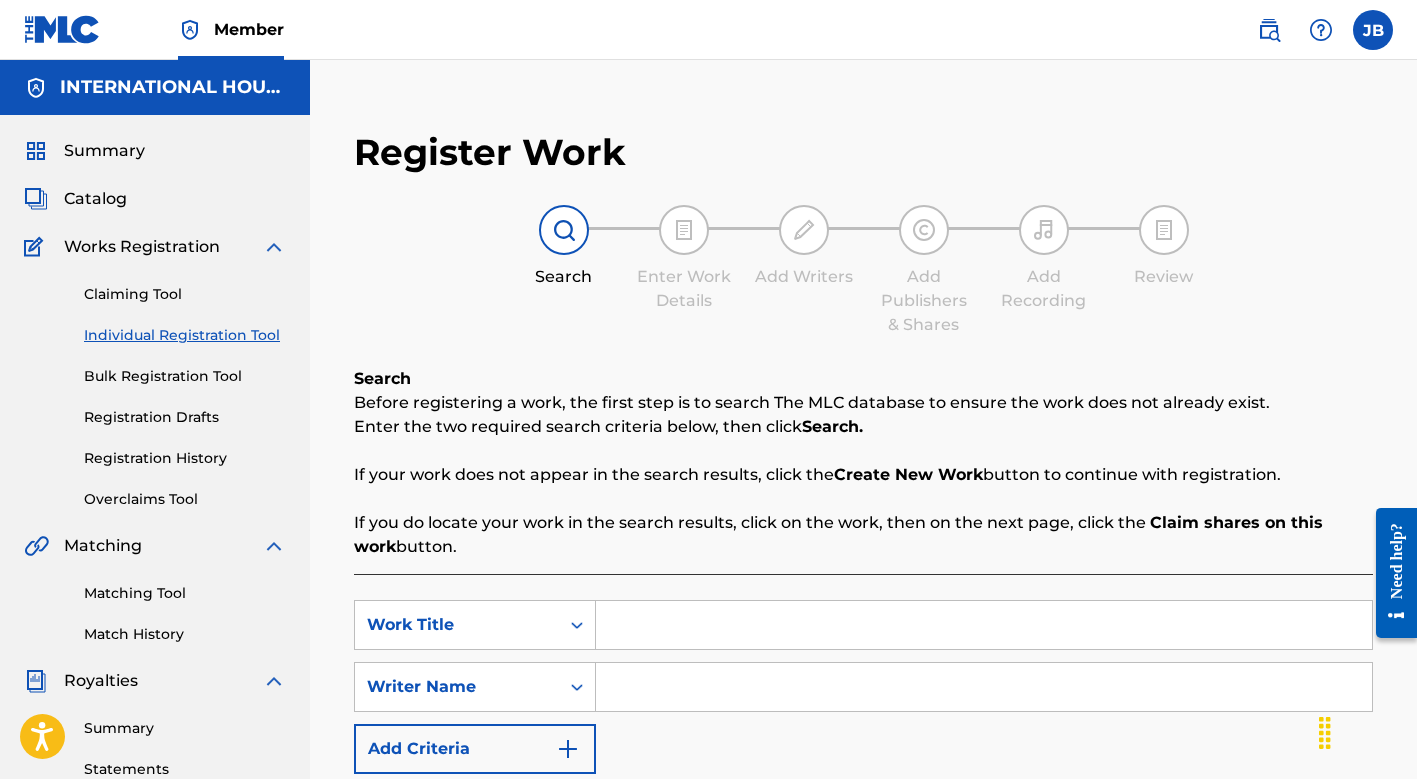 click on "Bulk Registration Tool" at bounding box center (185, 376) 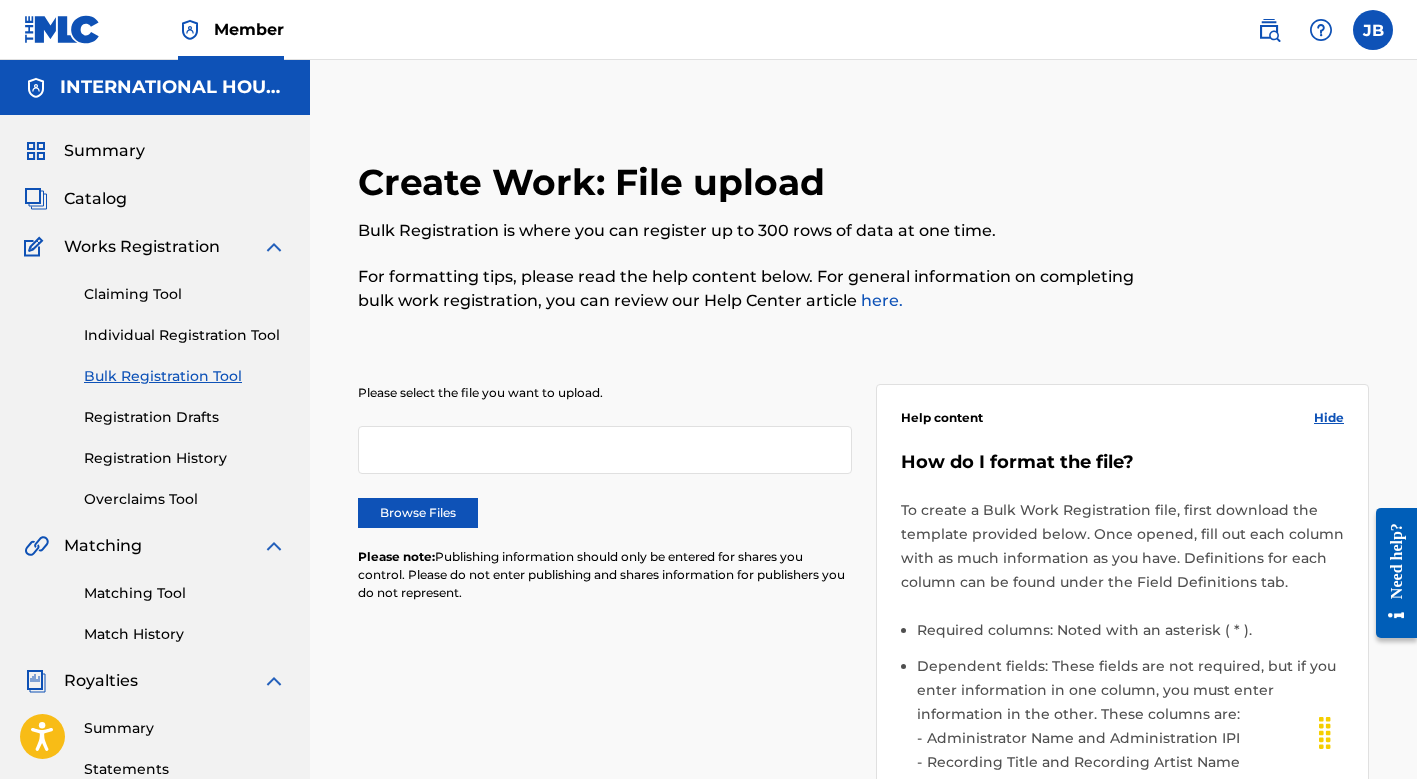 click on "Registration Drafts" at bounding box center (185, 417) 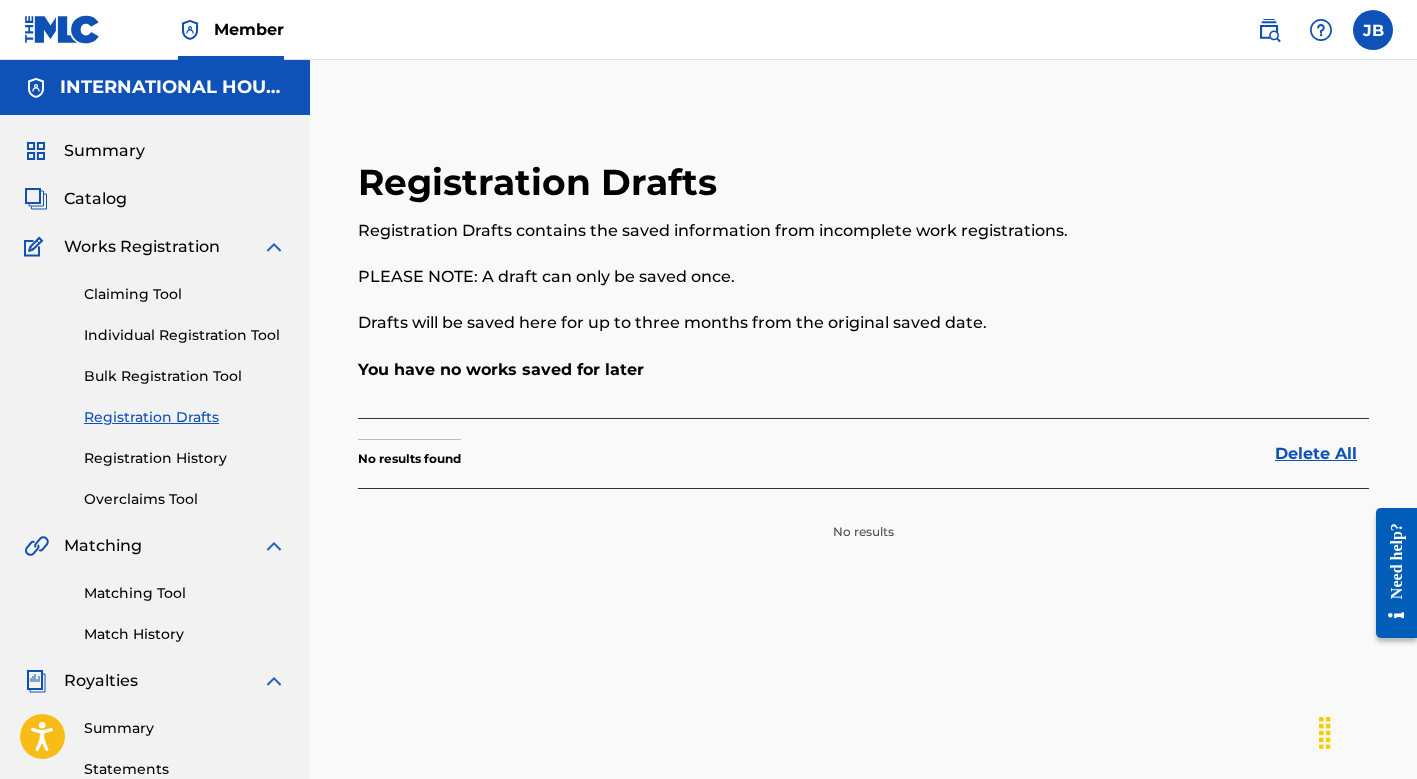 click on "Registration History" at bounding box center [185, 458] 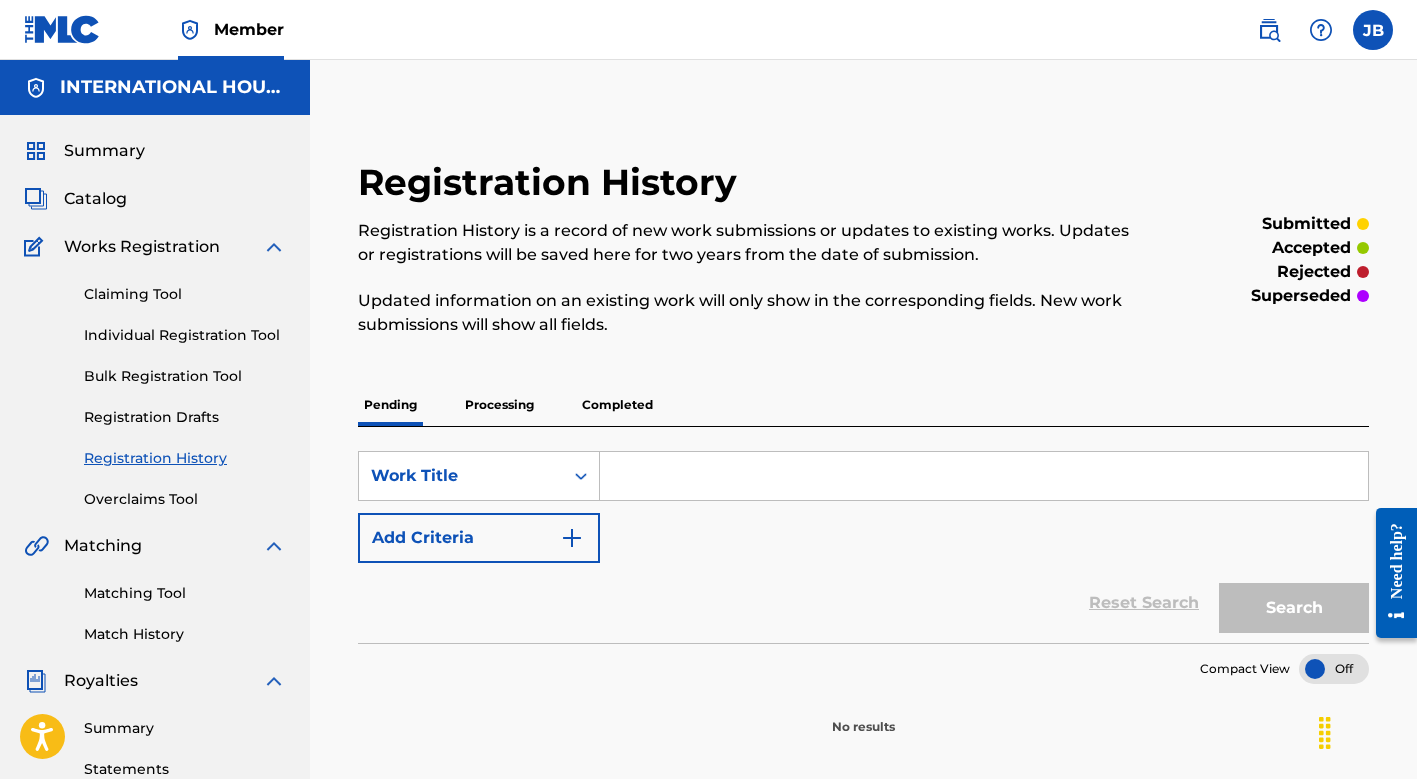 click on "Overclaims Tool" at bounding box center (185, 499) 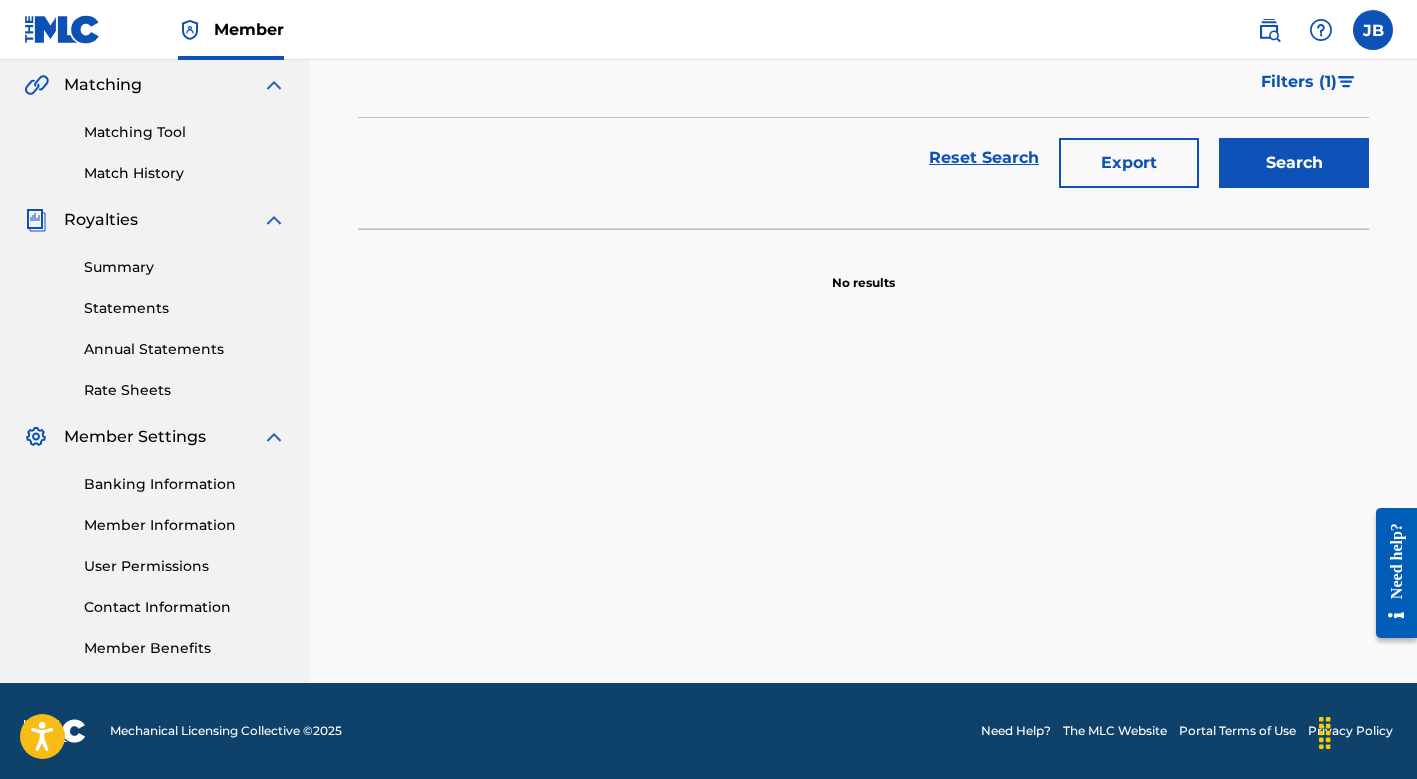 scroll, scrollTop: 461, scrollLeft: 0, axis: vertical 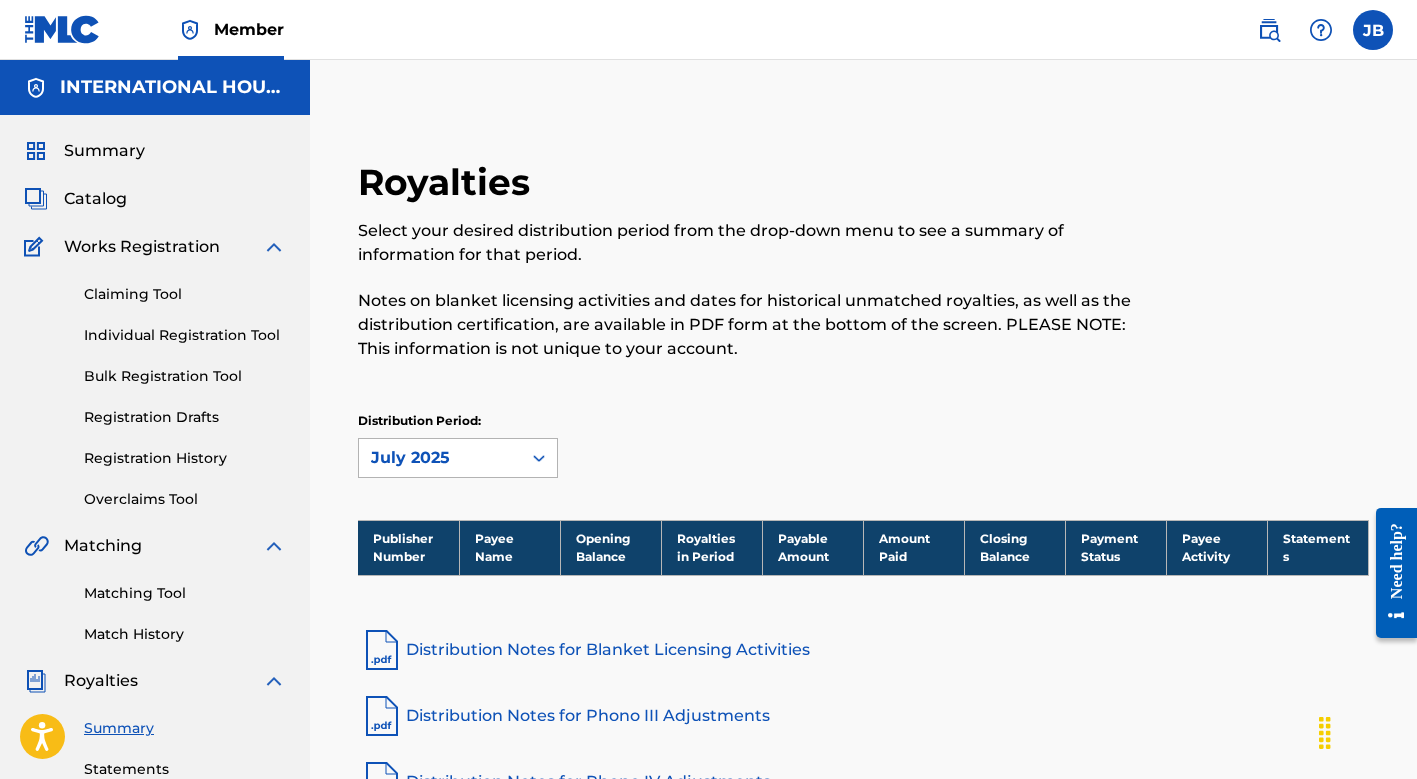 click 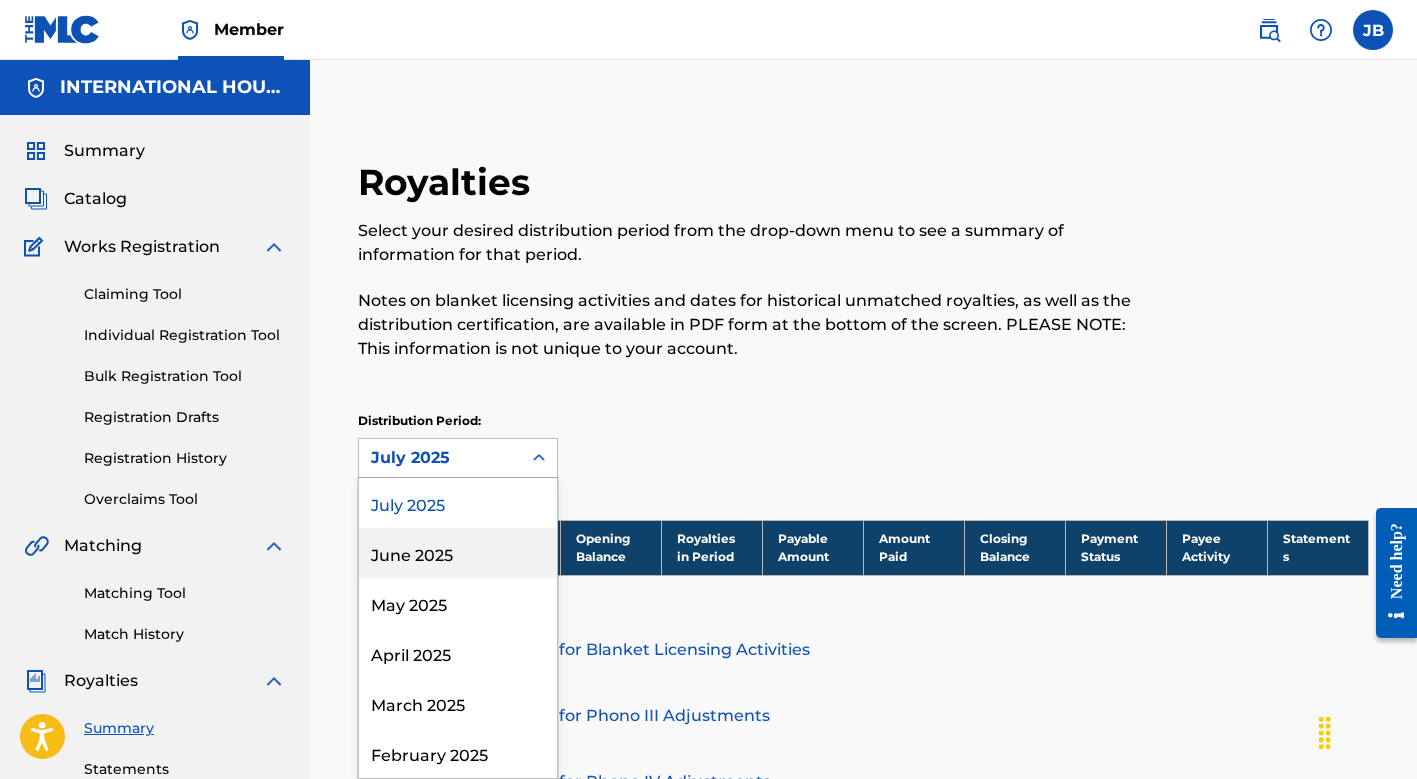 click on "June 2025" at bounding box center [458, 553] 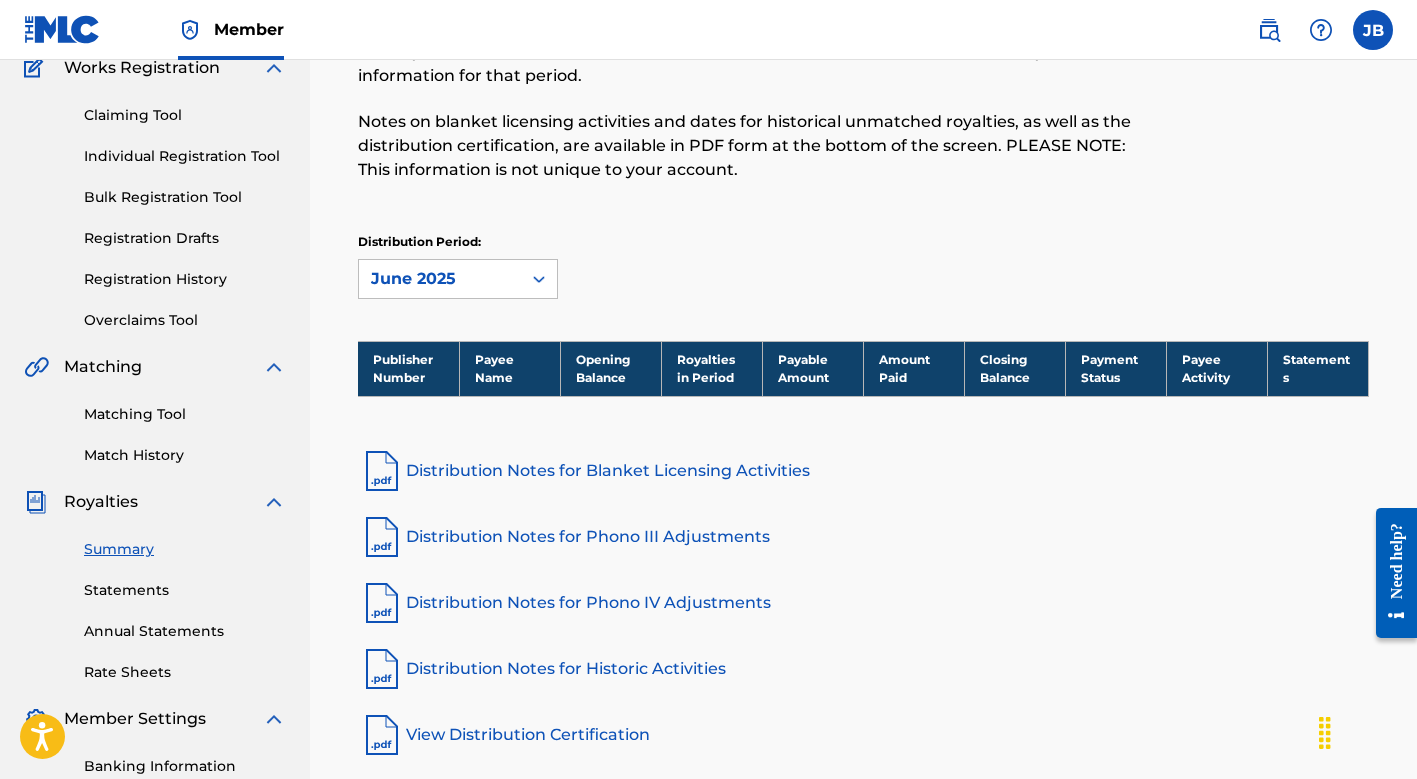scroll, scrollTop: 219, scrollLeft: 0, axis: vertical 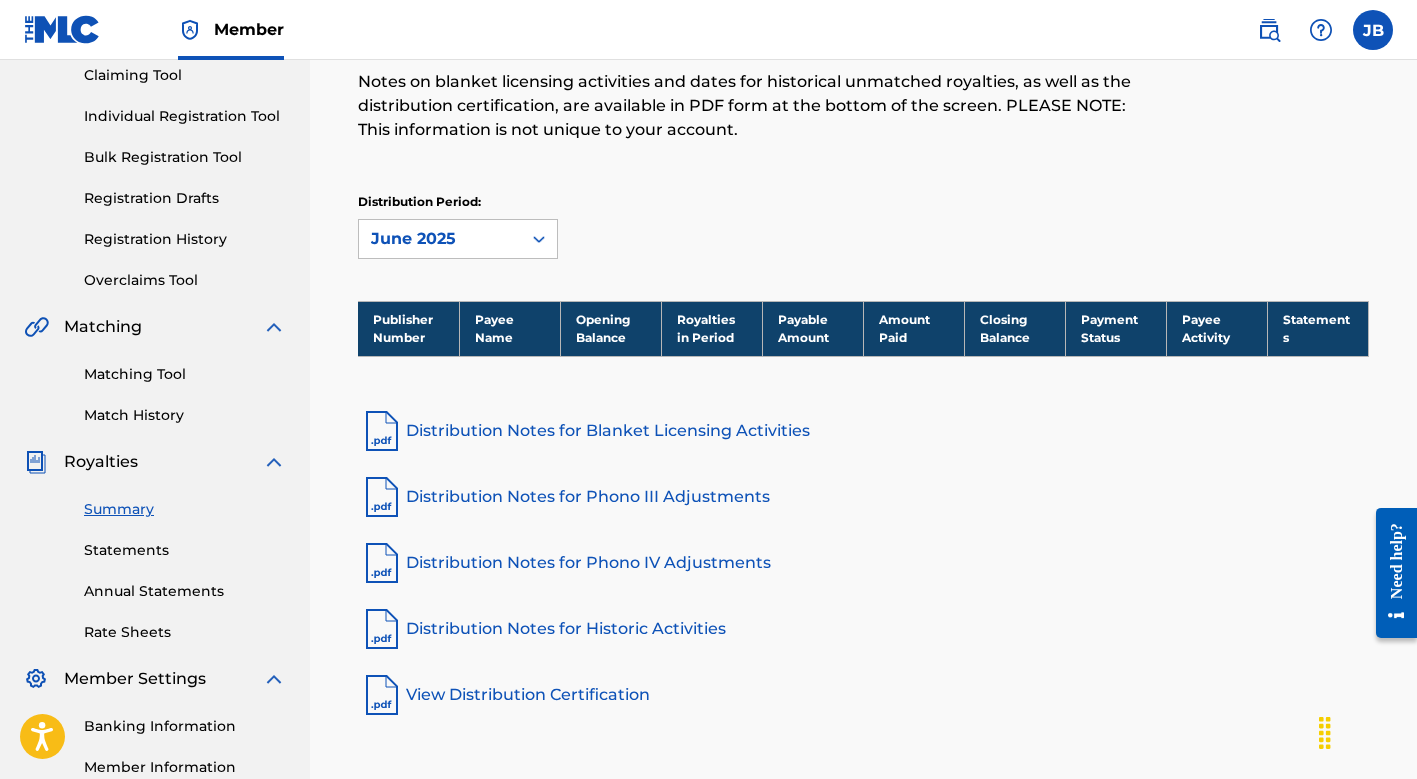 click on "Distribution Notes for Phono III Adjustments" at bounding box center (863, 497) 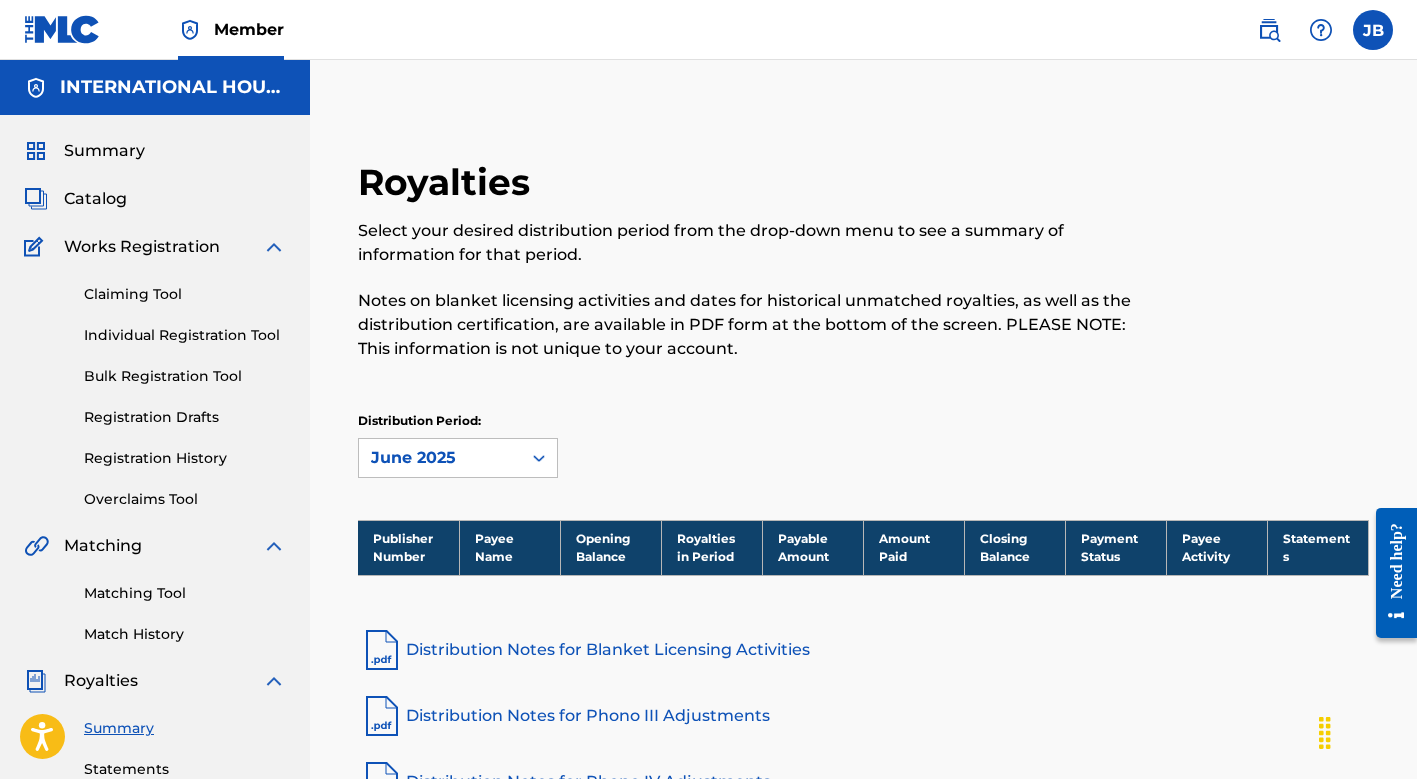 scroll, scrollTop: 0, scrollLeft: 0, axis: both 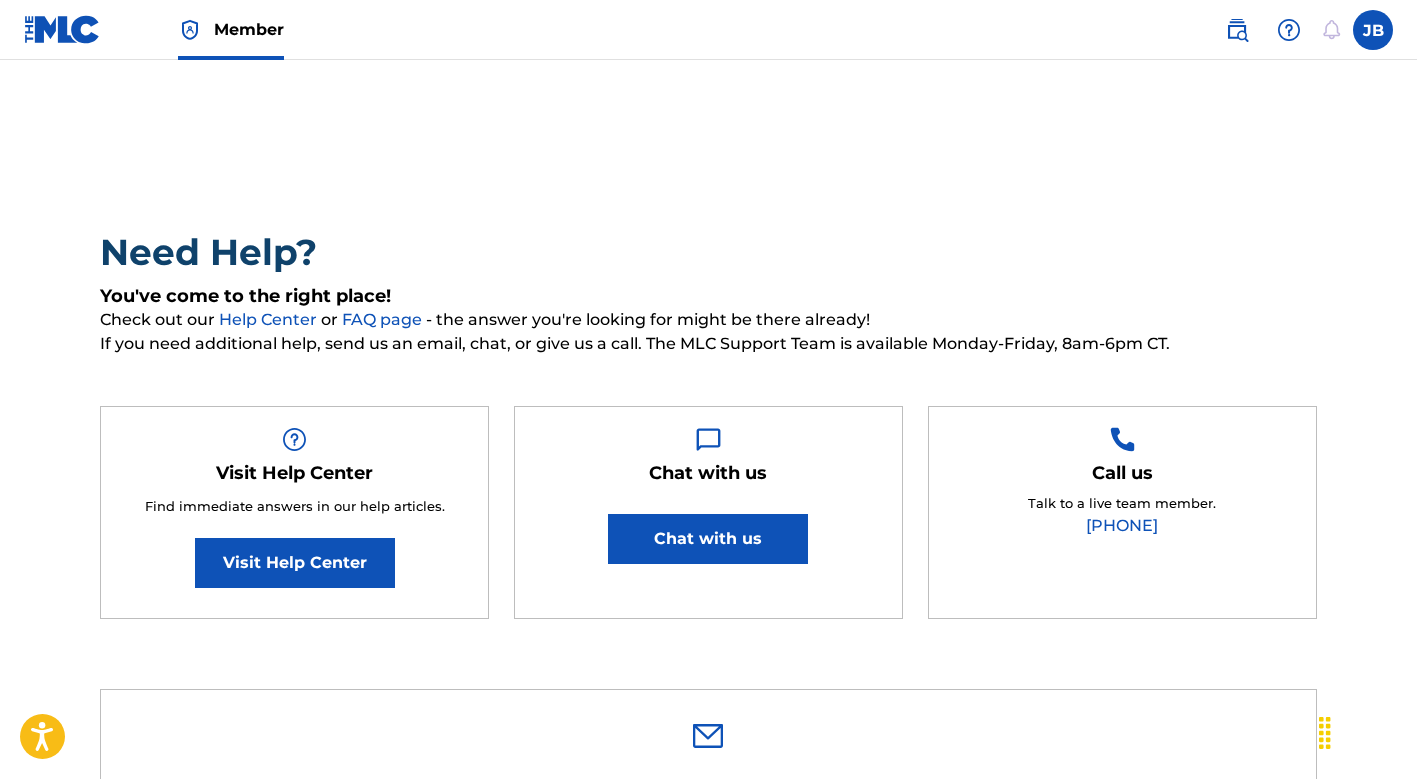 type on "[FIRST]" 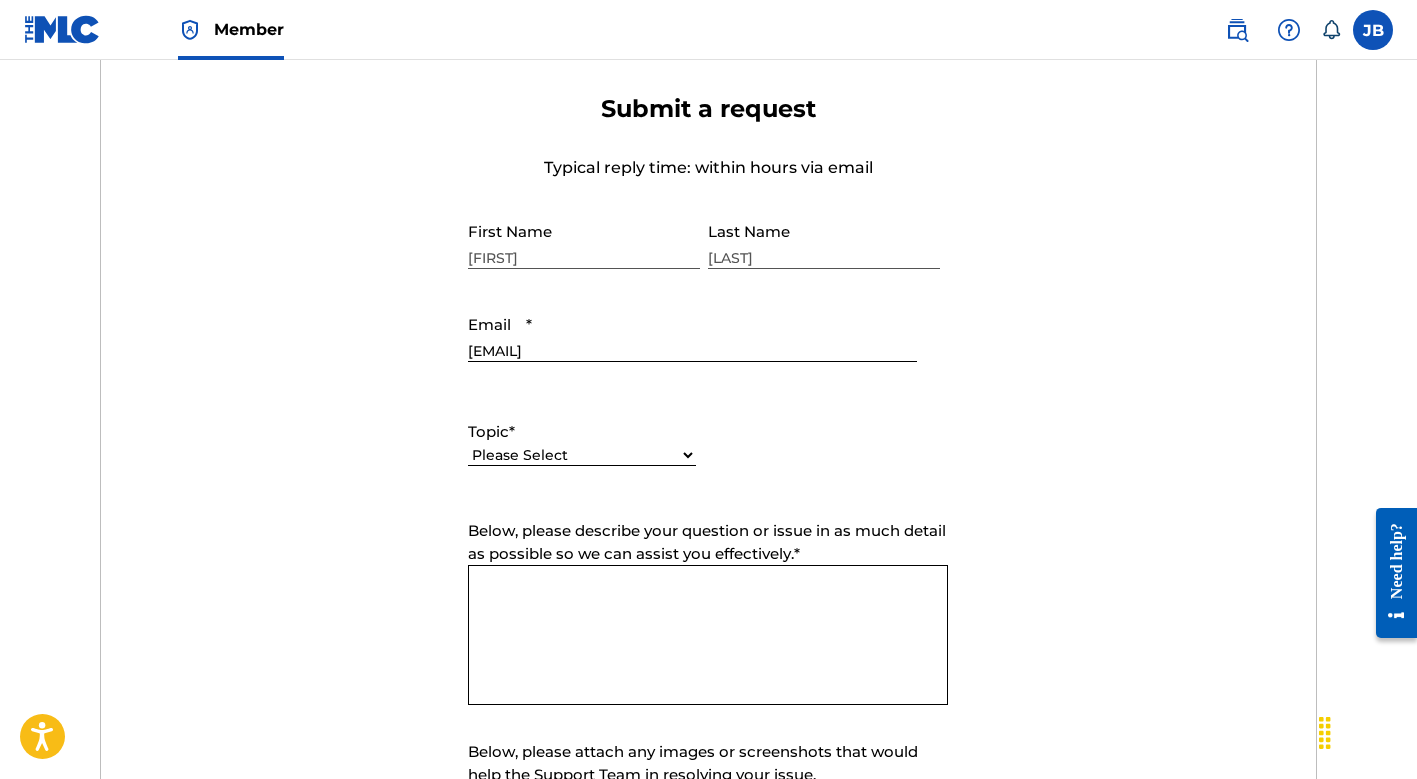 scroll, scrollTop: 735, scrollLeft: 0, axis: vertical 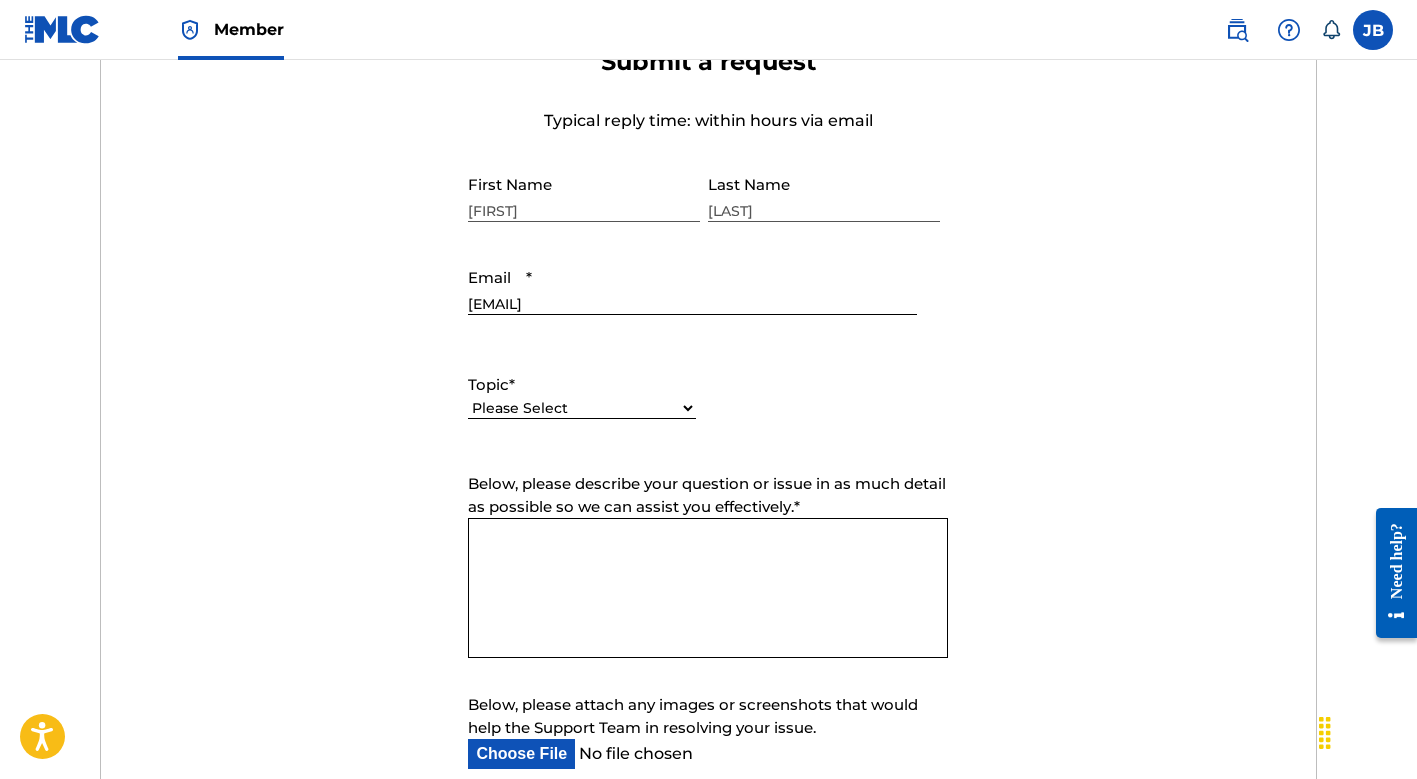select on "I need help with managing my catalog" 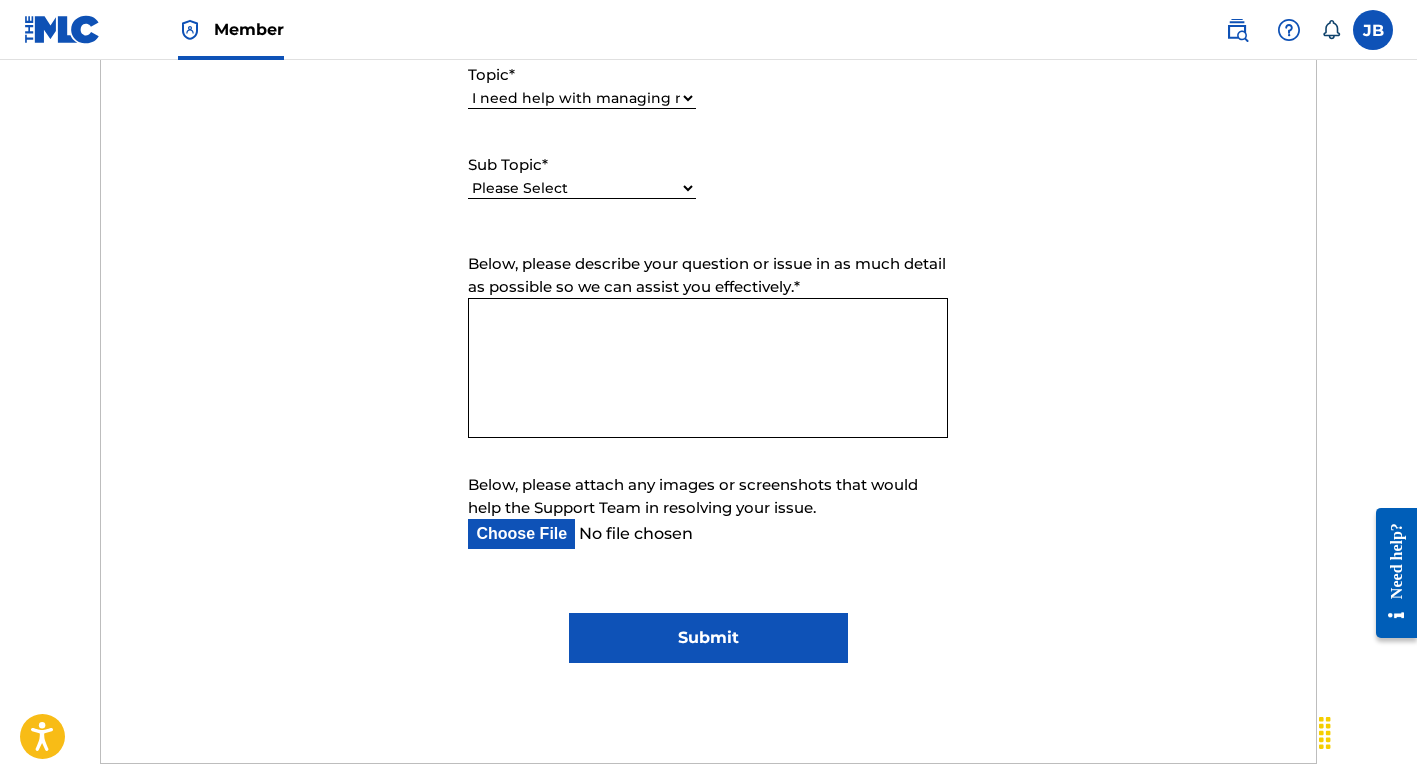 scroll, scrollTop: 1053, scrollLeft: 0, axis: vertical 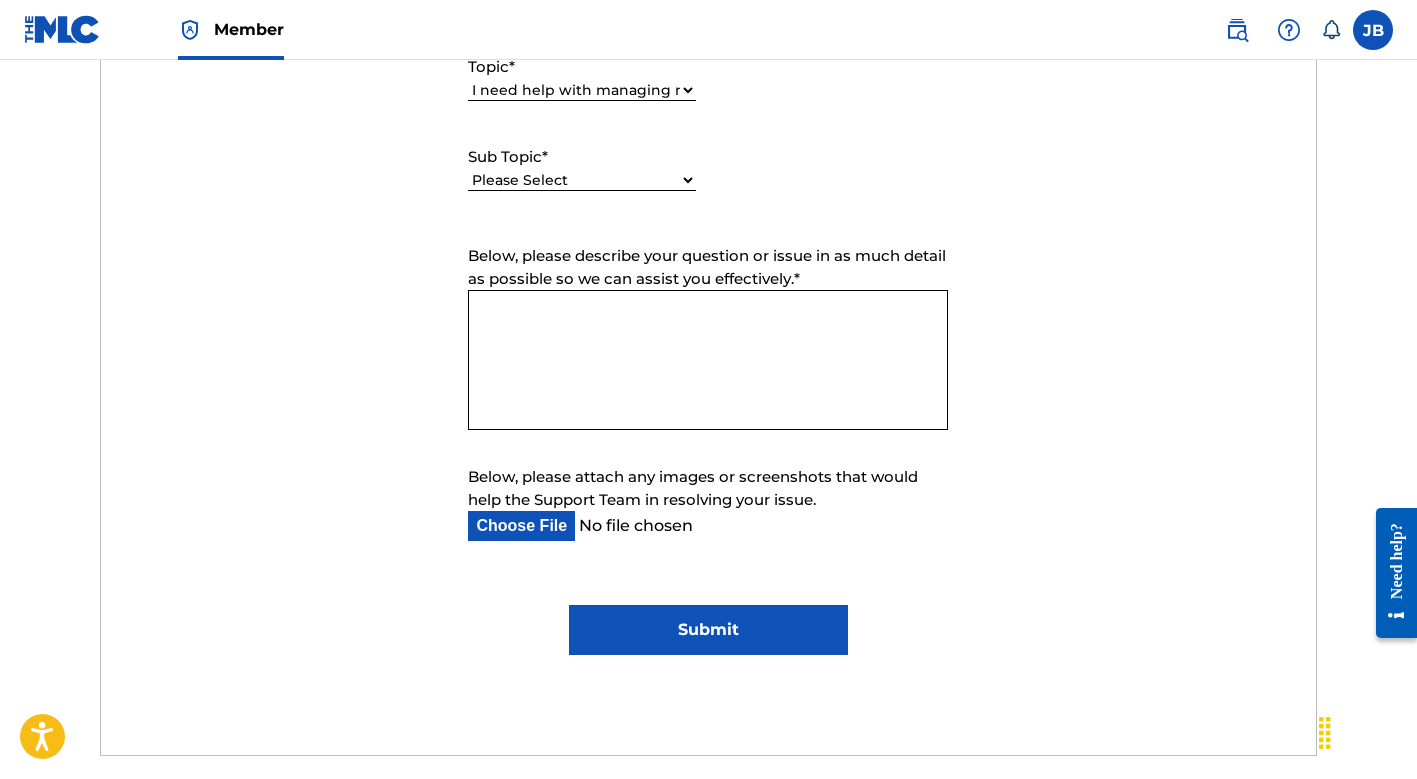 select on "I need help with a conflict or overclaim" 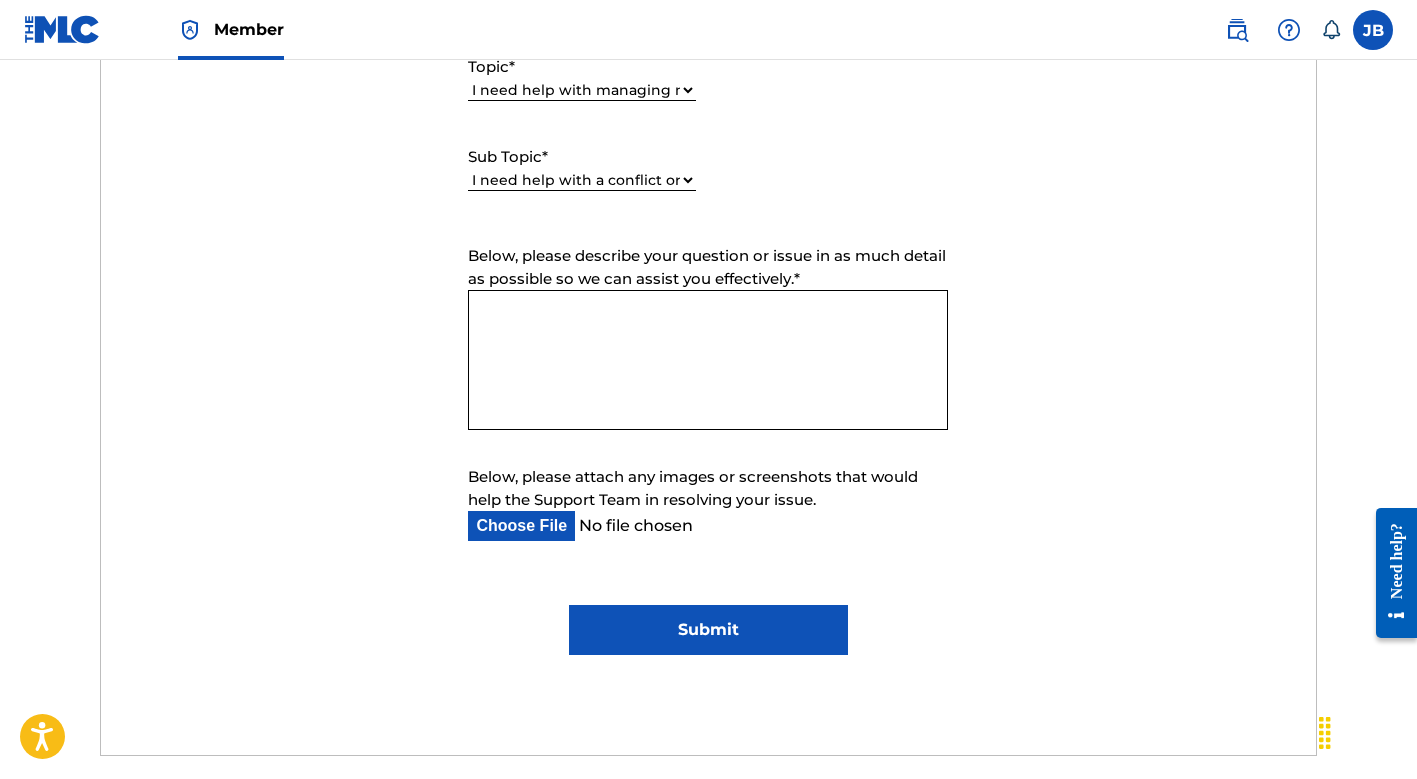 click on "Below, please describe your question or issue in as much detail as possible so we can assist you effectively. *" at bounding box center [708, 360] 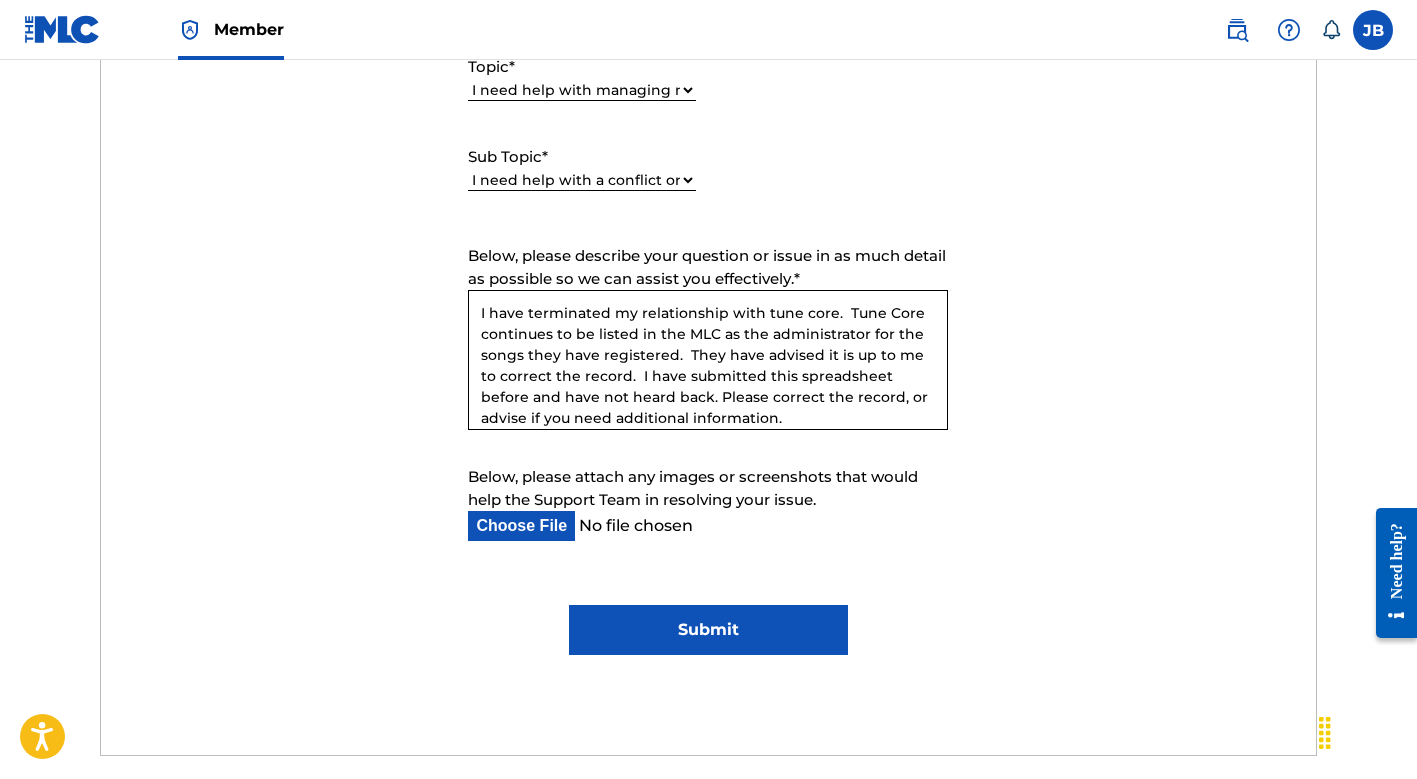 type on "I have terminated my relationship with tune core.  Tune Core continues to be listed in the MLC as the administrator for the songs they have registered.  They have advised it is up to me to correct the record.  I have submitted this spreadsheet before and have not heard back. Please correct the record, or advise if you need additional information." 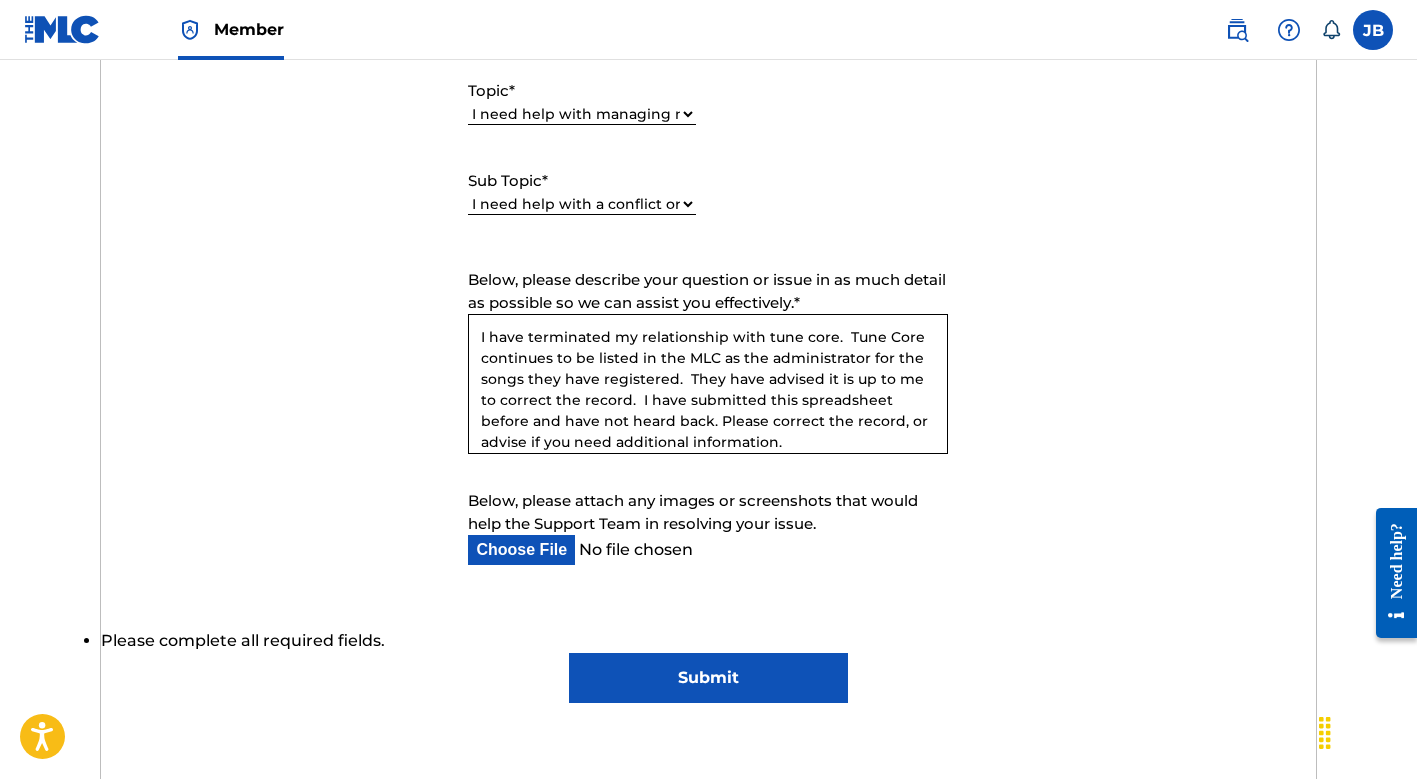click on "Submit" at bounding box center [708, 678] 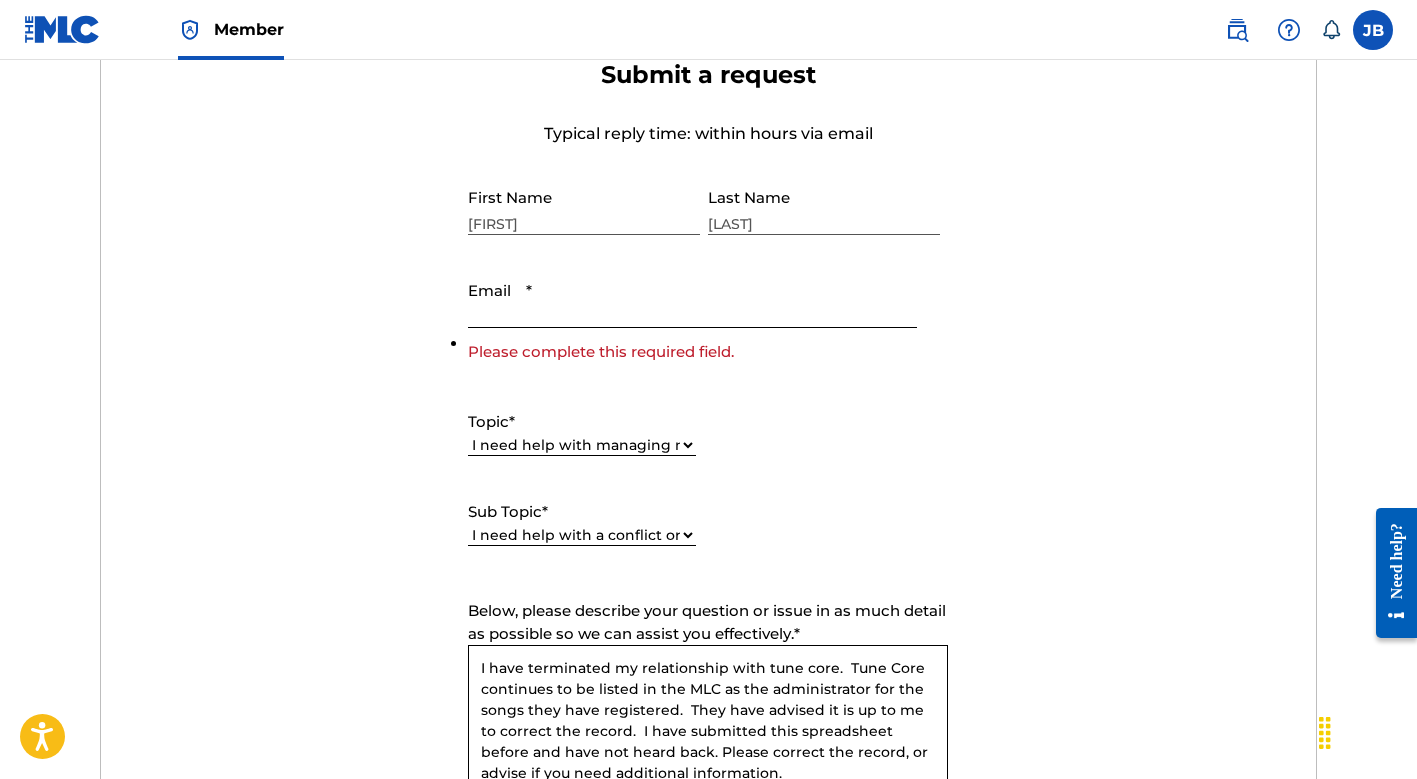 scroll, scrollTop: 655, scrollLeft: 0, axis: vertical 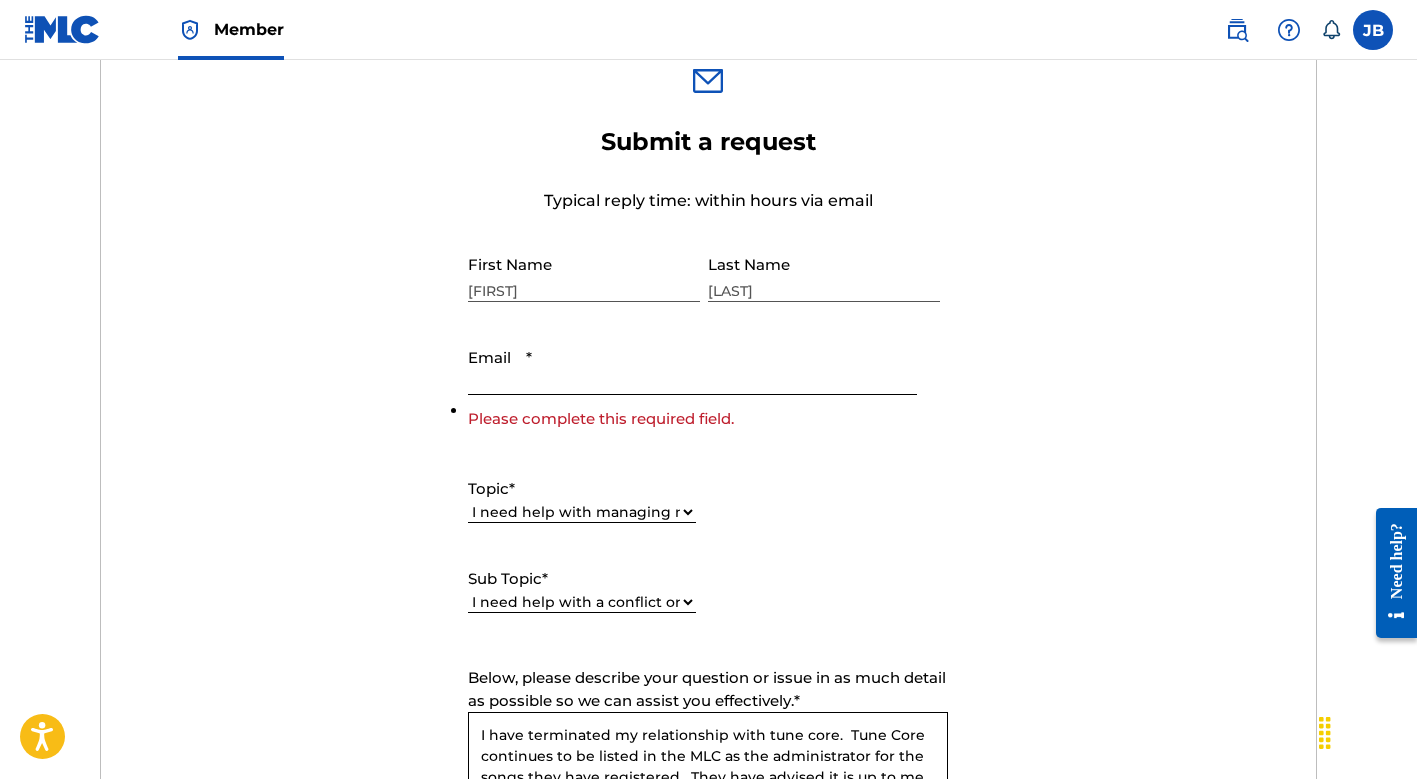 click on "Email *" at bounding box center [692, 366] 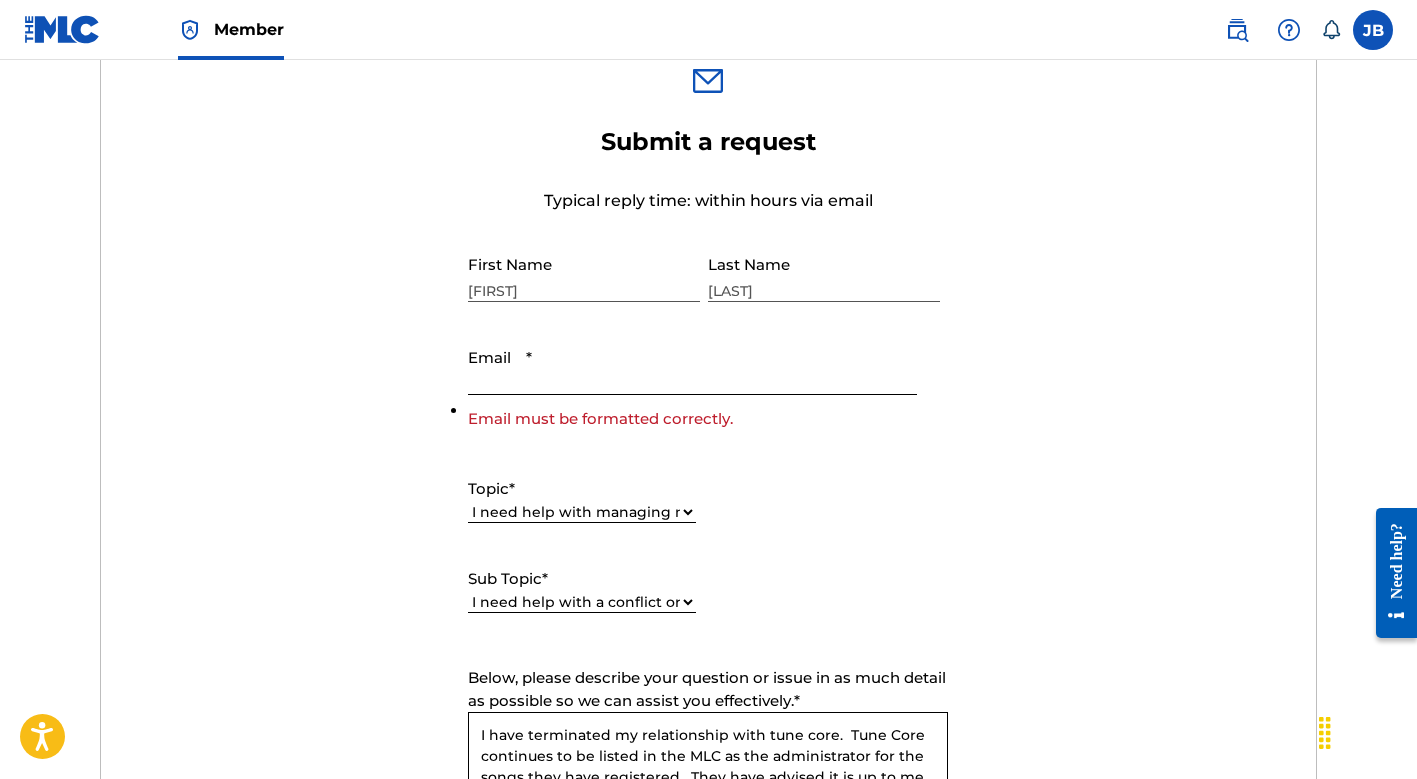 type on "[EMAIL]" 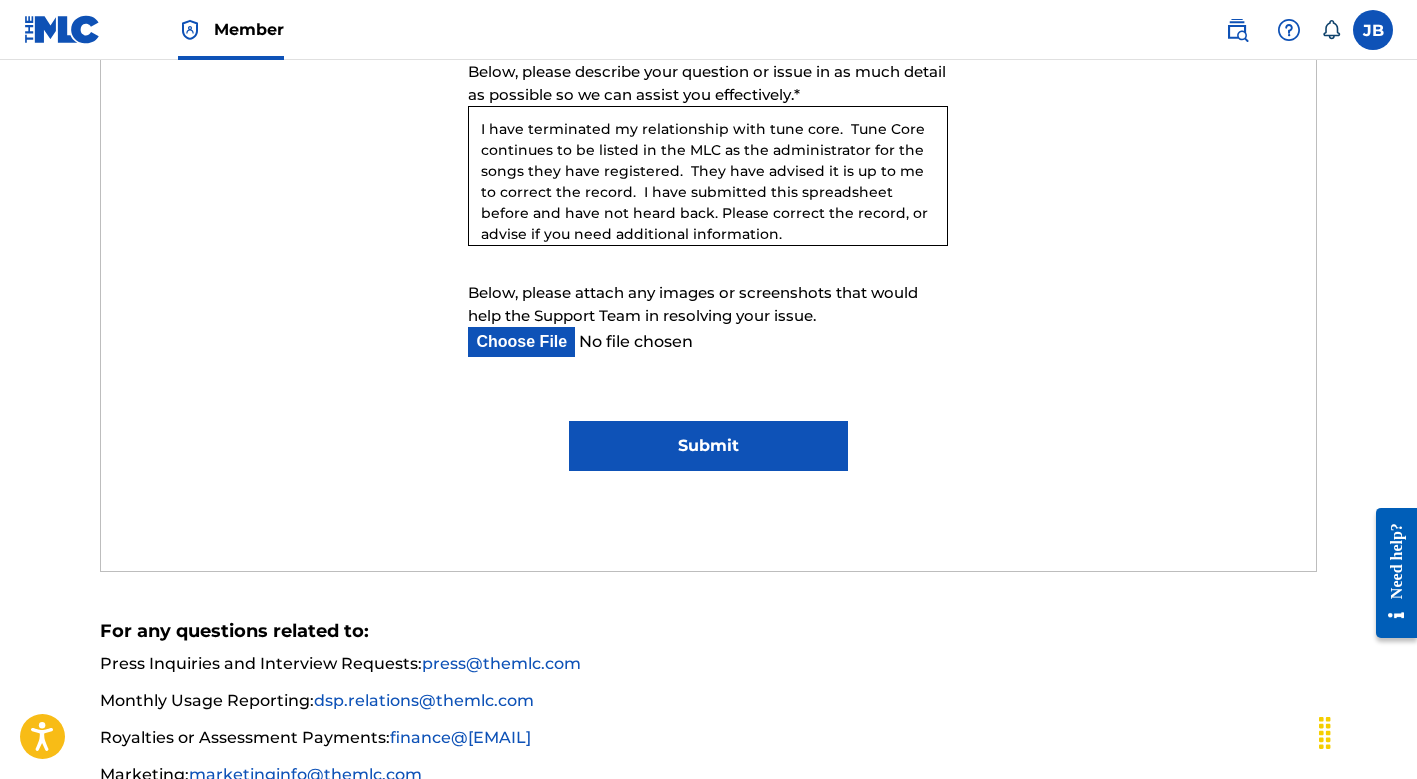 scroll, scrollTop: 1253, scrollLeft: 0, axis: vertical 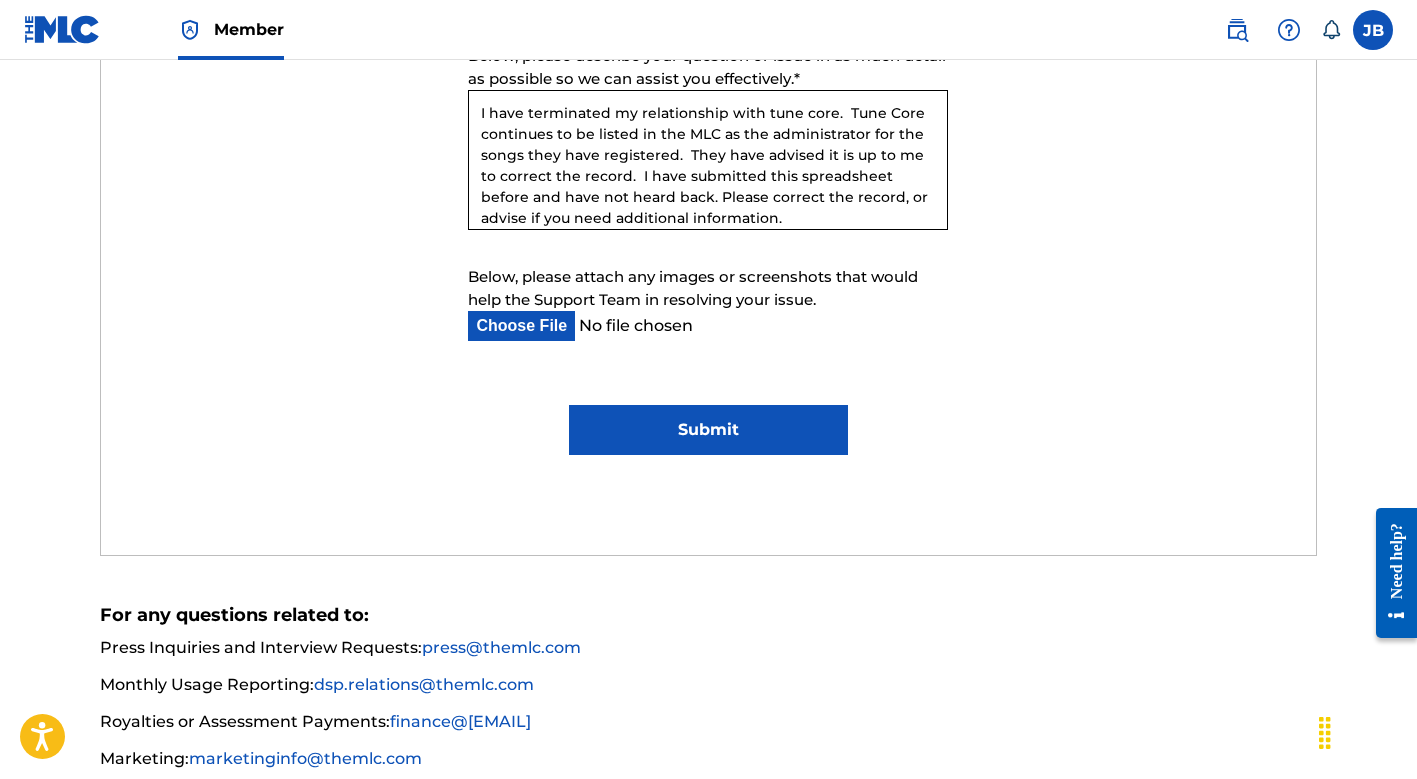 click on "Submit" at bounding box center (708, 430) 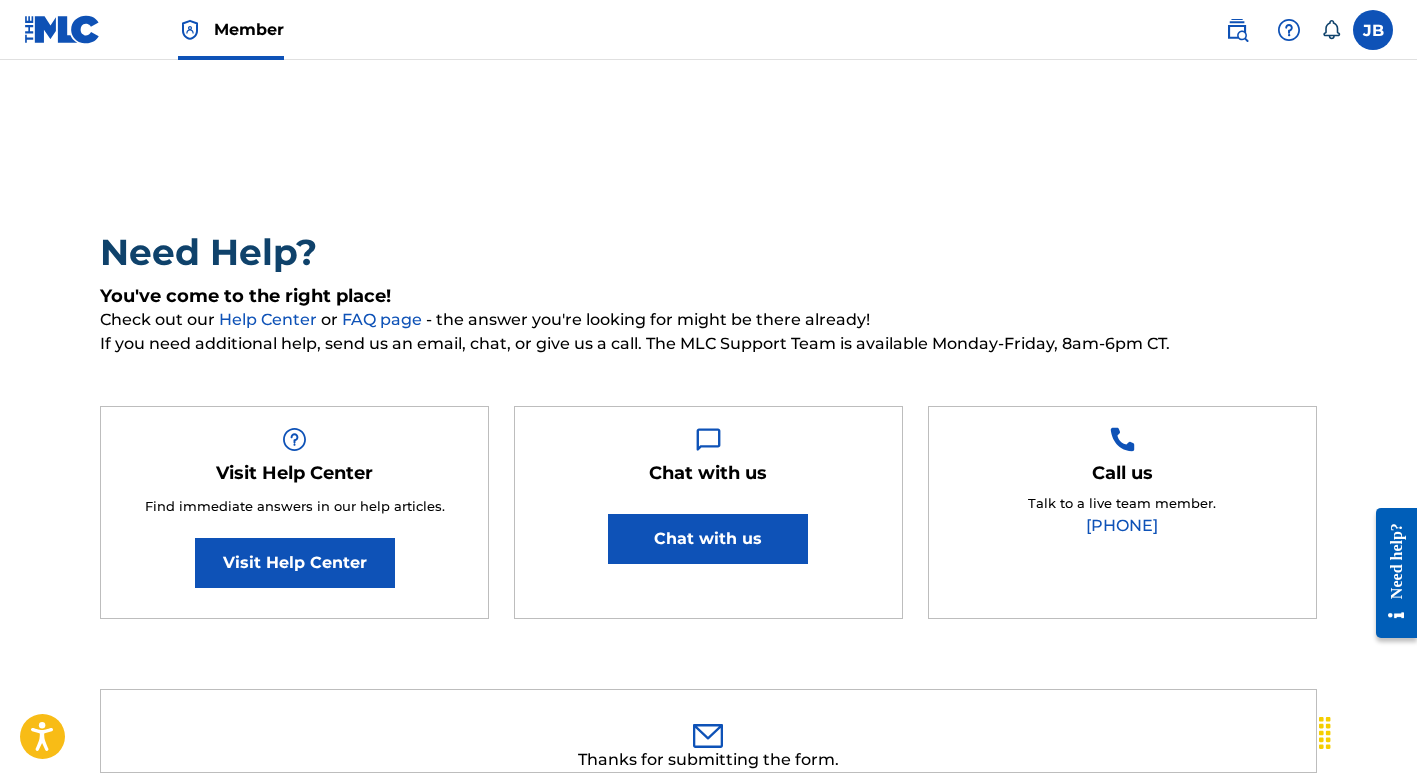 scroll, scrollTop: 0, scrollLeft: 0, axis: both 